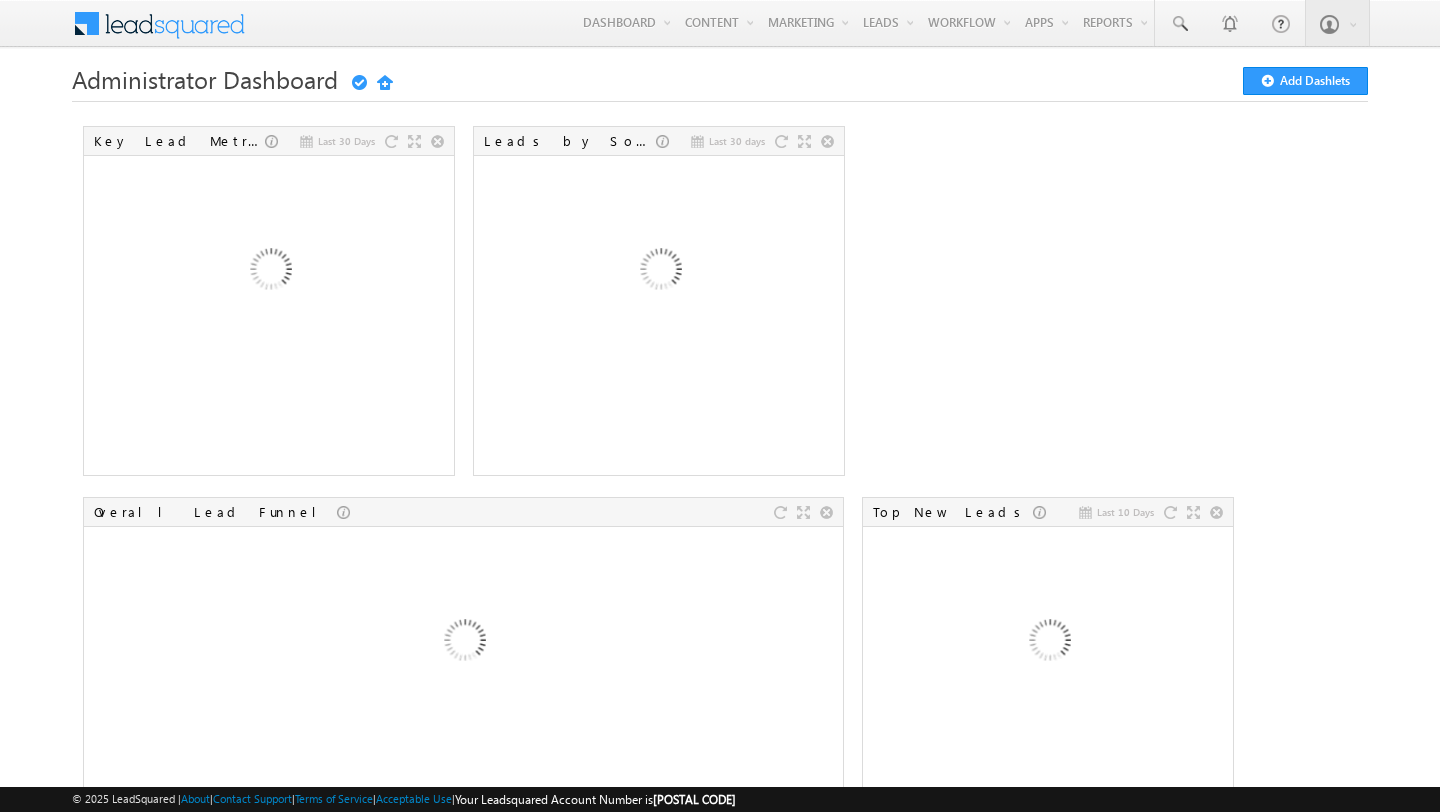 scroll, scrollTop: 0, scrollLeft: 0, axis: both 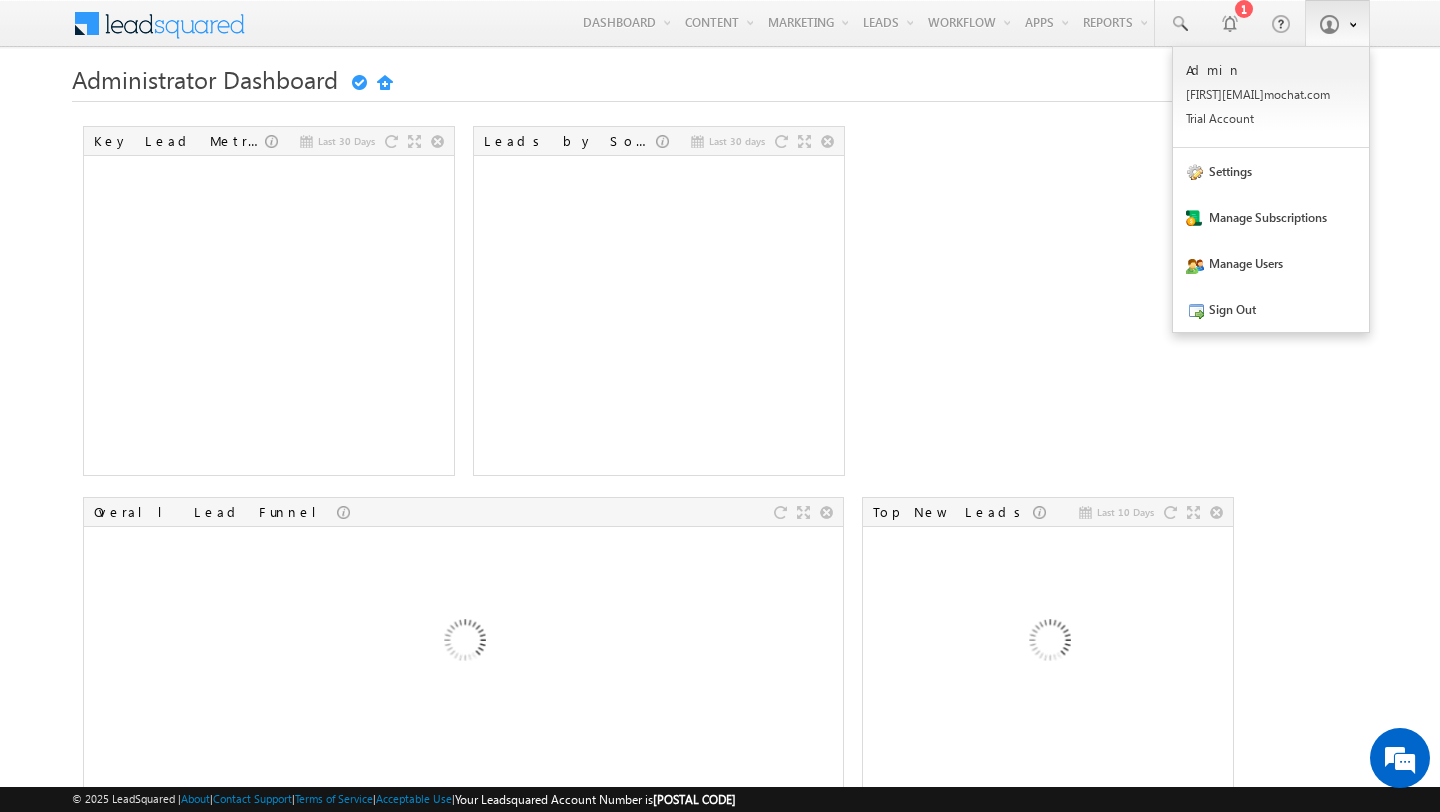 click at bounding box center (1337, 23) 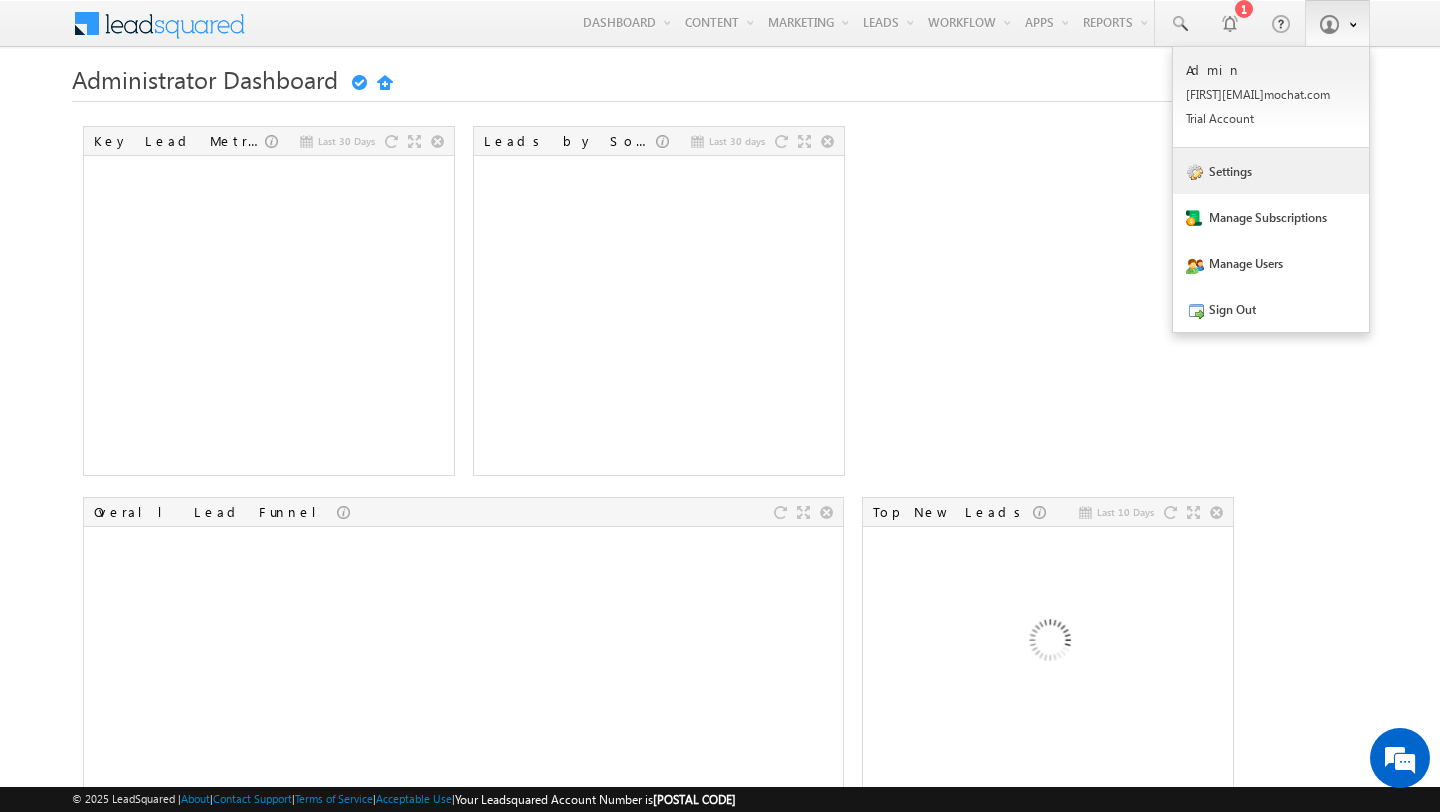 click on "Settings" at bounding box center [1271, 171] 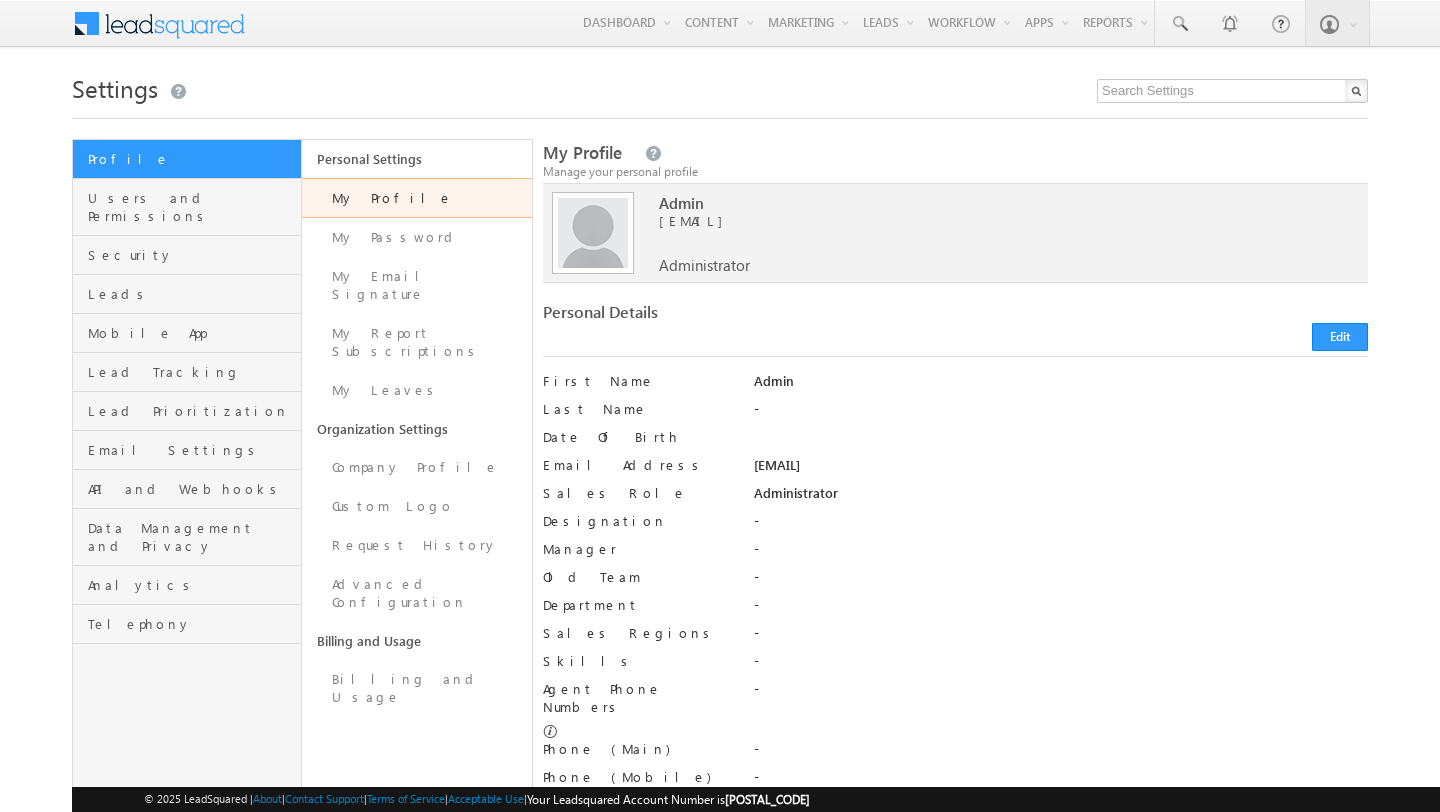 scroll, scrollTop: 0, scrollLeft: 0, axis: both 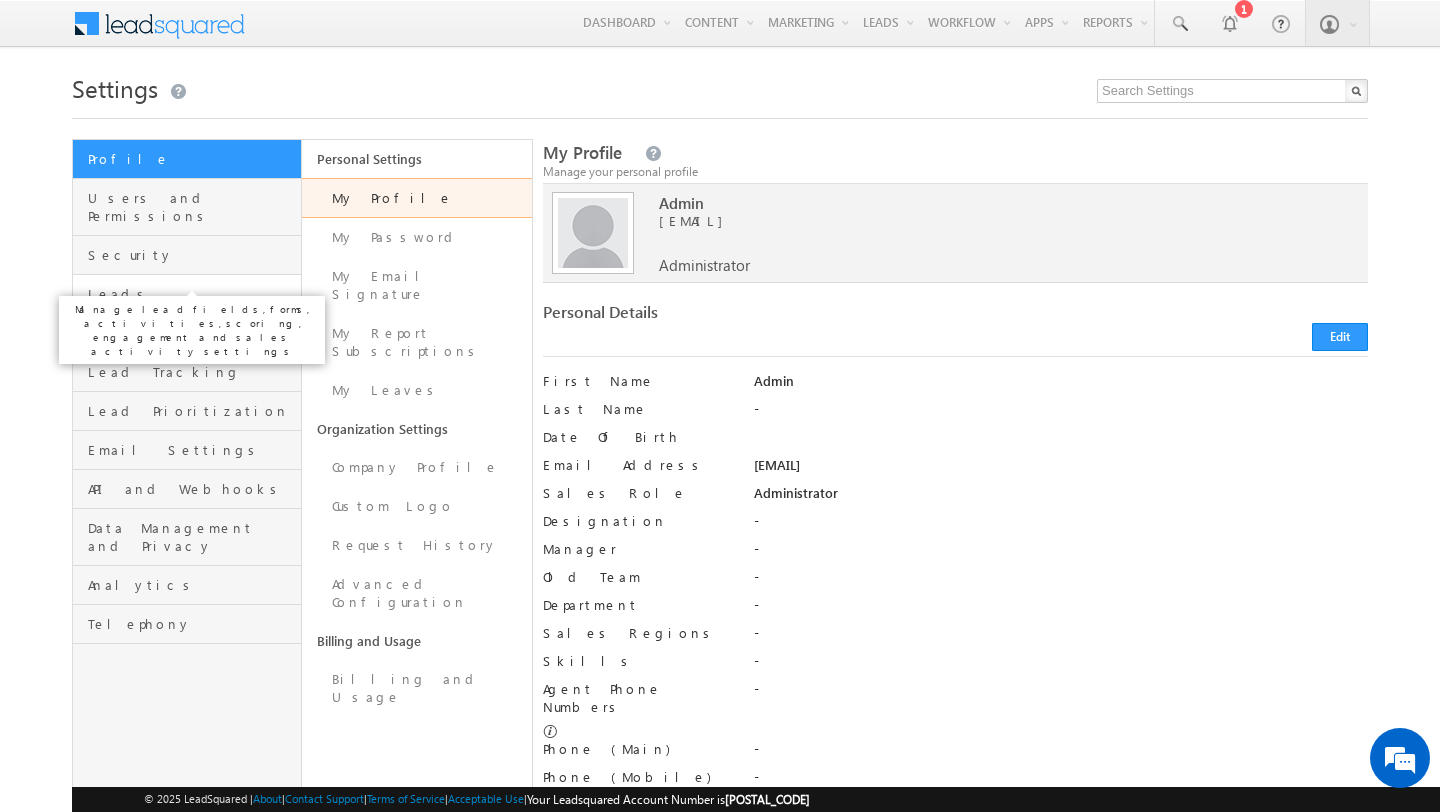 click on "Leads" at bounding box center (192, 294) 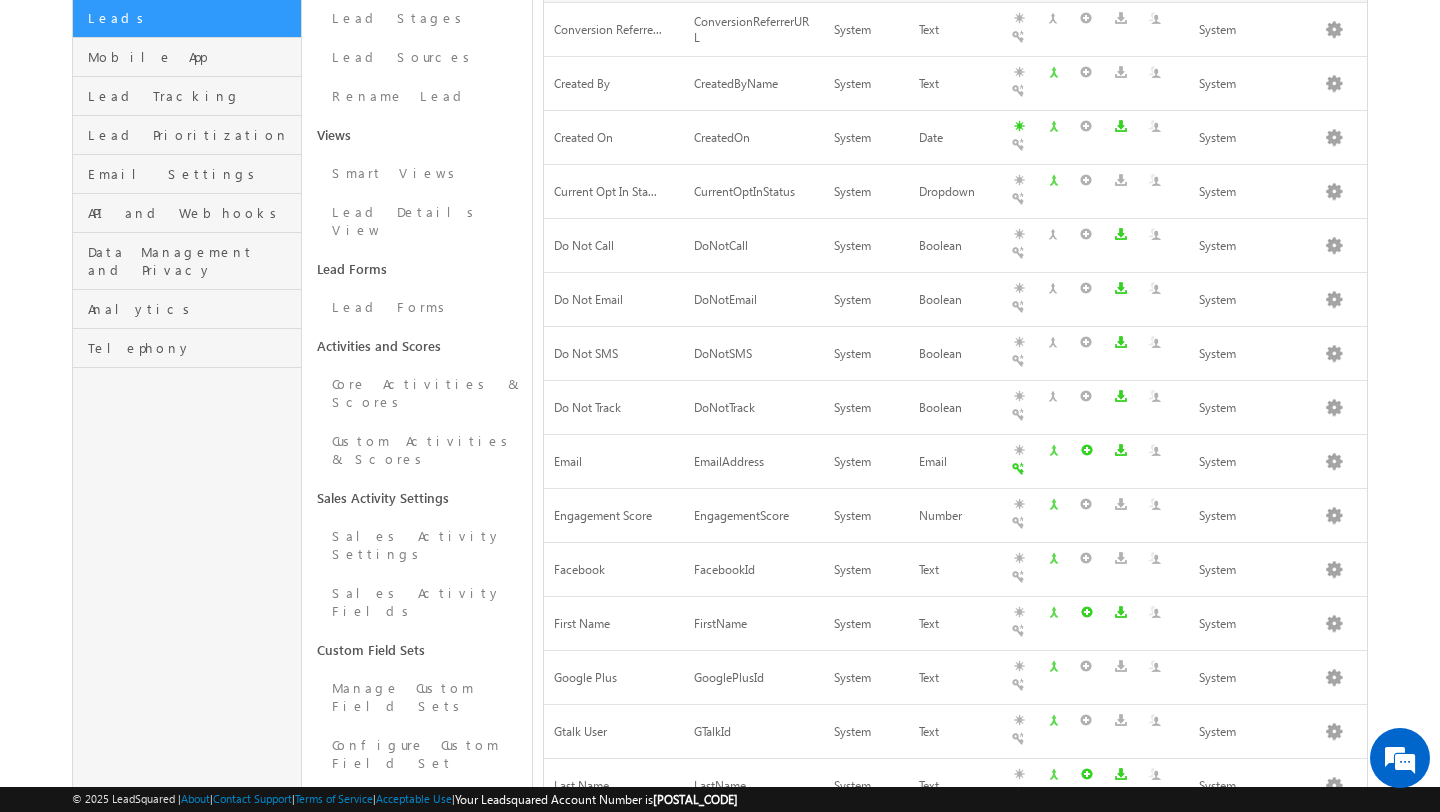 scroll, scrollTop: 0, scrollLeft: 0, axis: both 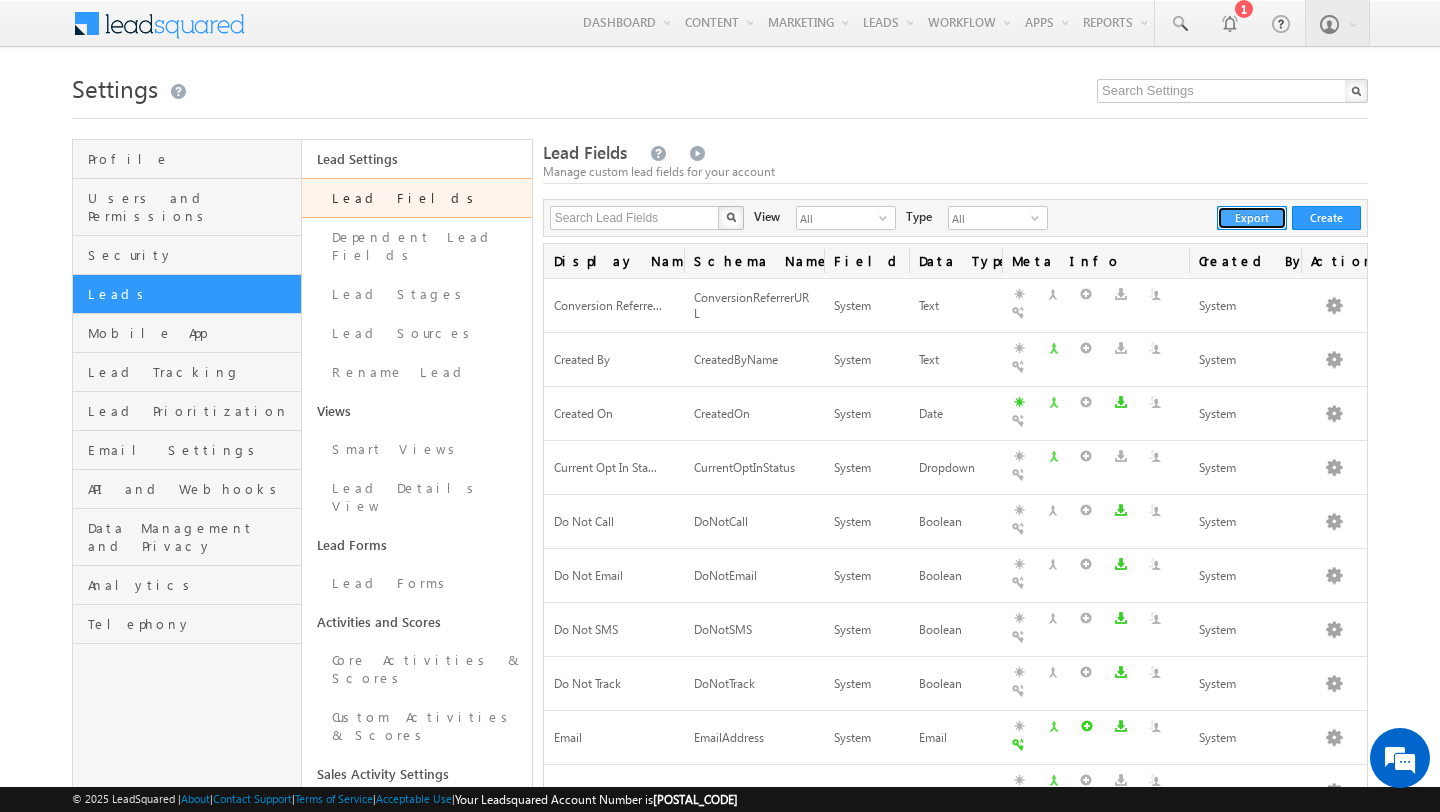 click on "Export" at bounding box center (1252, 218) 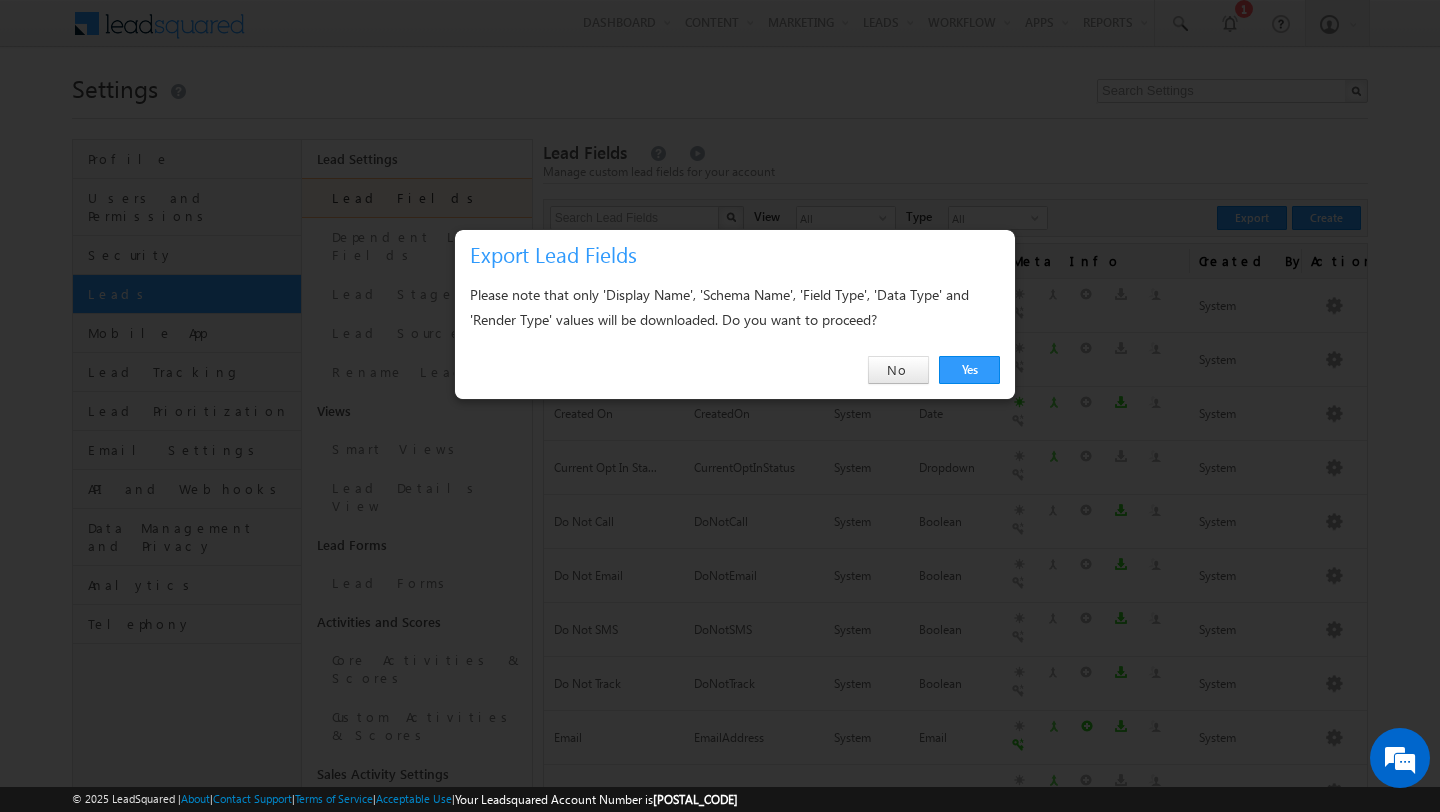 scroll, scrollTop: 0, scrollLeft: 0, axis: both 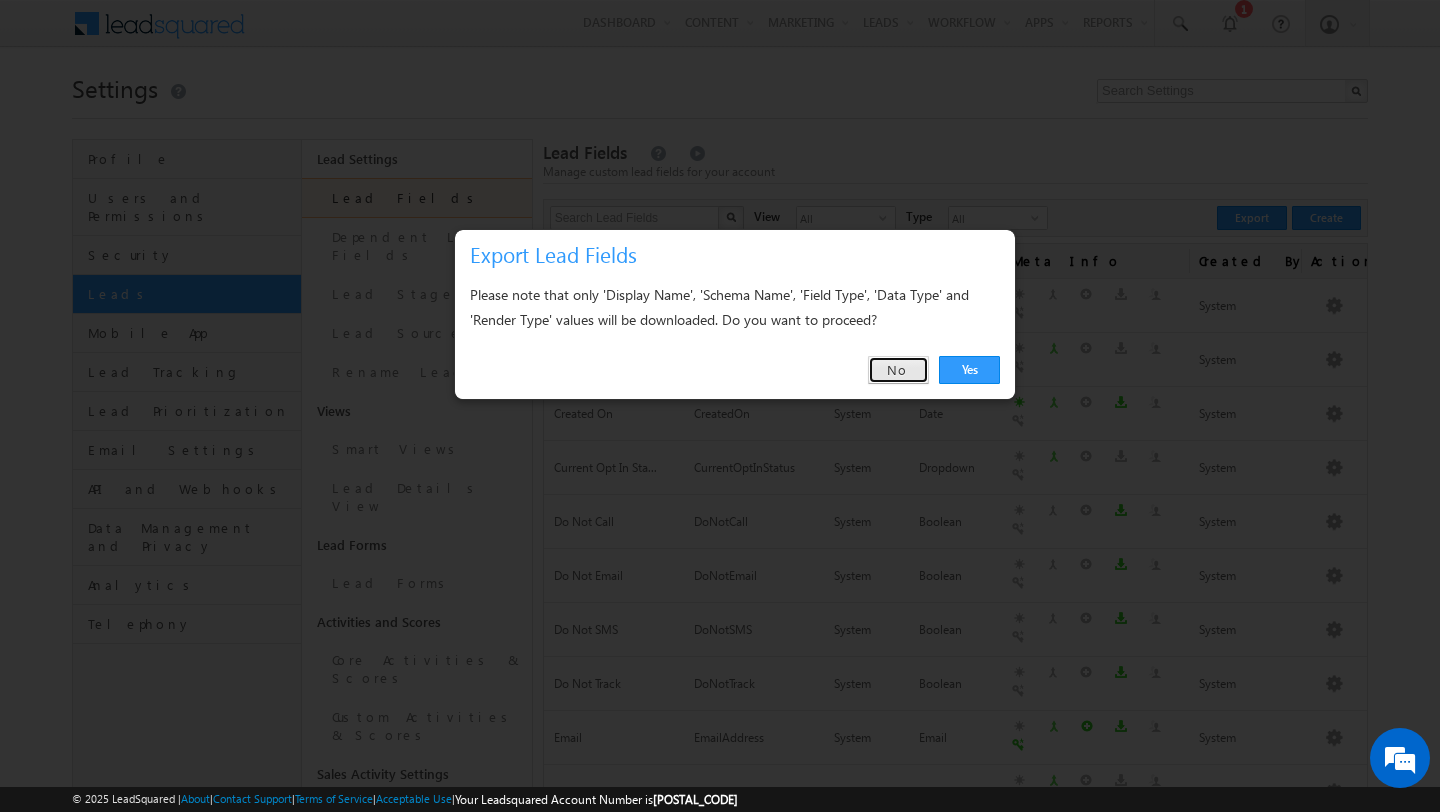 click on "No" at bounding box center (898, 370) 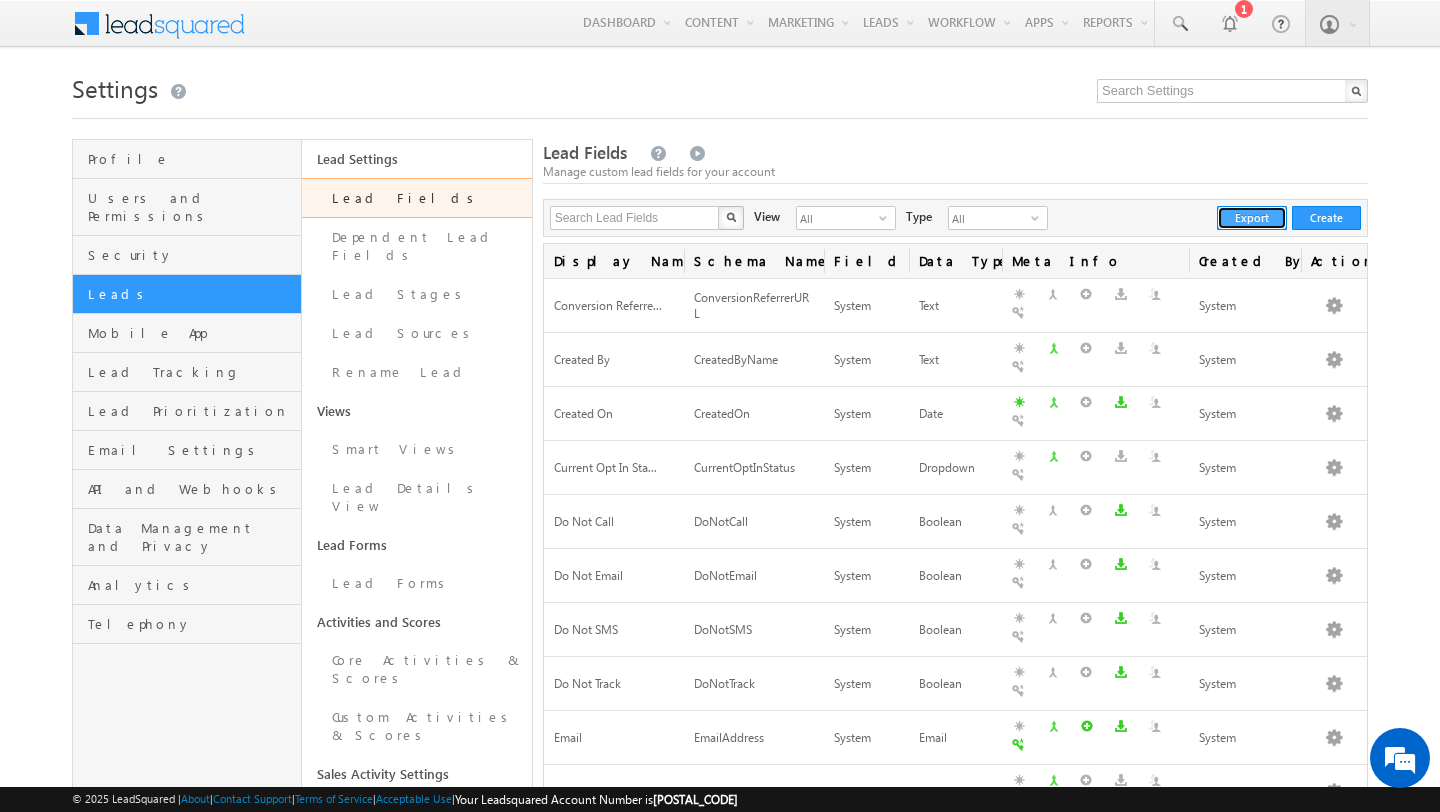 click on "Export" at bounding box center (1252, 218) 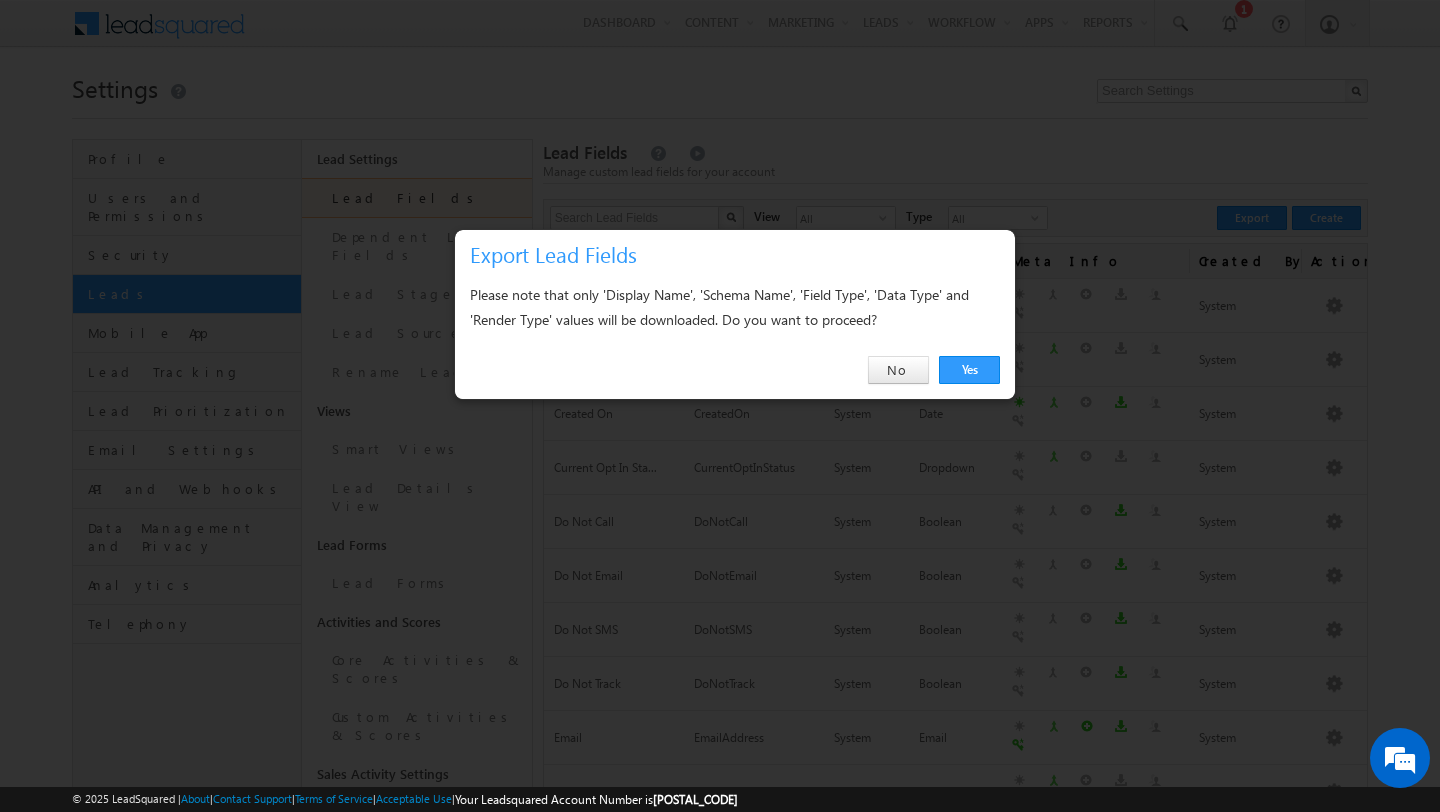 click on "Yes No" at bounding box center (735, 370) 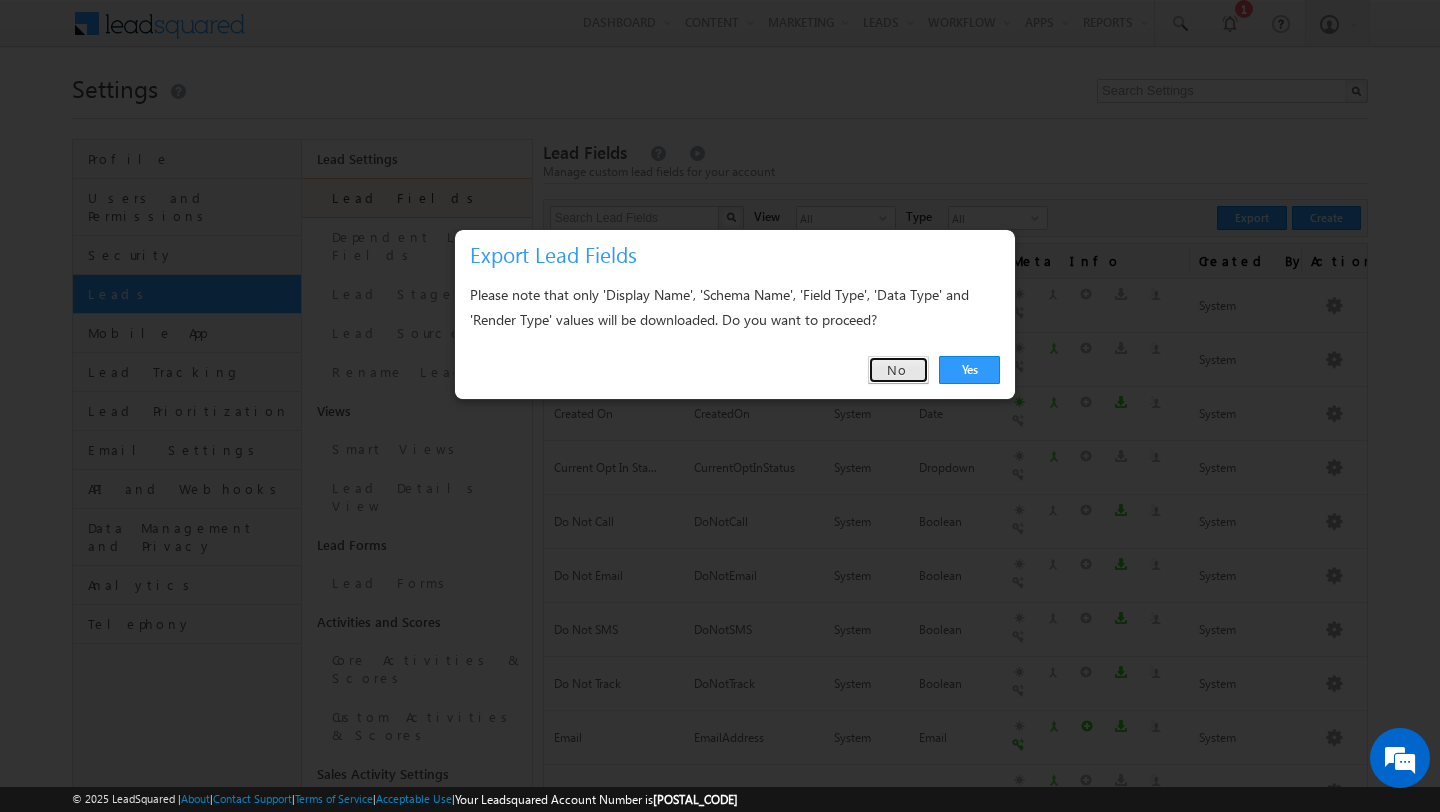 click on "No" at bounding box center (898, 370) 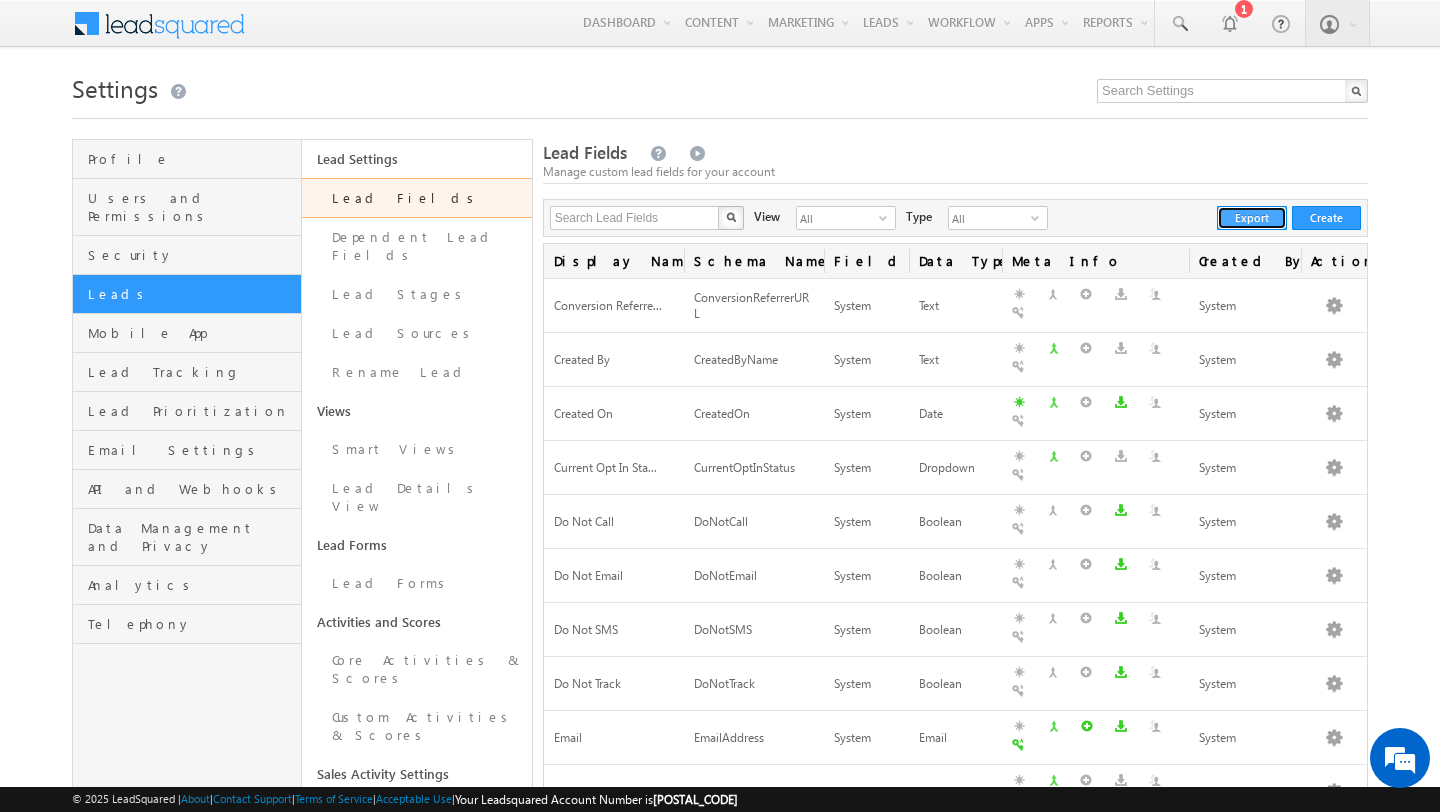 click on "Export" at bounding box center [1252, 218] 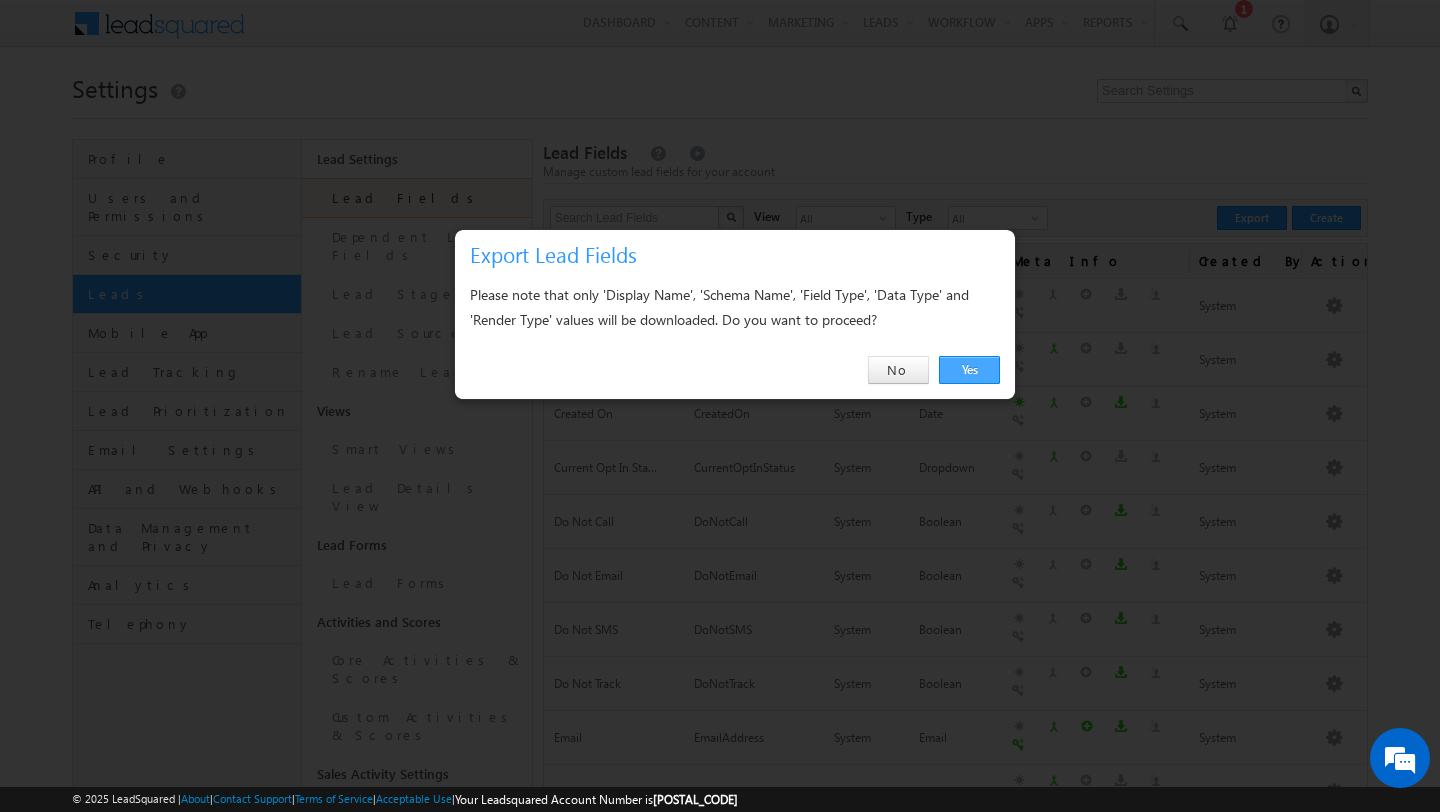 click on "Yes" at bounding box center (969, 370) 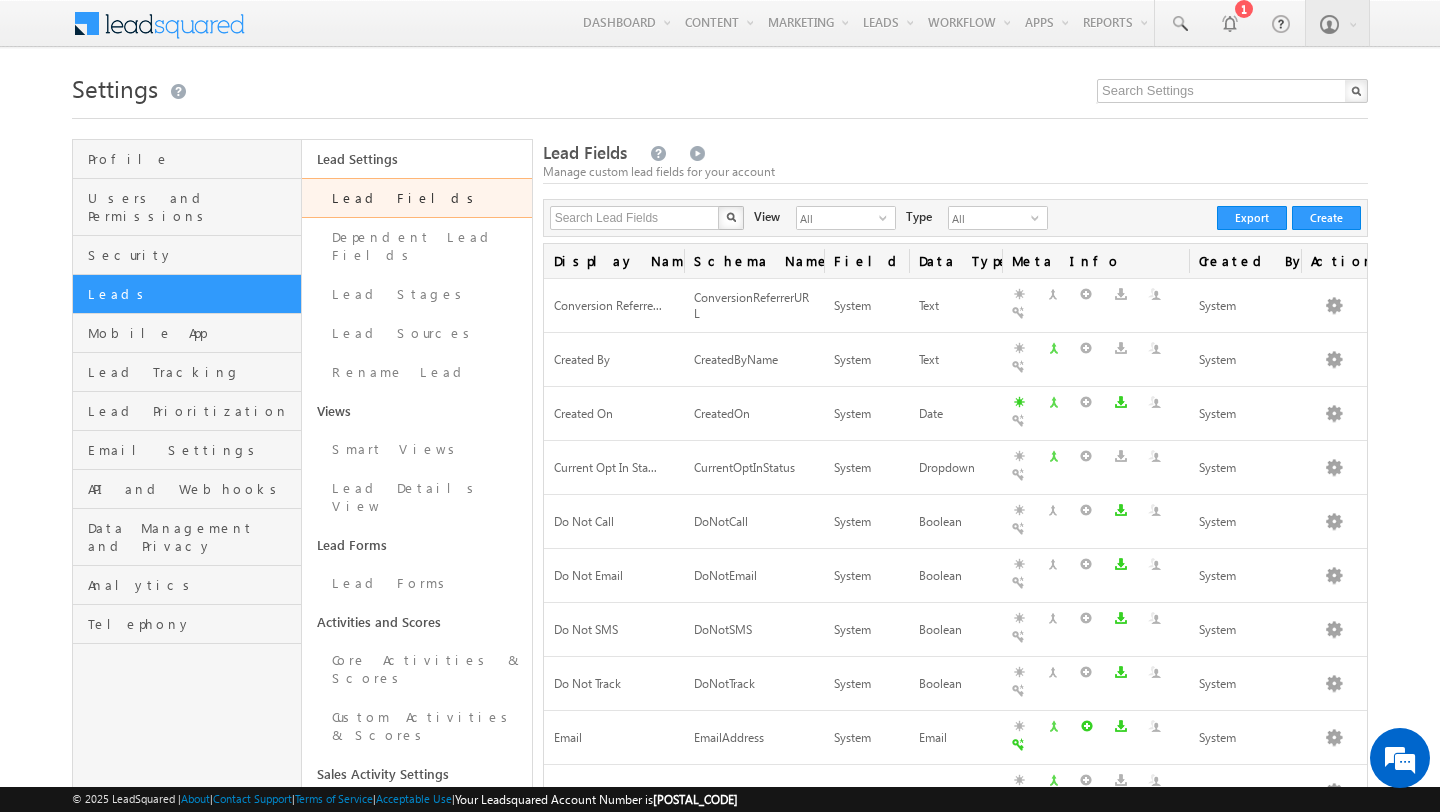 click at bounding box center (720, 112) 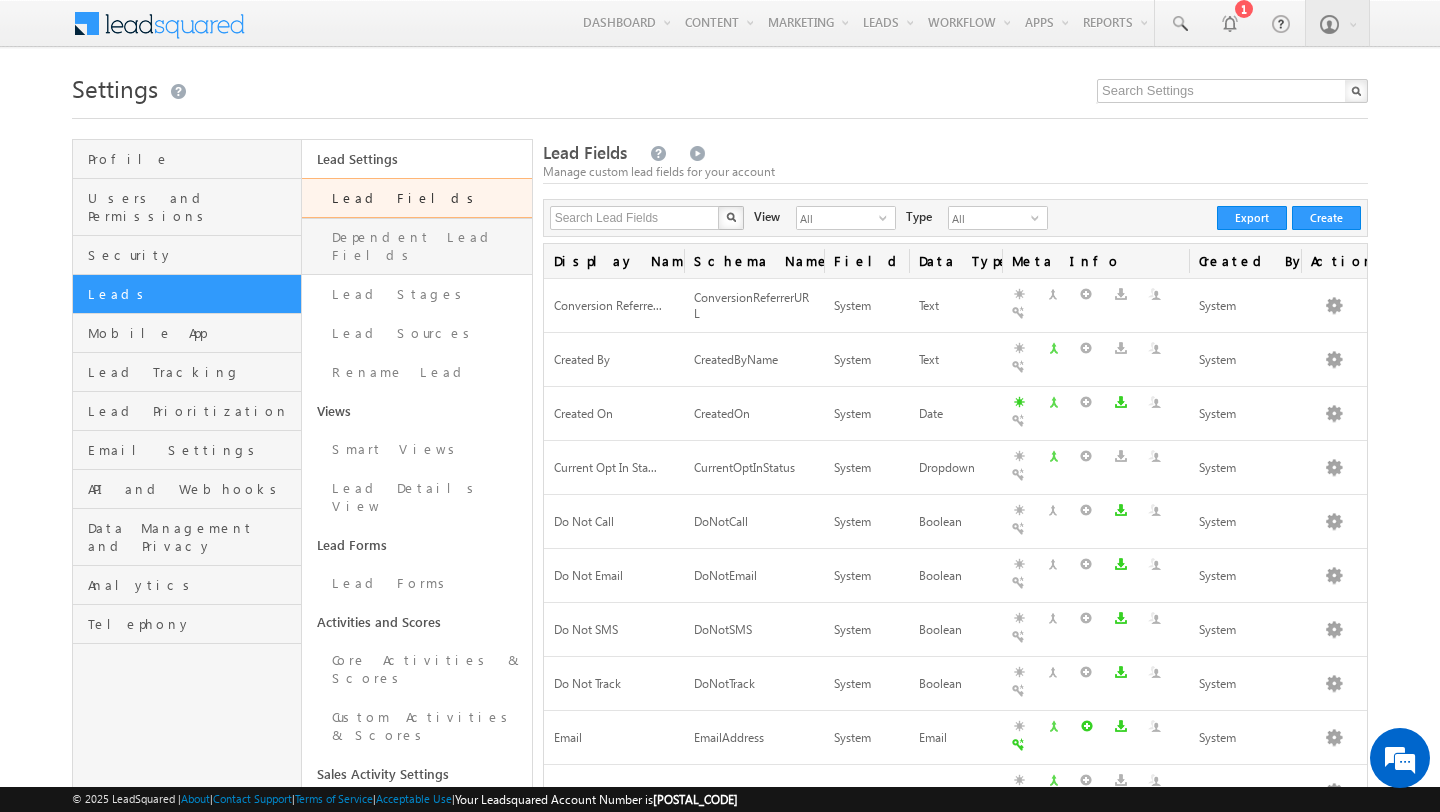 click on "Dependent Lead Fields" at bounding box center [416, 246] 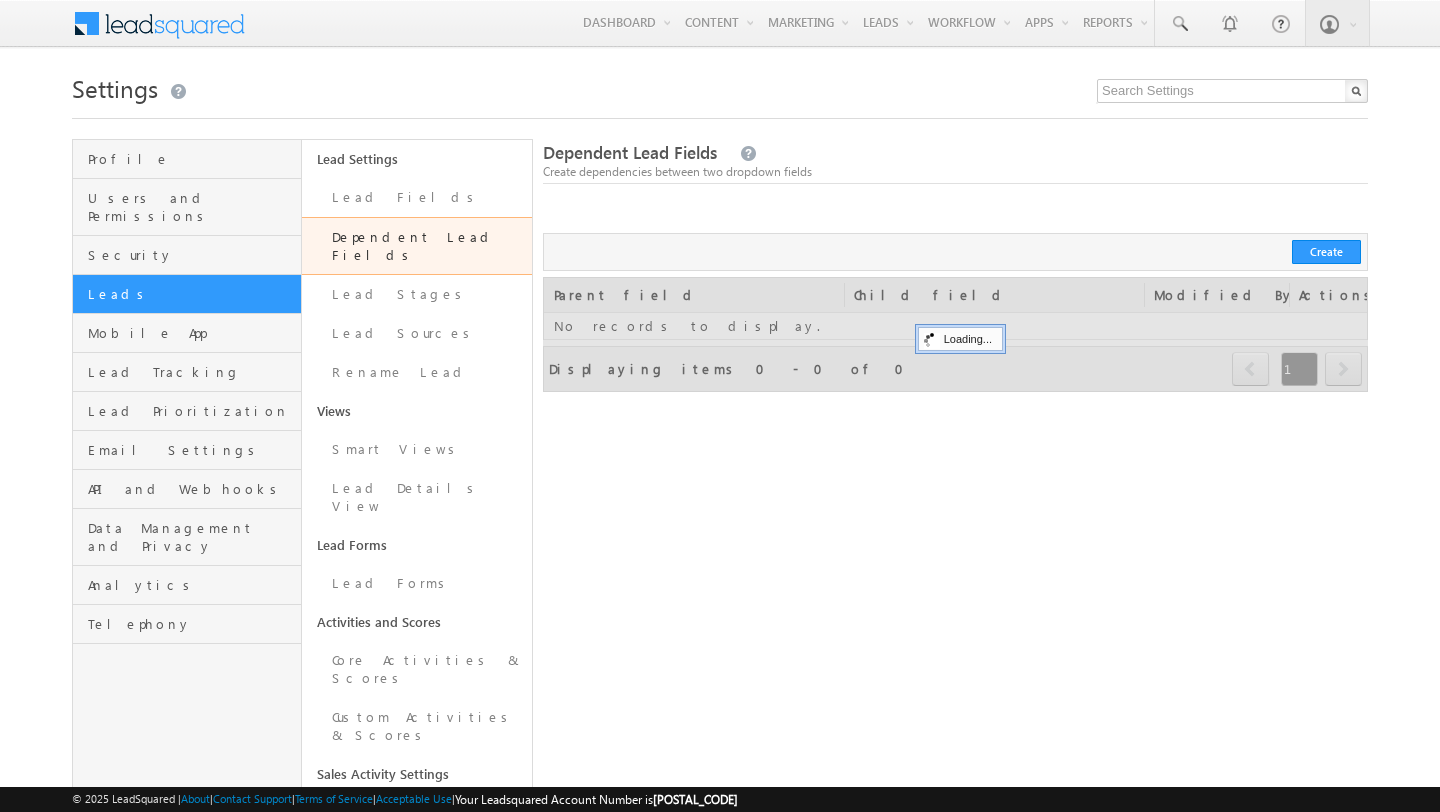 scroll, scrollTop: 0, scrollLeft: 0, axis: both 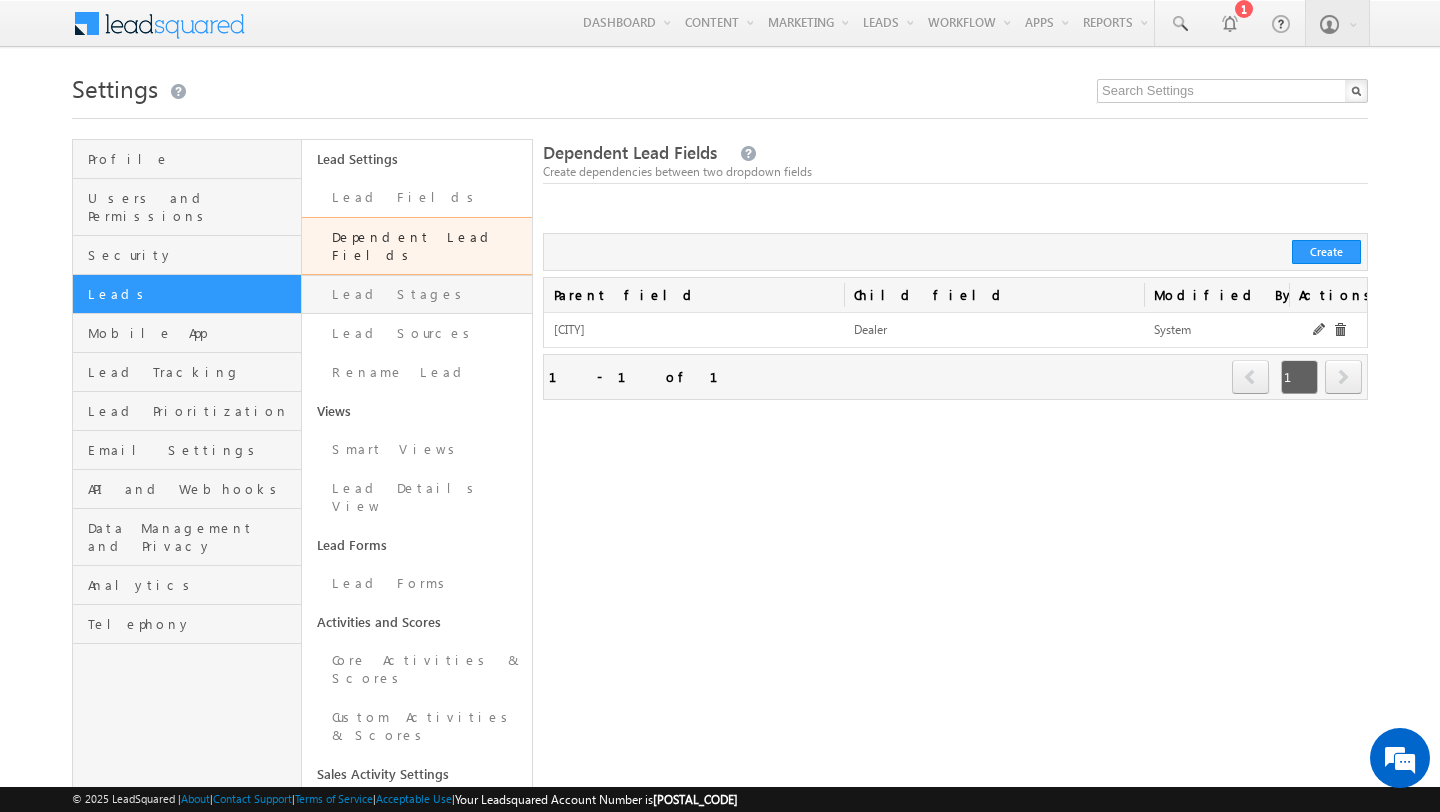 click on "Lead Stages" at bounding box center [416, 294] 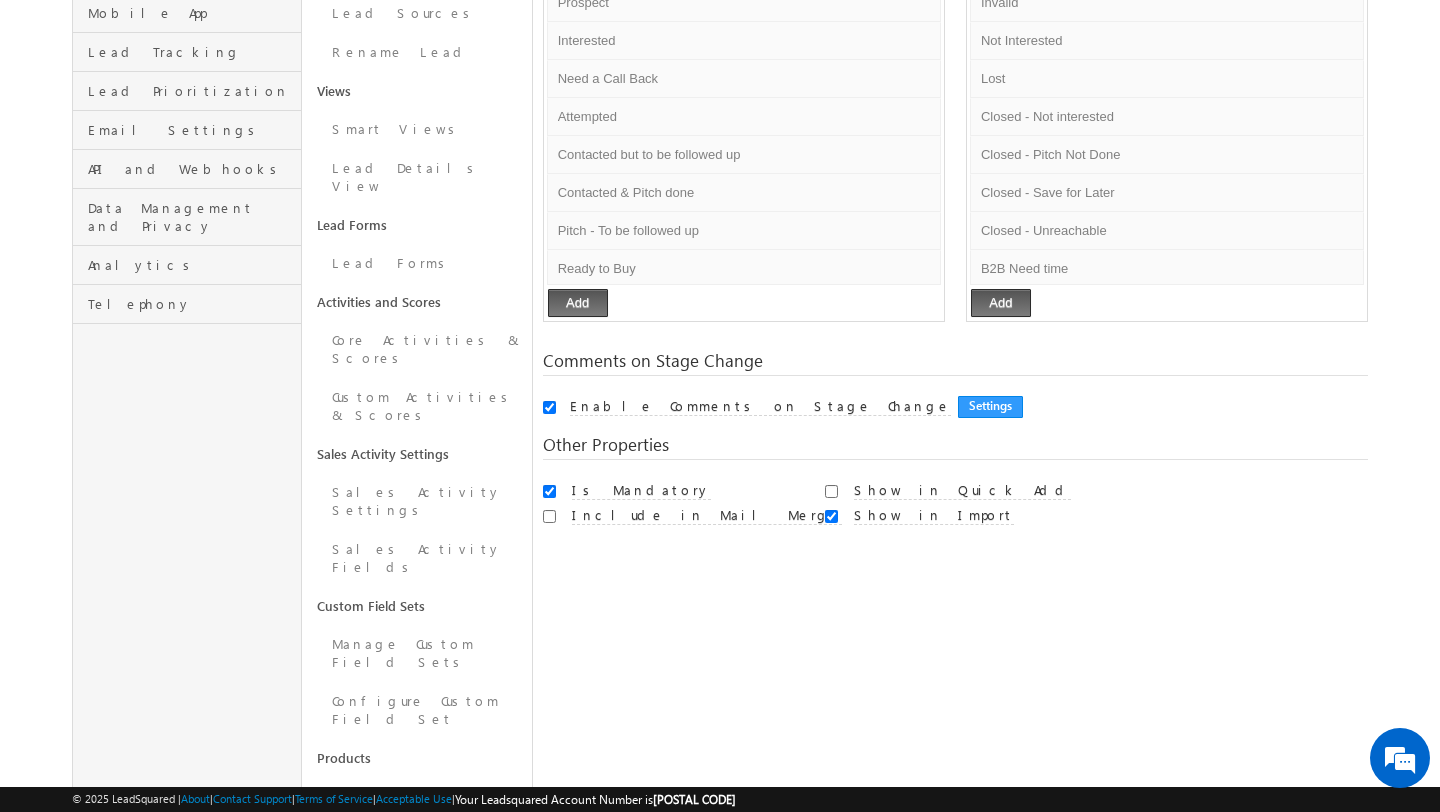 scroll, scrollTop: 367, scrollLeft: 0, axis: vertical 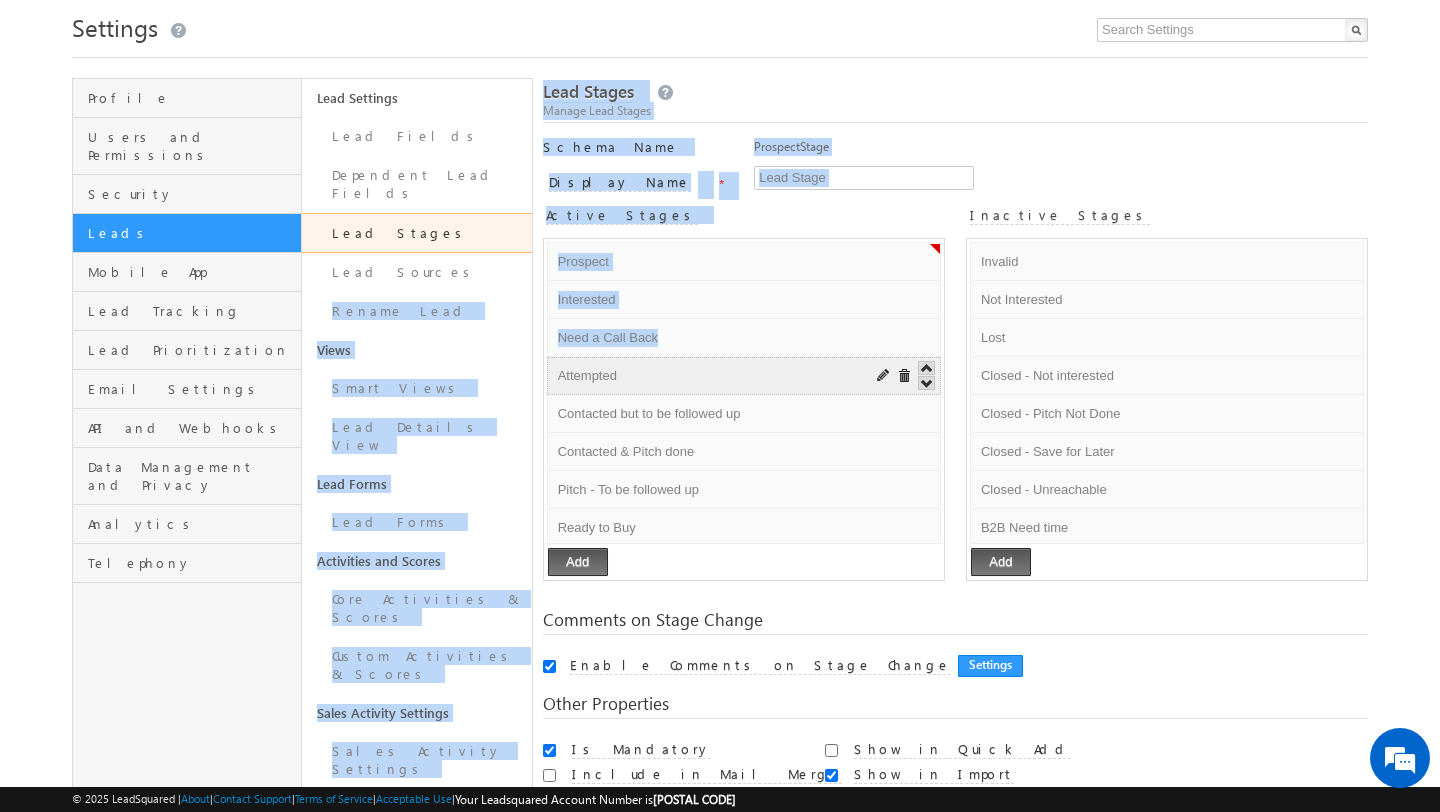 drag, startPoint x: 533, startPoint y: 250, endPoint x: 766, endPoint y: 381, distance: 267.30133 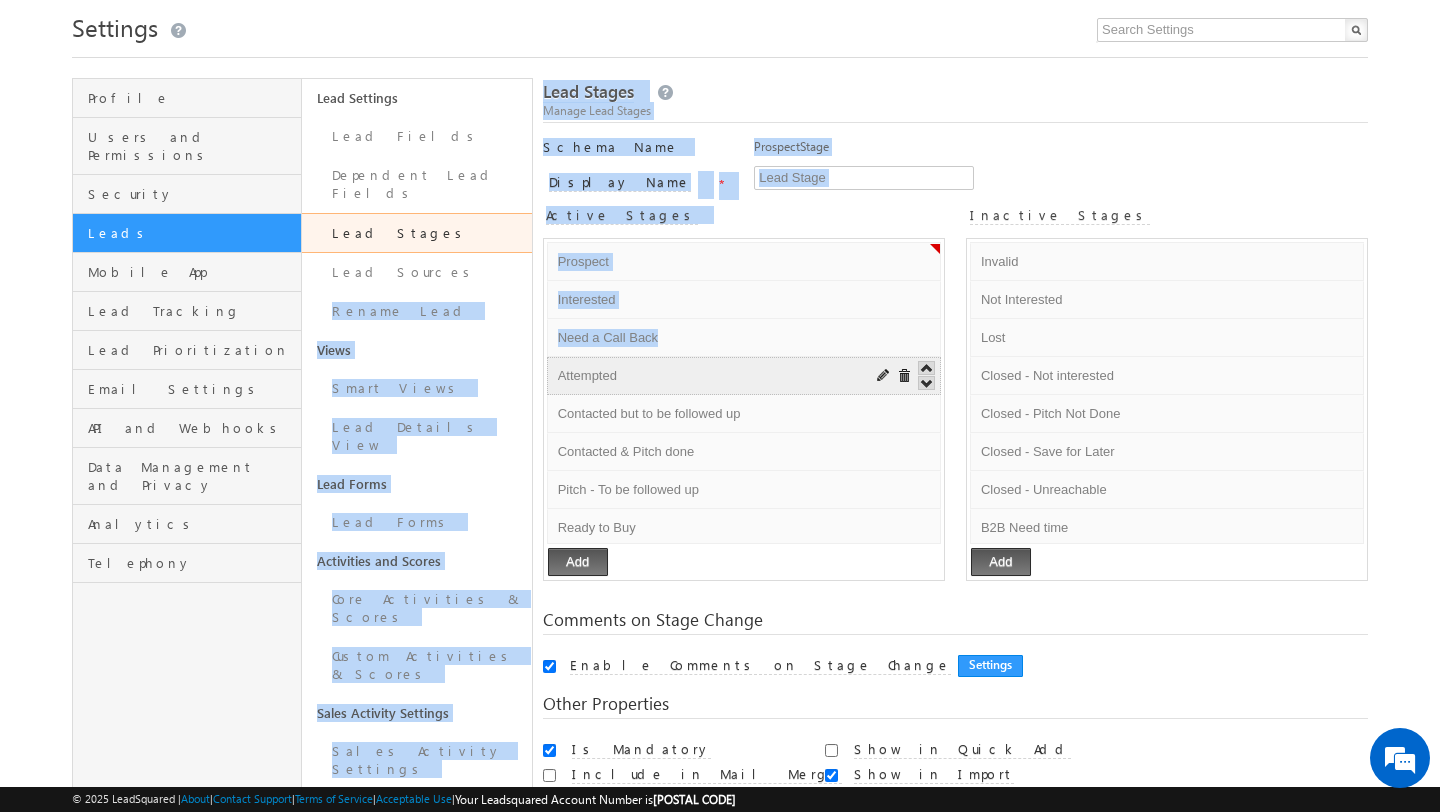 click on "Profile Users and Permissions Security Leads Mobile App Lead Tracking Lead Prioritization Email Settings API and Webhooks Data Management and Privacy Analytics Telephony
Lead Settings Lead Fields Dependent Lead Fields Lead Stages Lead Sources Rename Lead Views Smart Views Lead Details View Lead Forms Lead Forms Activities and Scores Core Activities & Scores Custom Activities & Scores Sales Activity Settings Sales Activity Settings Sales Activity Fields Custom Field Sets Manage Custom Field Sets Configure Custom Field Set Products Manage Products Configure Task Type Appointments To-Dos Manage Tags Marketing Tag Manager
Lead Stages
Manage Lead Stages
* Sold" at bounding box center [720, 682] 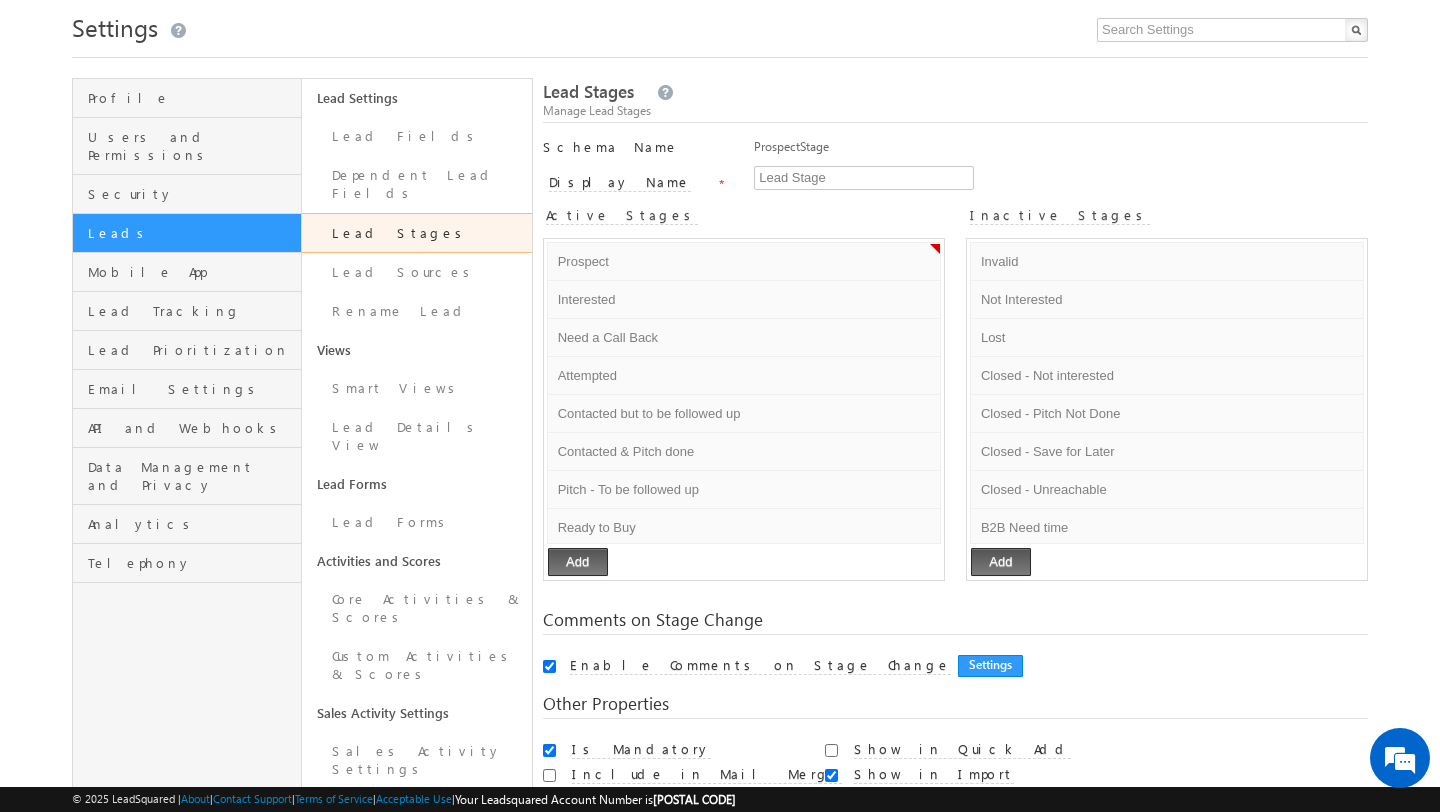 click on "ProspectStage" at bounding box center (1061, 152) 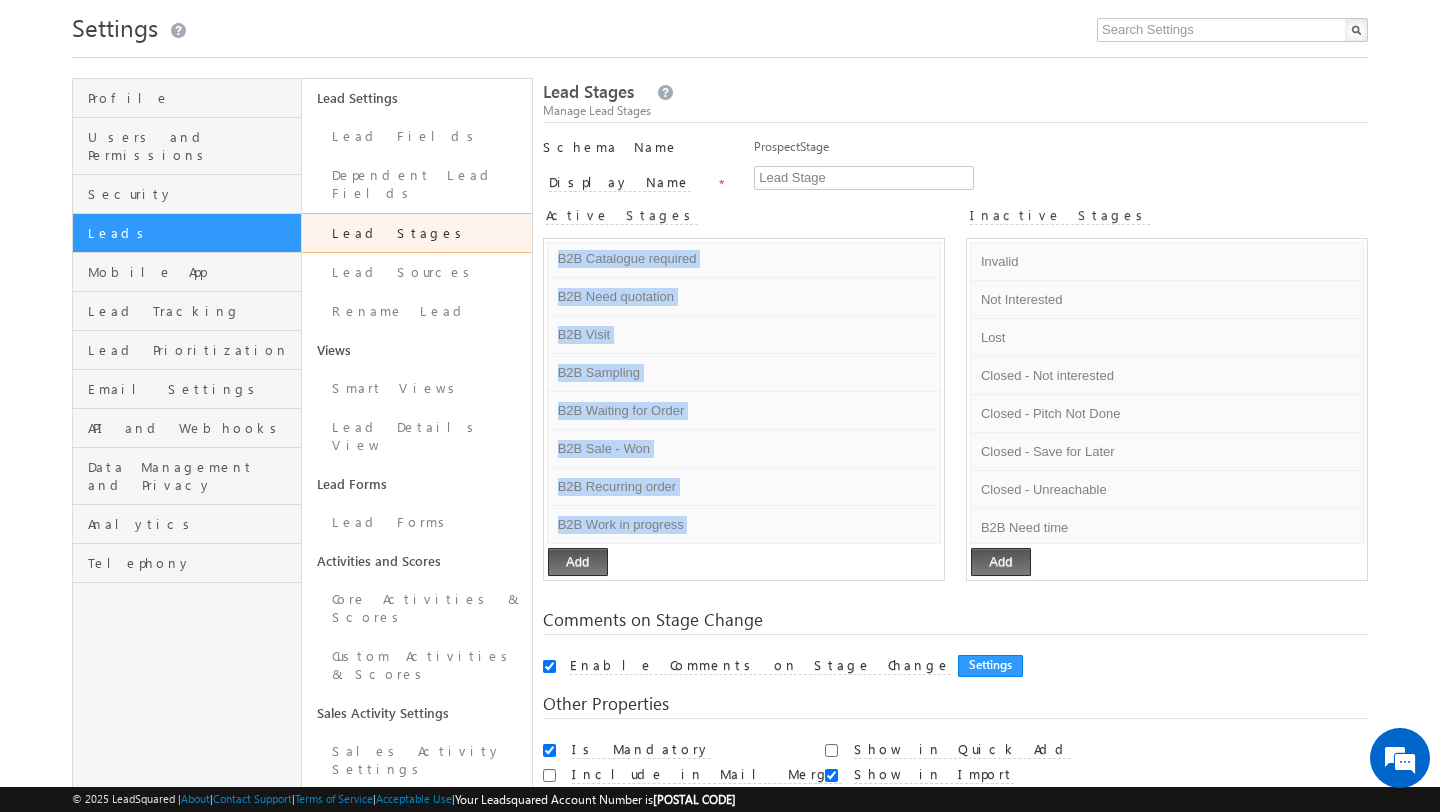 scroll, scrollTop: 574, scrollLeft: 0, axis: vertical 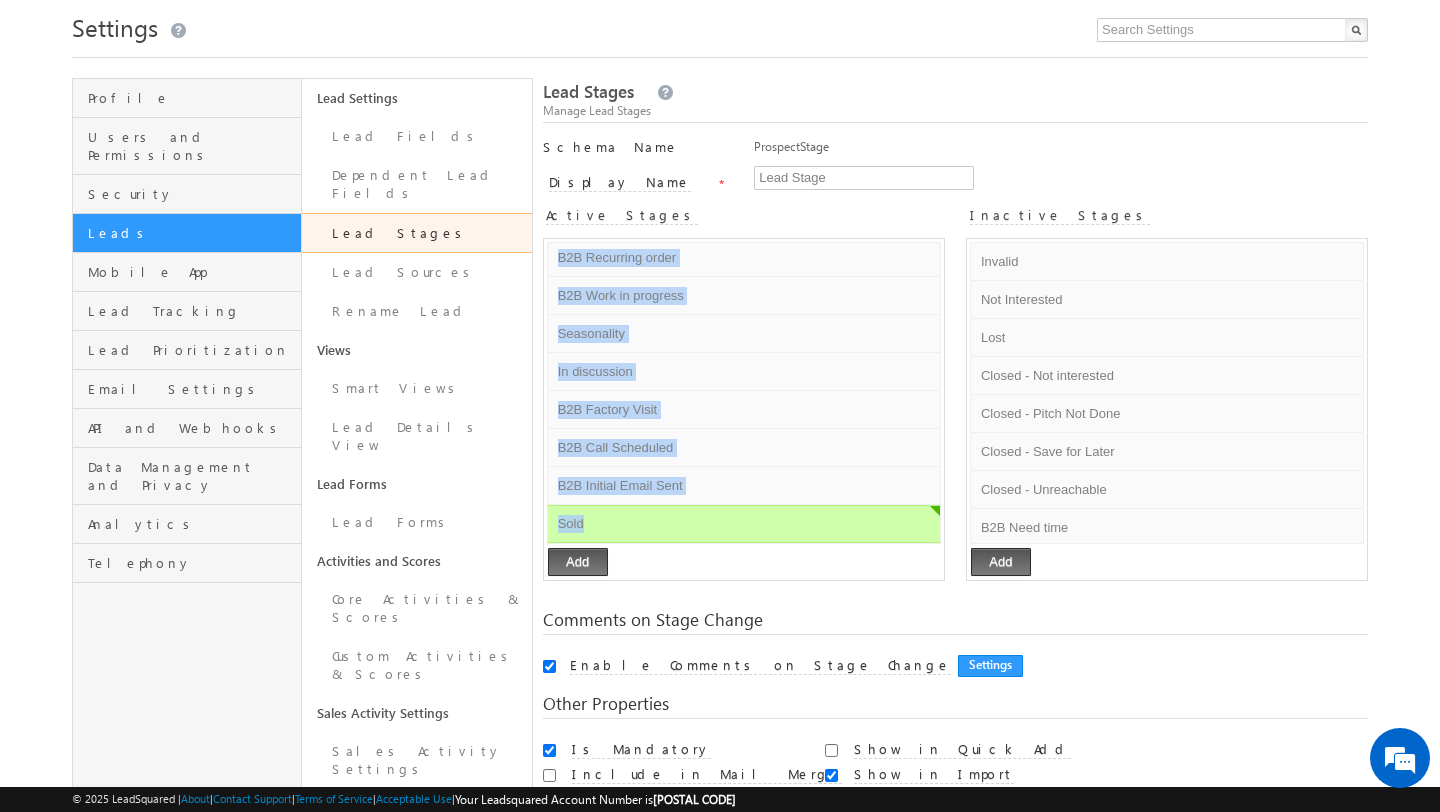 drag, startPoint x: 551, startPoint y: 262, endPoint x: 682, endPoint y: 588, distance: 351.33603 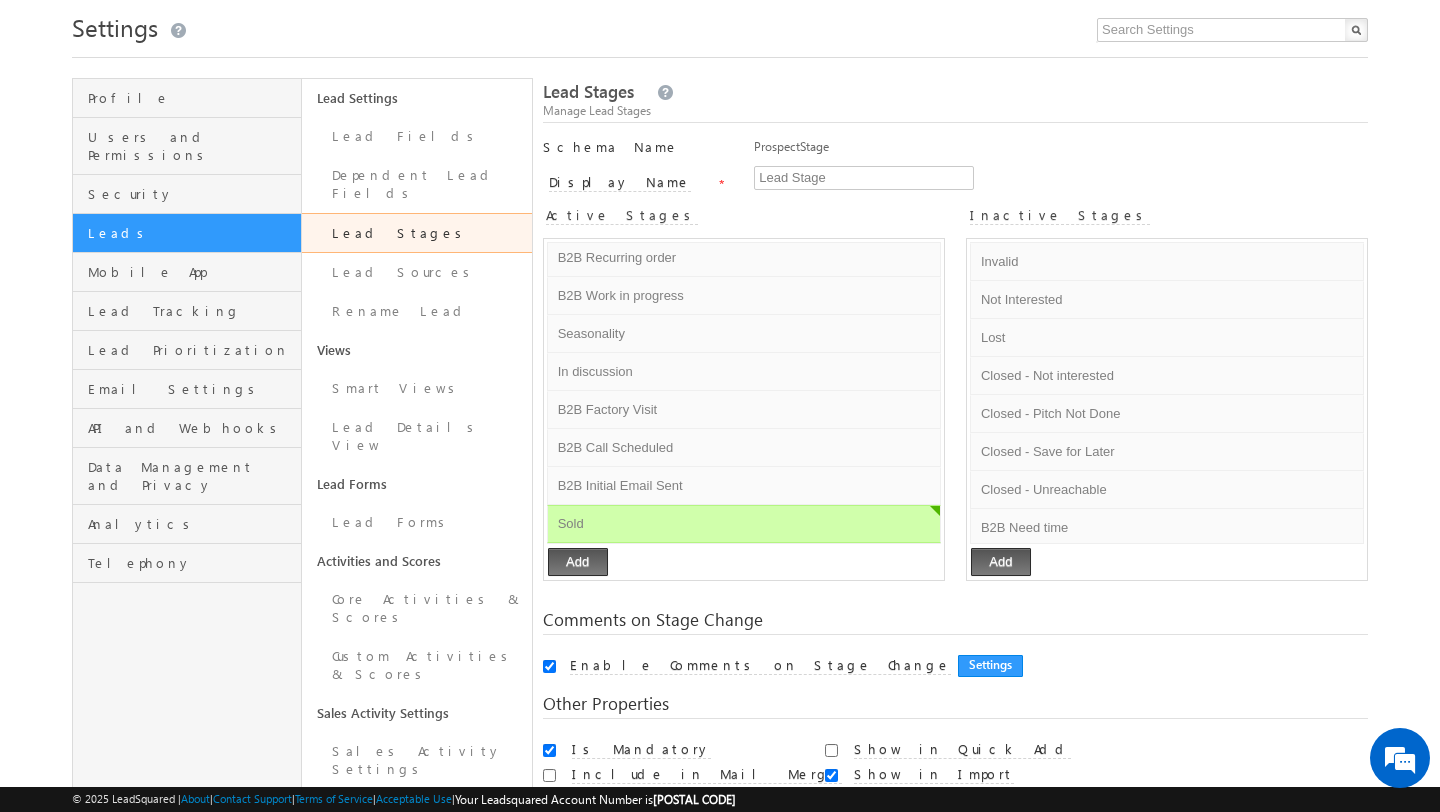 click on "Manage Lead Stages" at bounding box center (955, 111) 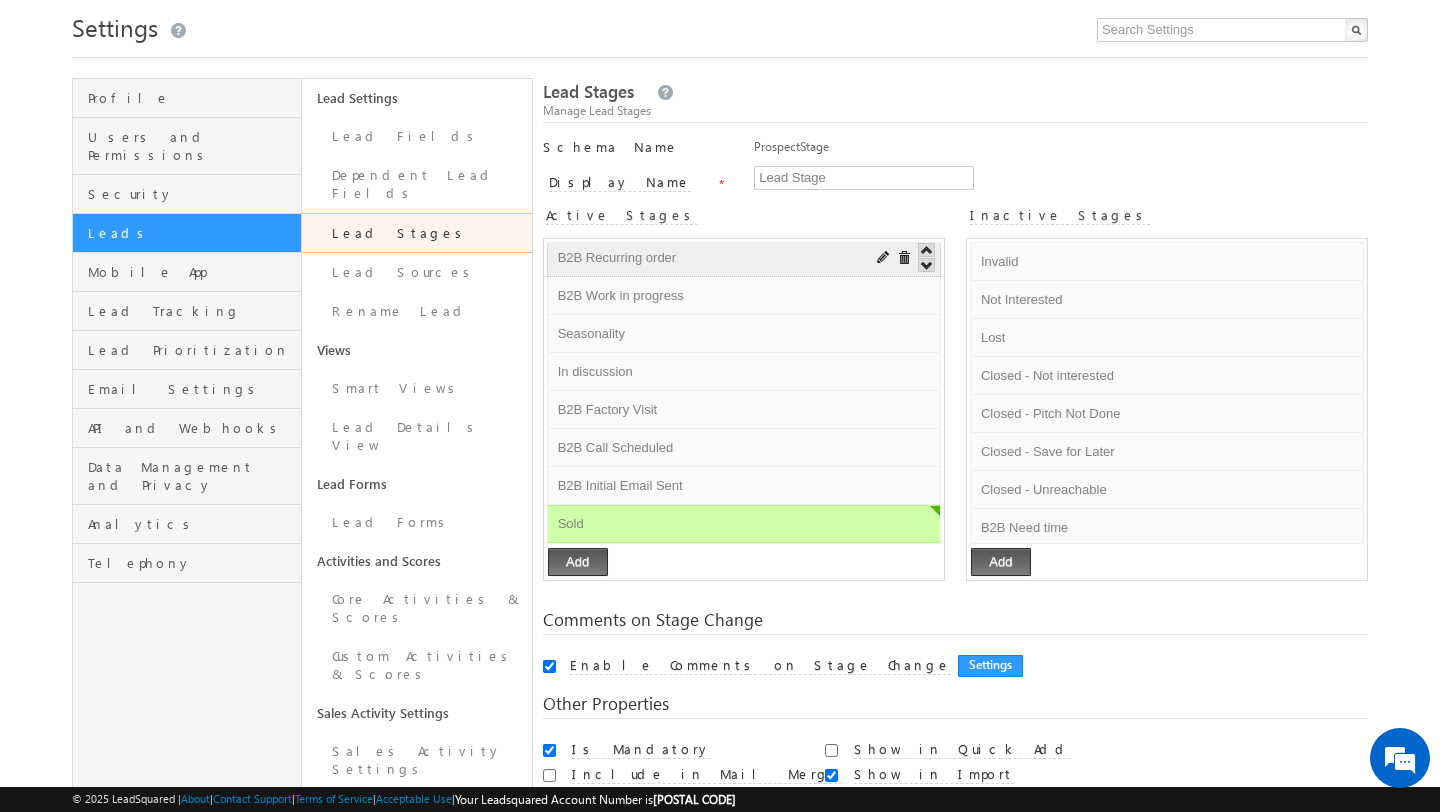 scroll, scrollTop: 0, scrollLeft: 0, axis: both 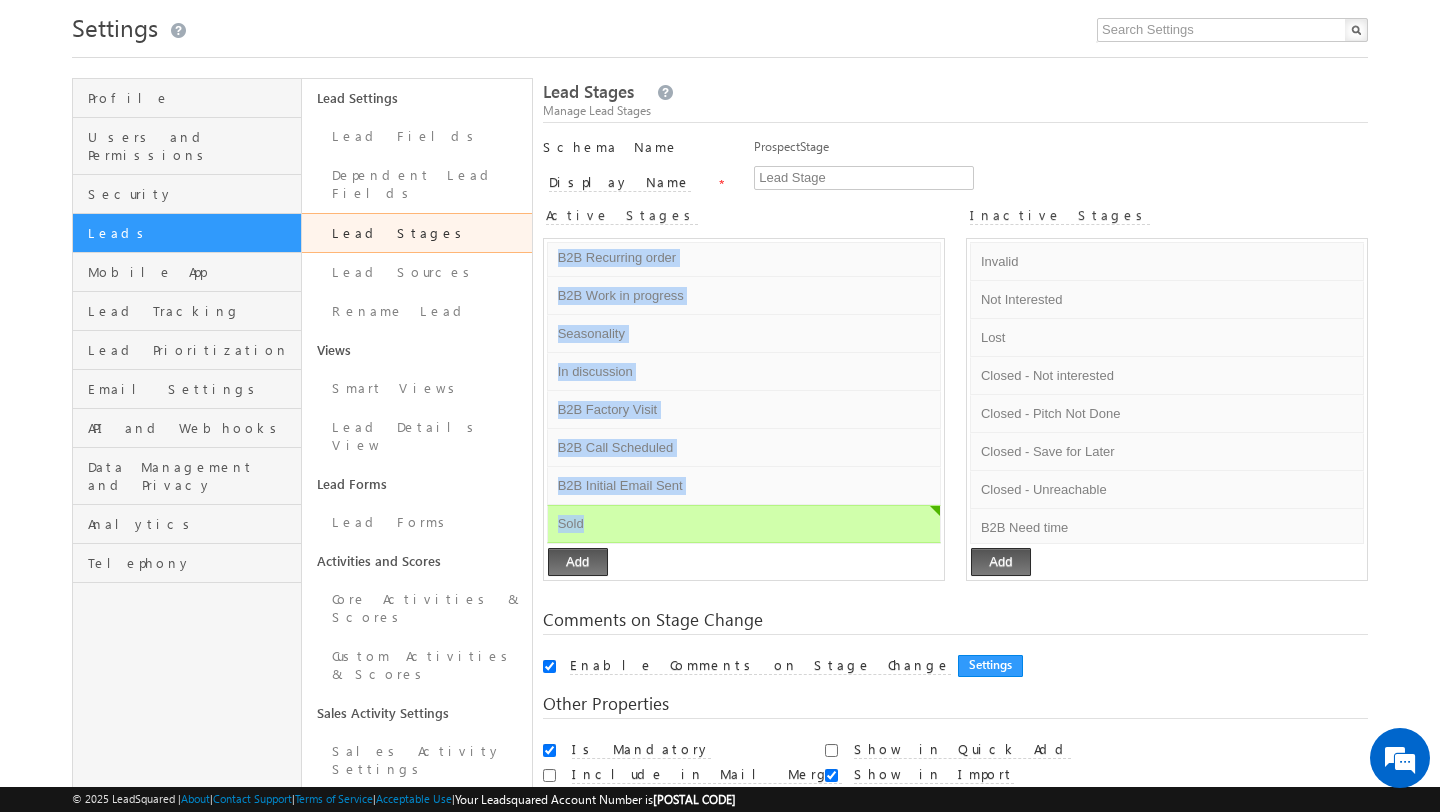 drag, startPoint x: 552, startPoint y: 255, endPoint x: 620, endPoint y: 547, distance: 299.81326 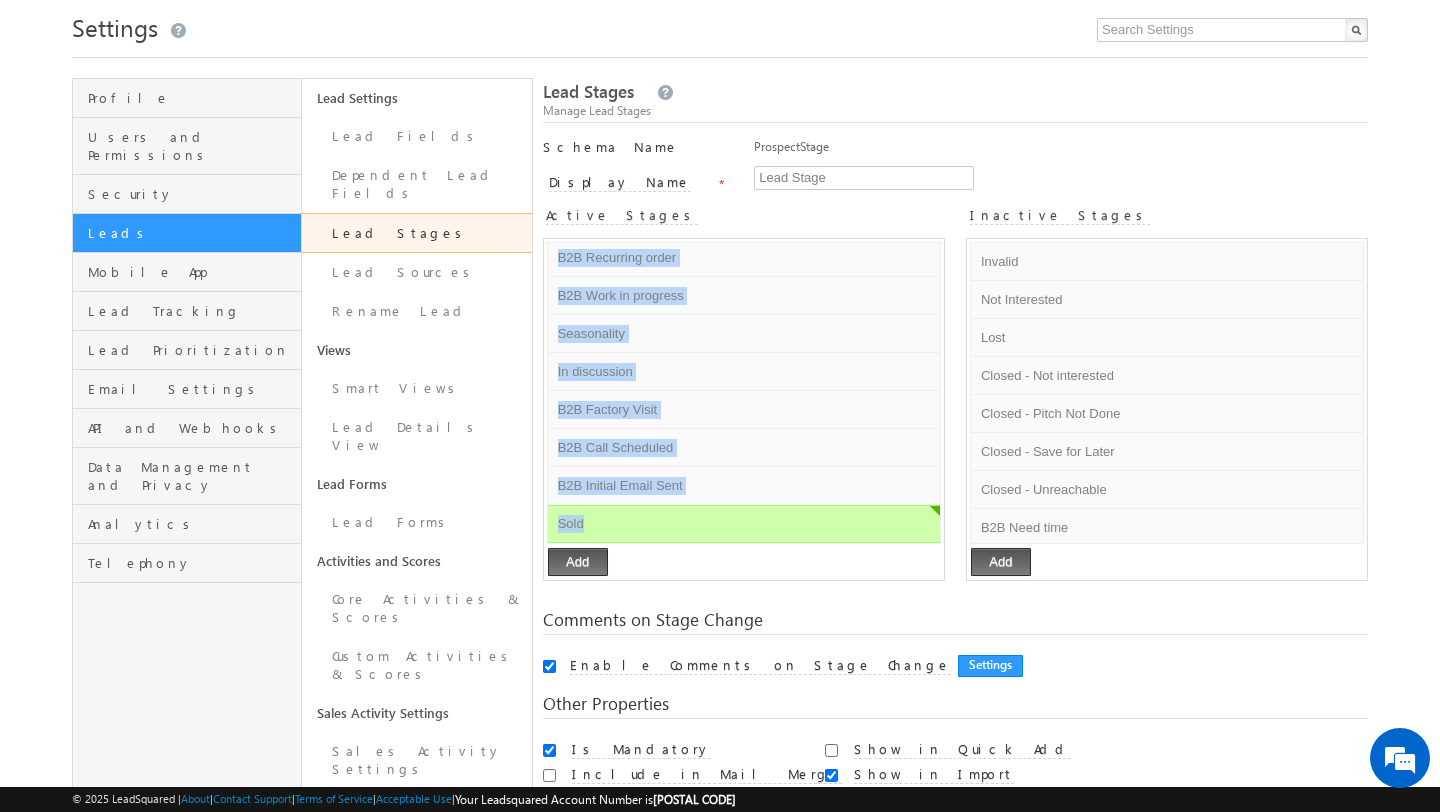 click on "Prospect Default Error processing! Interested Default Error processing! Need a Call Back Default Error processing! Attempted Default Error processing! Contacted but to be followed up Default Error processing! Contacted & Pitch done Default Error processing! Pitch - To be followed up Default Error processing! Ready to Buy Default Error processing! Need Test Ride Default Error processing! B2B Catalogue required Default Error processing! B2B Need quotation Default Error processing! B2B Visit Default Error processing! B2B Sampling Default Error processing! B2B Waiting for Order Default Error processing! B2B Sale - Won Default Error processing! B2B Recurring order Default Error processing! B2B Work in progress Default Error processing! Seasonality Default Error processing! In discussion Default Error processing! B2B Factory Visit Default Error processing! B2B Call Scheduled Default Error processing! B2B Initial Email Sent Default Error processing! Sold Default Error processing! Add Updating" at bounding box center (744, 409) 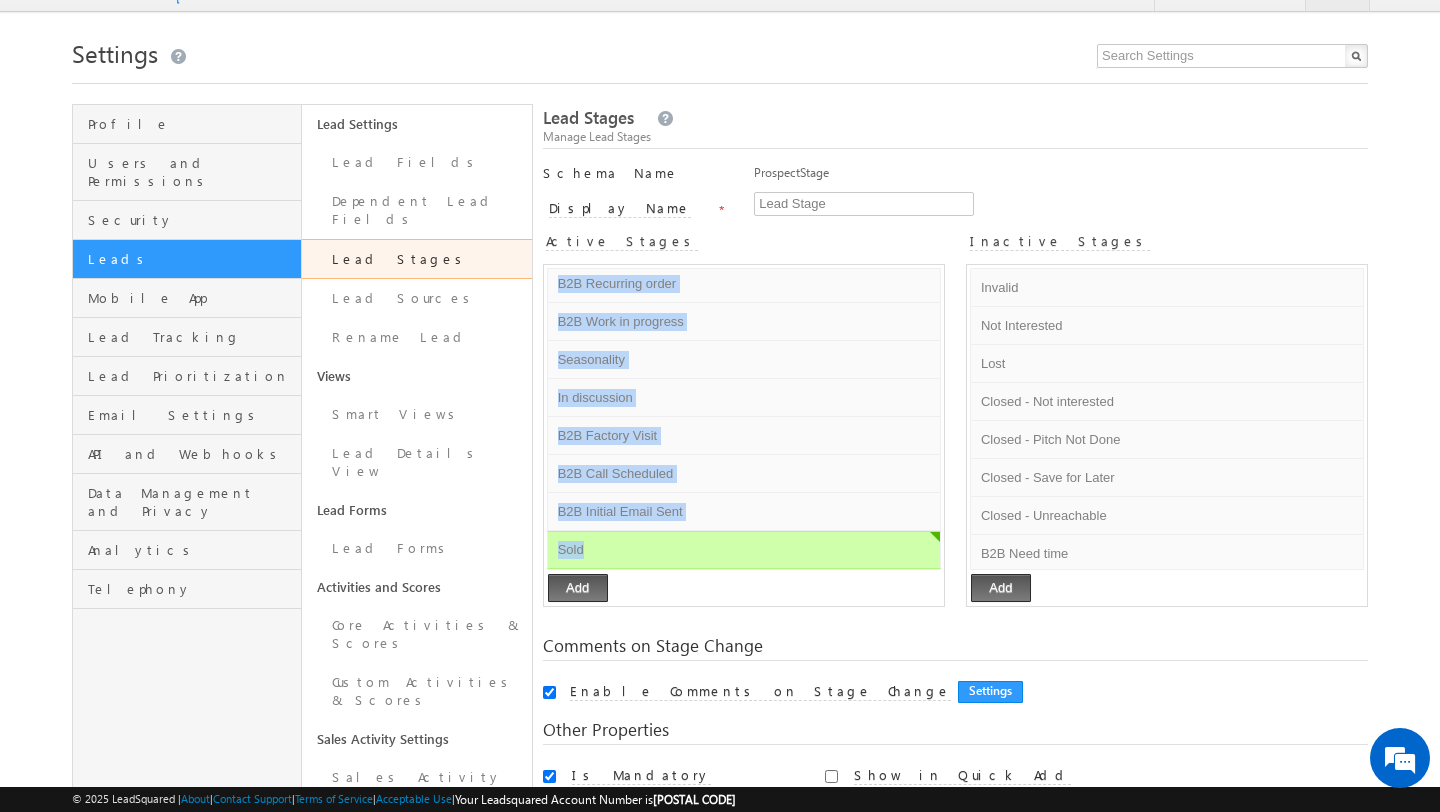 scroll, scrollTop: 51, scrollLeft: 0, axis: vertical 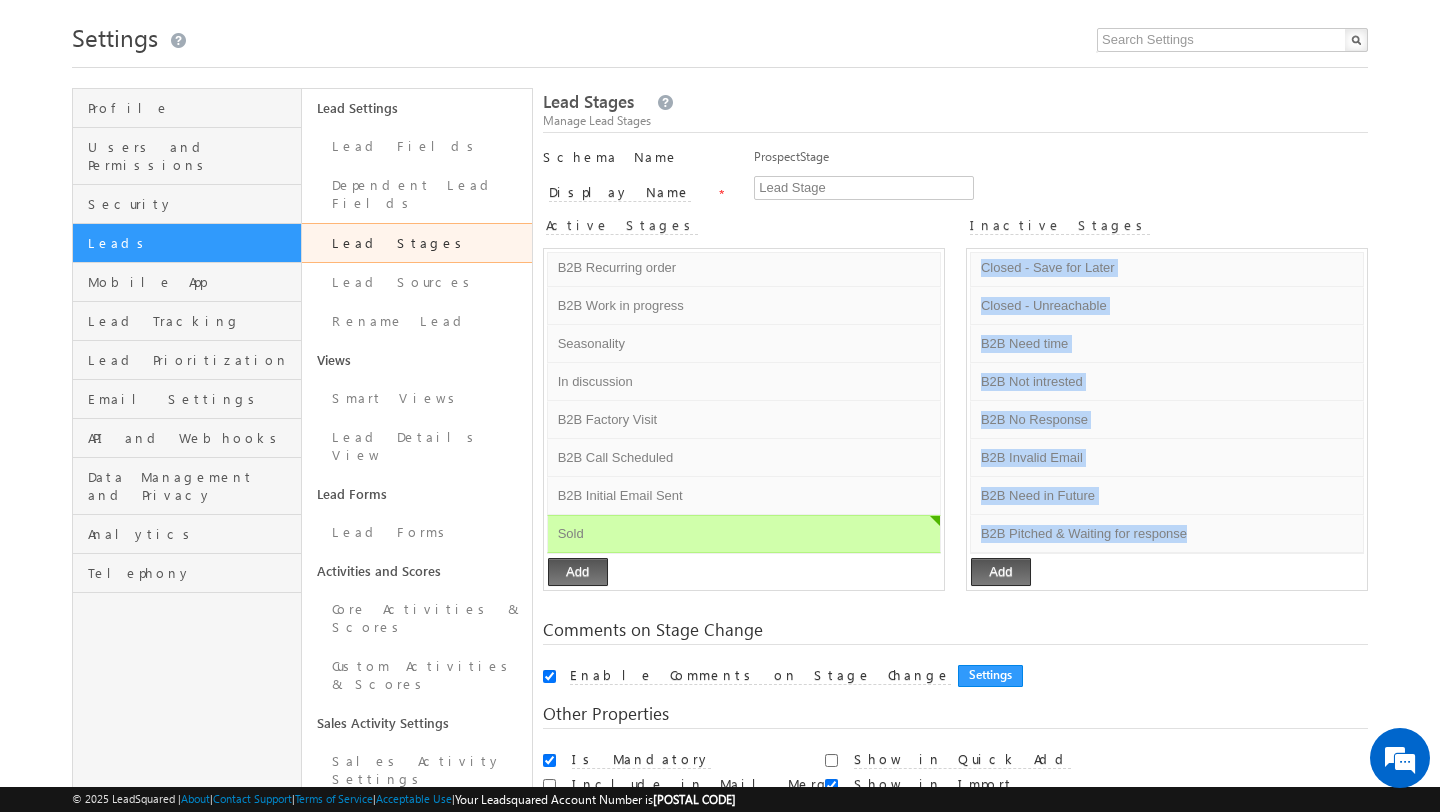 drag, startPoint x: 974, startPoint y: 265, endPoint x: 1210, endPoint y: 573, distance: 388.02063 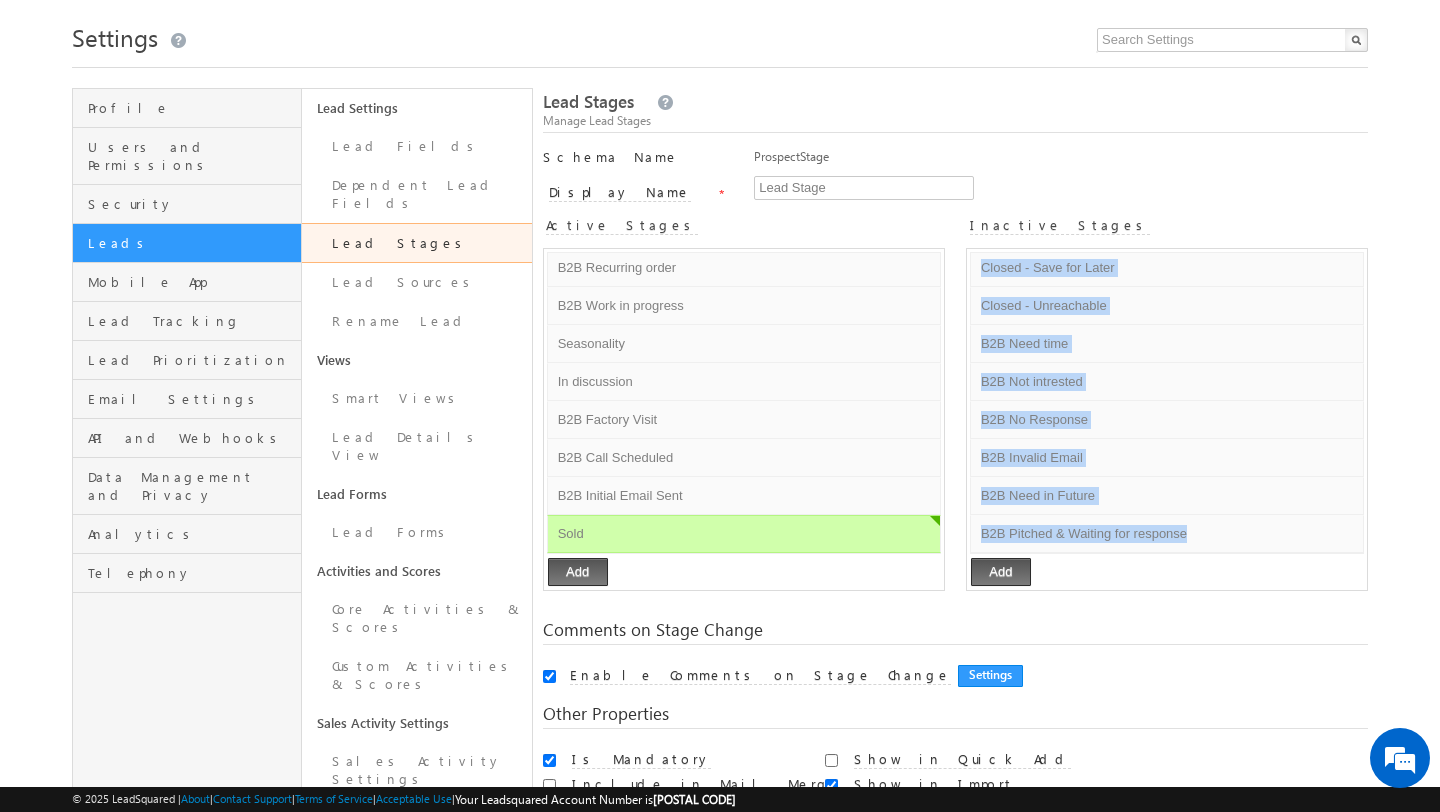 click on "Invalid Default Error processing! Not Interested Default Error processing! Lost Default Error processing! Closed - Not interested Default Error processing! Closed - Pitch Not Done Default Error processing! Closed - Save for Later Default Error processing! Closed - Unreachable Default Error processing! B2B Need time Default Error processing! B2B Not intrested Default Error processing! B2B No Response Default Error processing! B2B Invalid Email Default Error processing! B2B Need in Future Default Error processing! B2B Pitched & Waiting for response Default Error processing! Add Updating" at bounding box center (1167, 419) 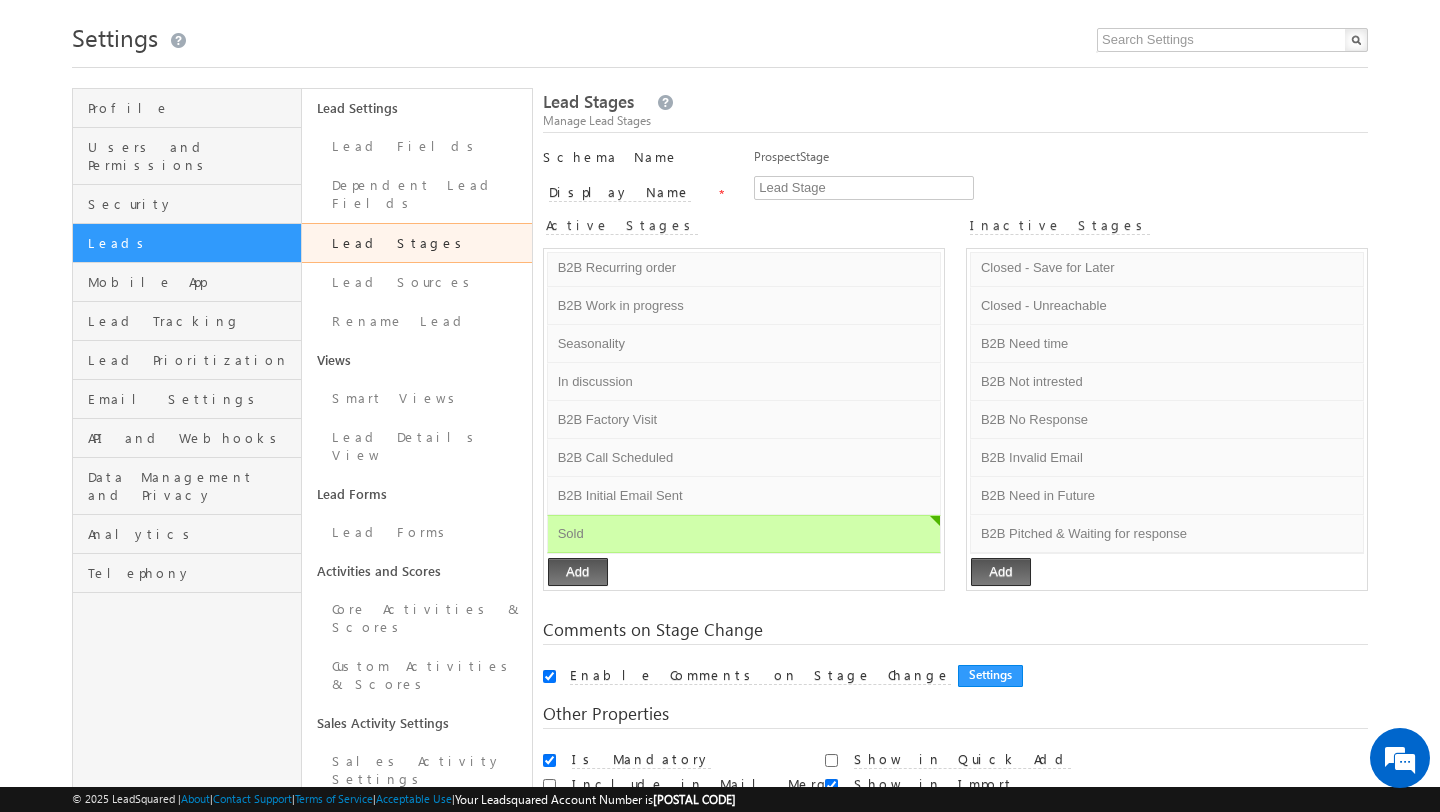 click on "ProspectStage" at bounding box center (1061, 162) 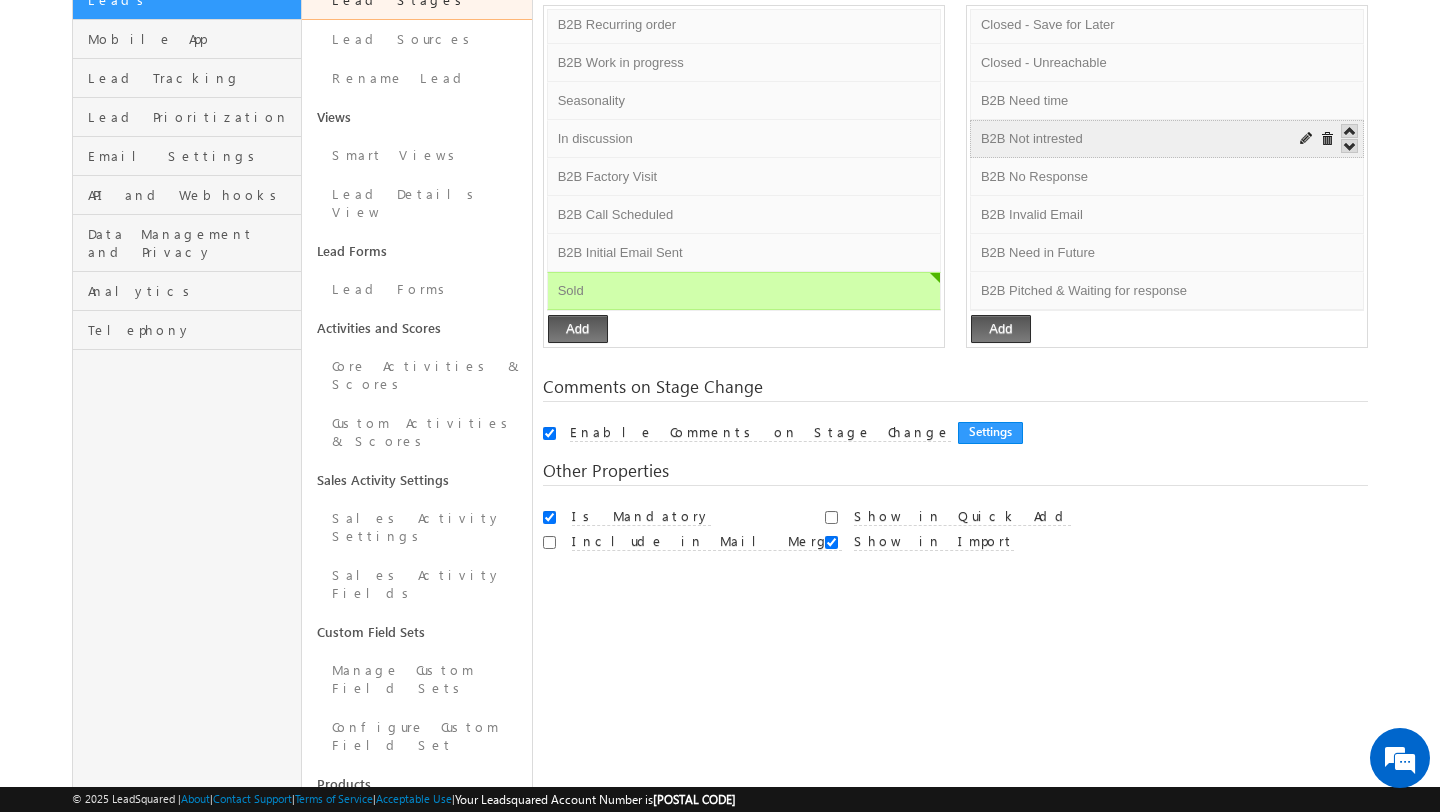 scroll, scrollTop: 0, scrollLeft: 0, axis: both 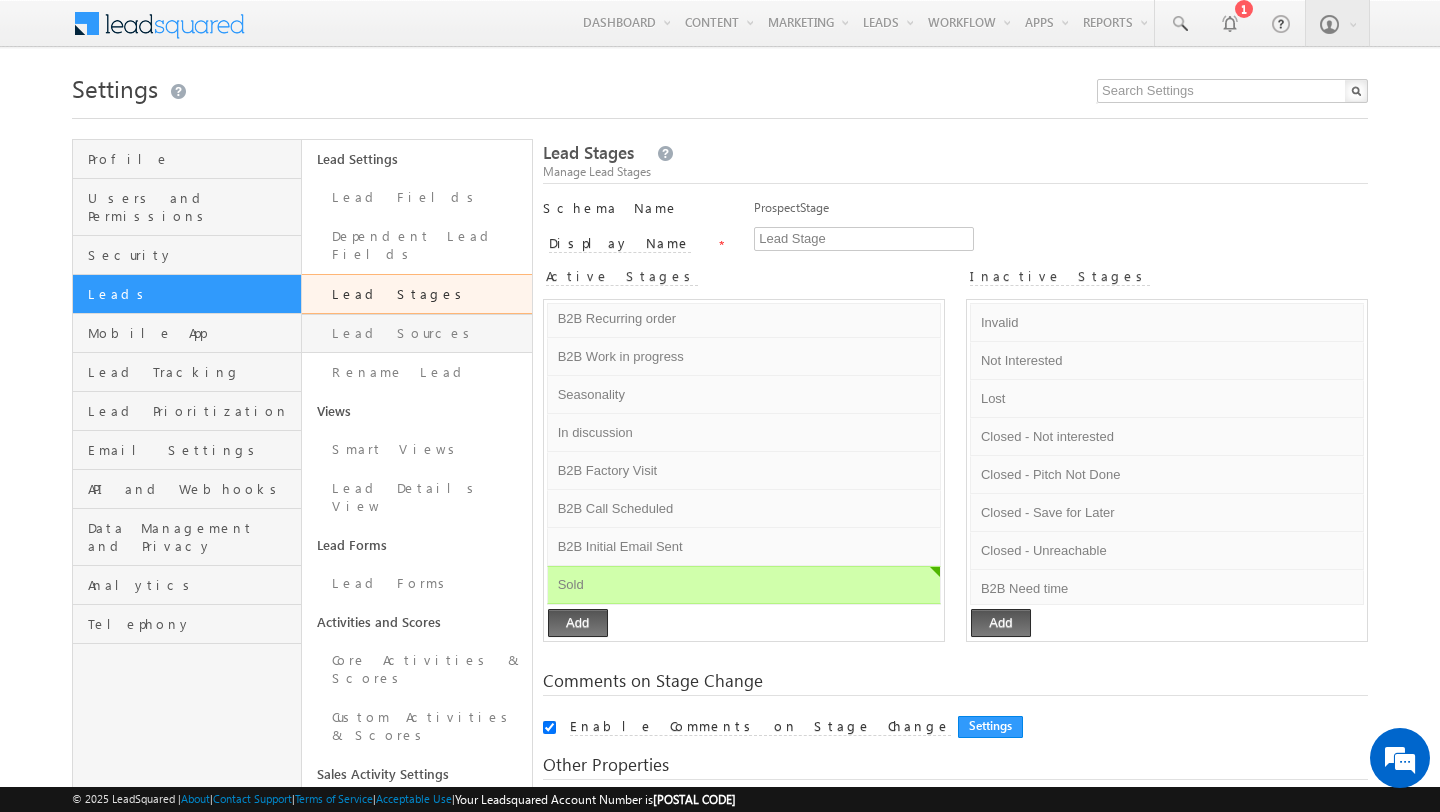 click on "Lead Sources" at bounding box center [416, 333] 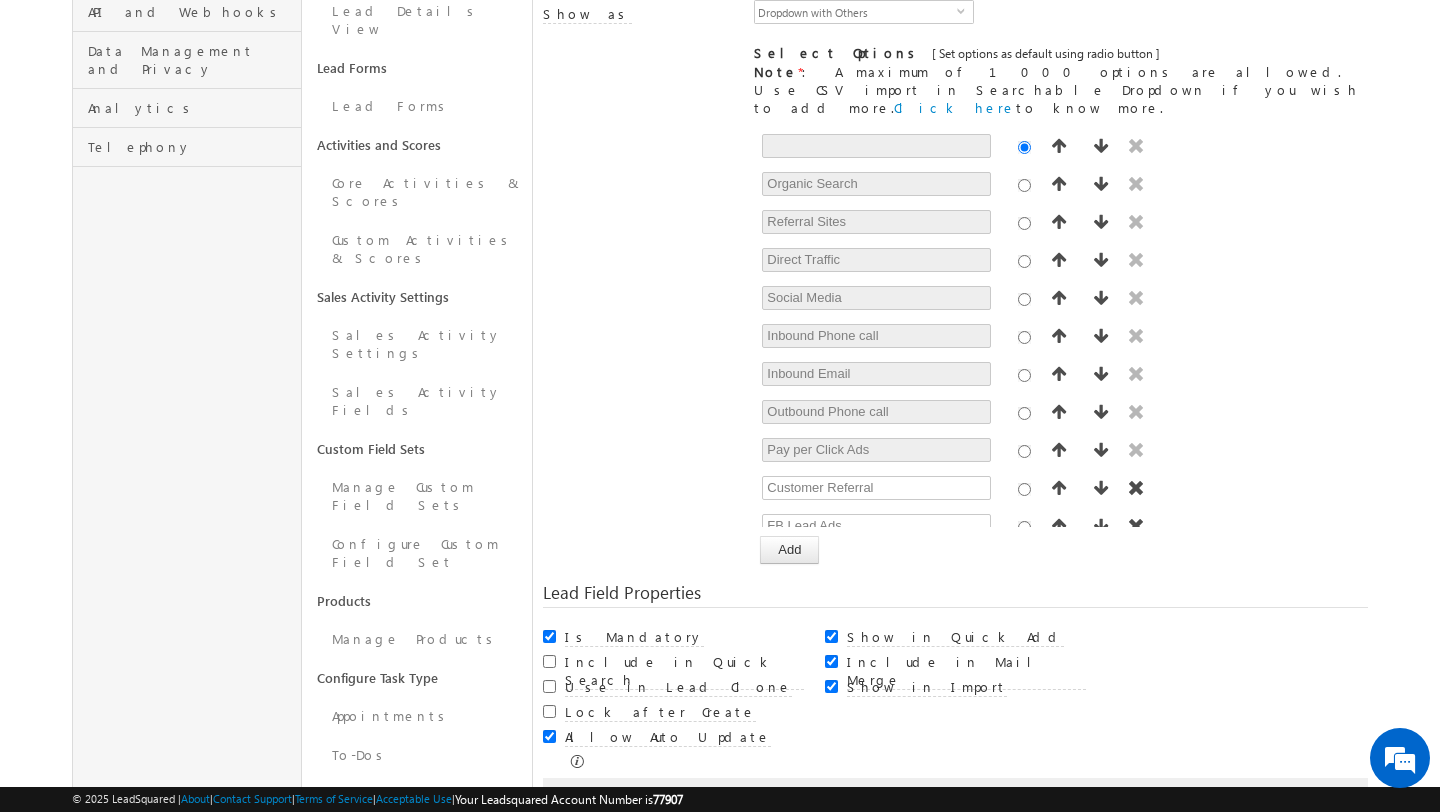 scroll, scrollTop: 460, scrollLeft: 0, axis: vertical 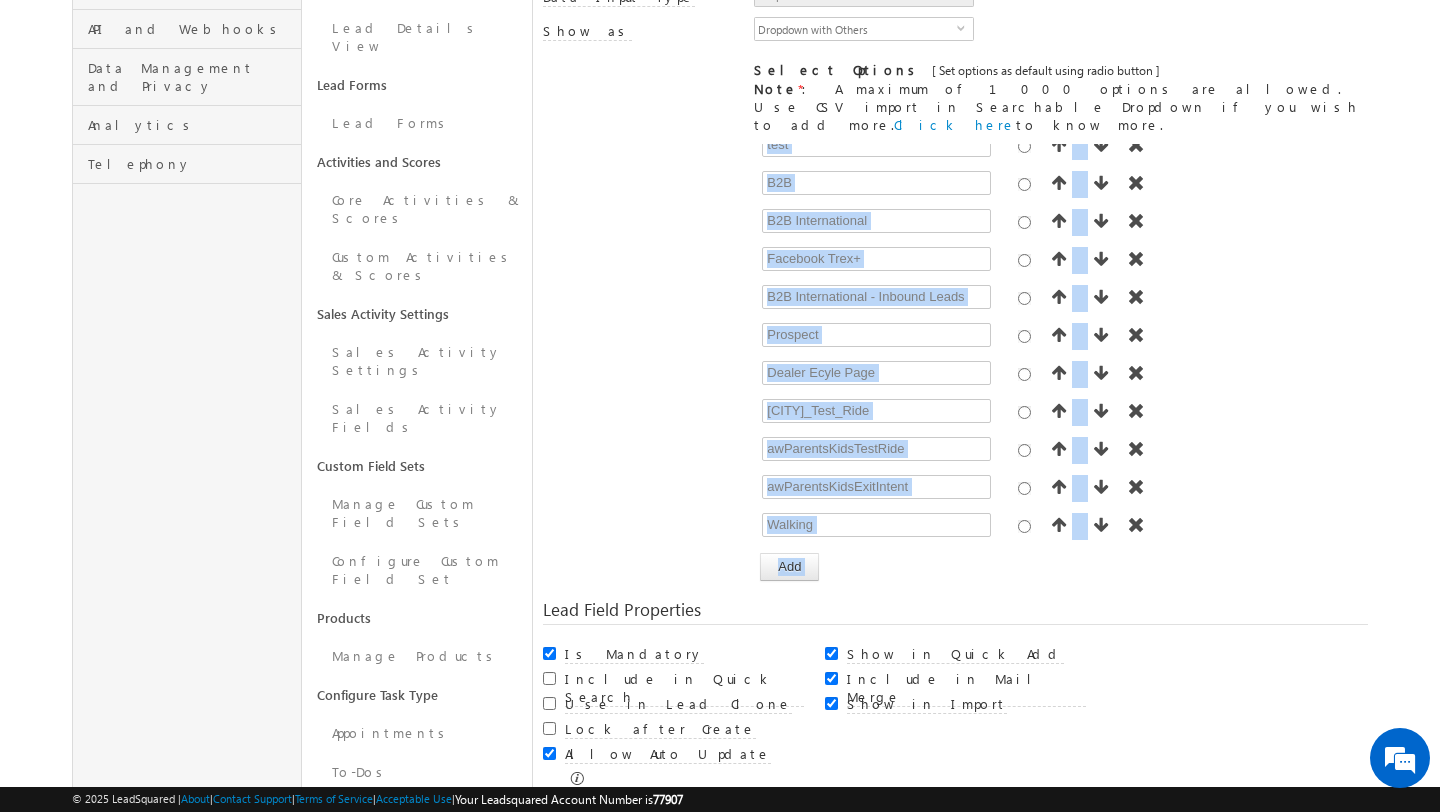drag, startPoint x: 752, startPoint y: 159, endPoint x: 910, endPoint y: 542, distance: 414.31027 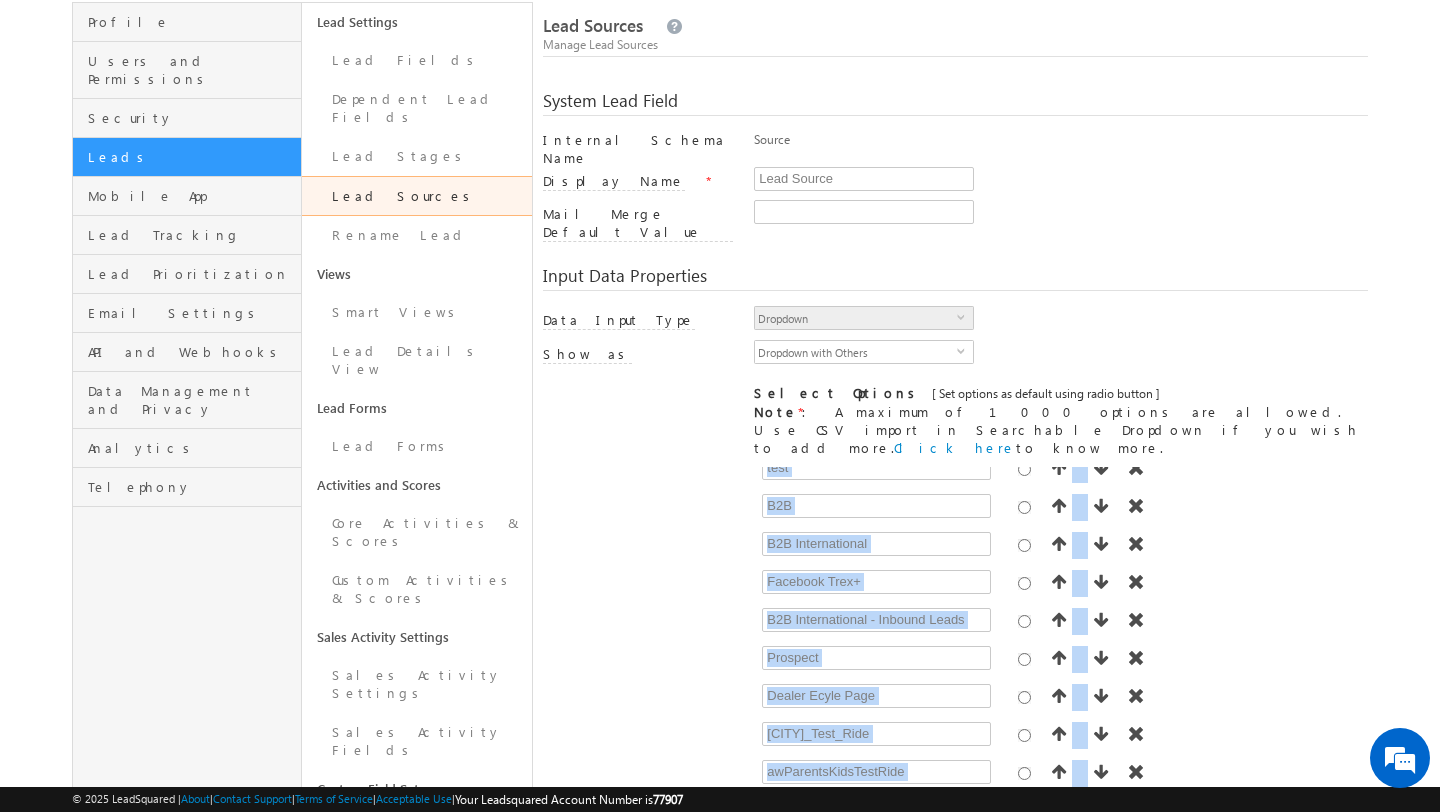 scroll, scrollTop: 130, scrollLeft: 0, axis: vertical 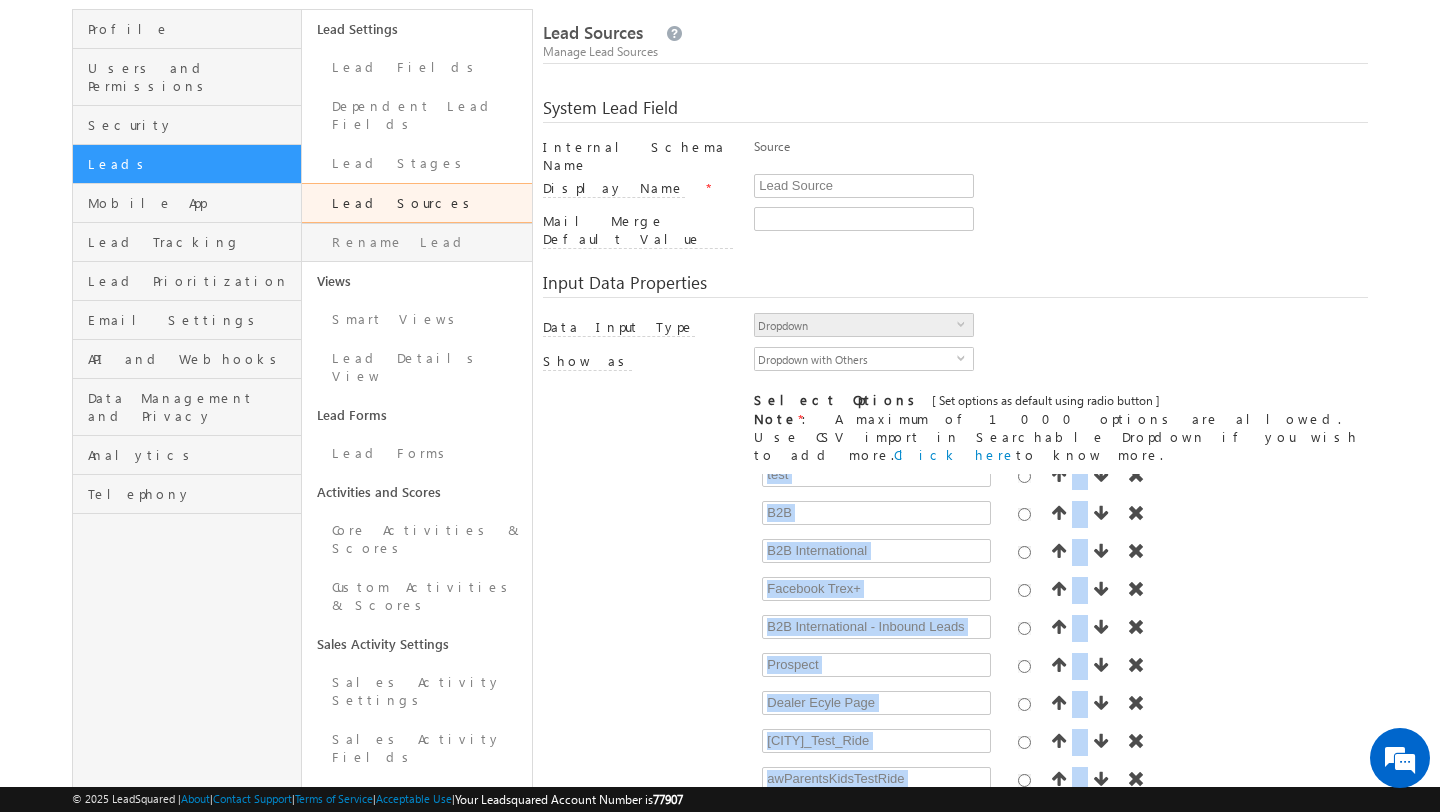 click on "Rename Lead" at bounding box center [416, 242] 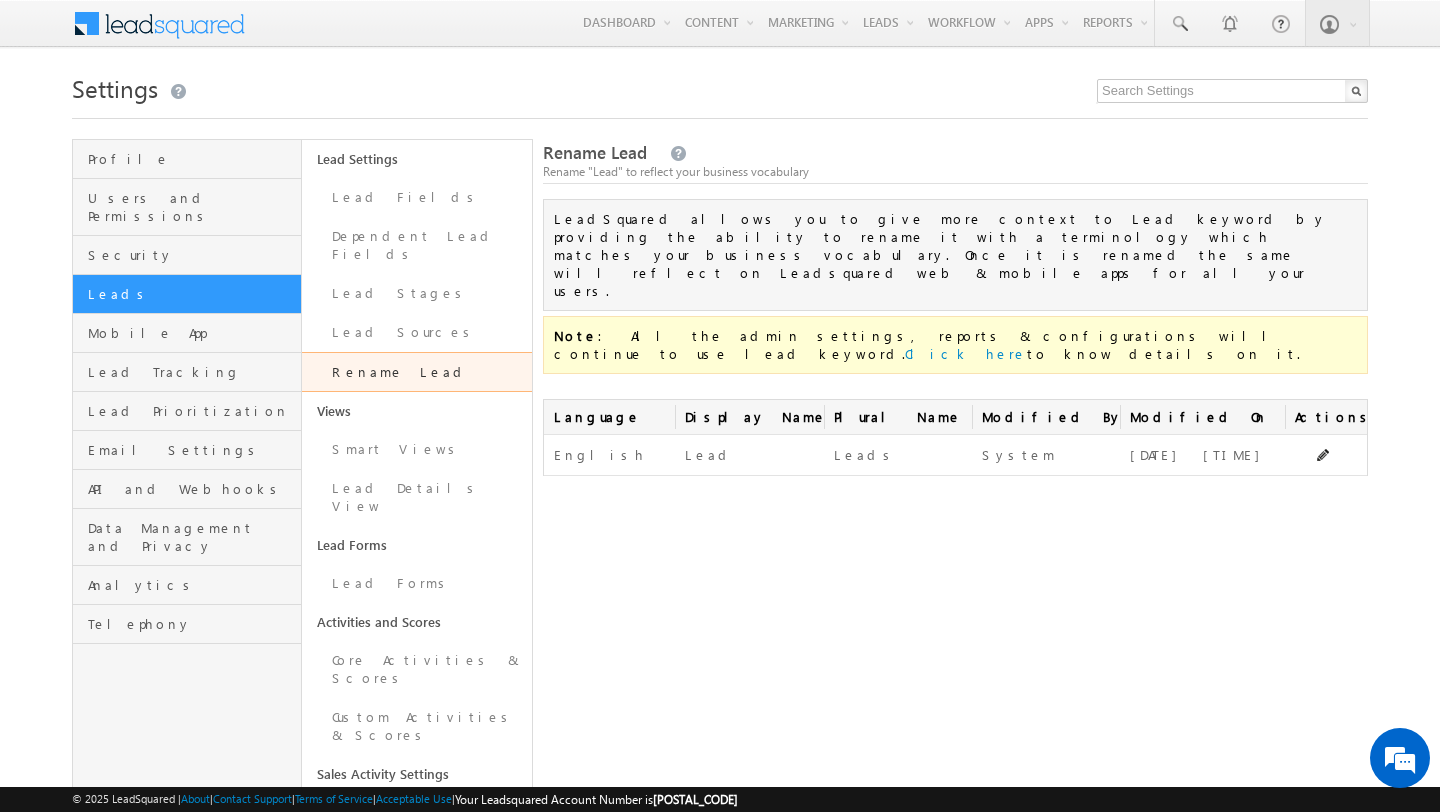 scroll, scrollTop: 0, scrollLeft: 0, axis: both 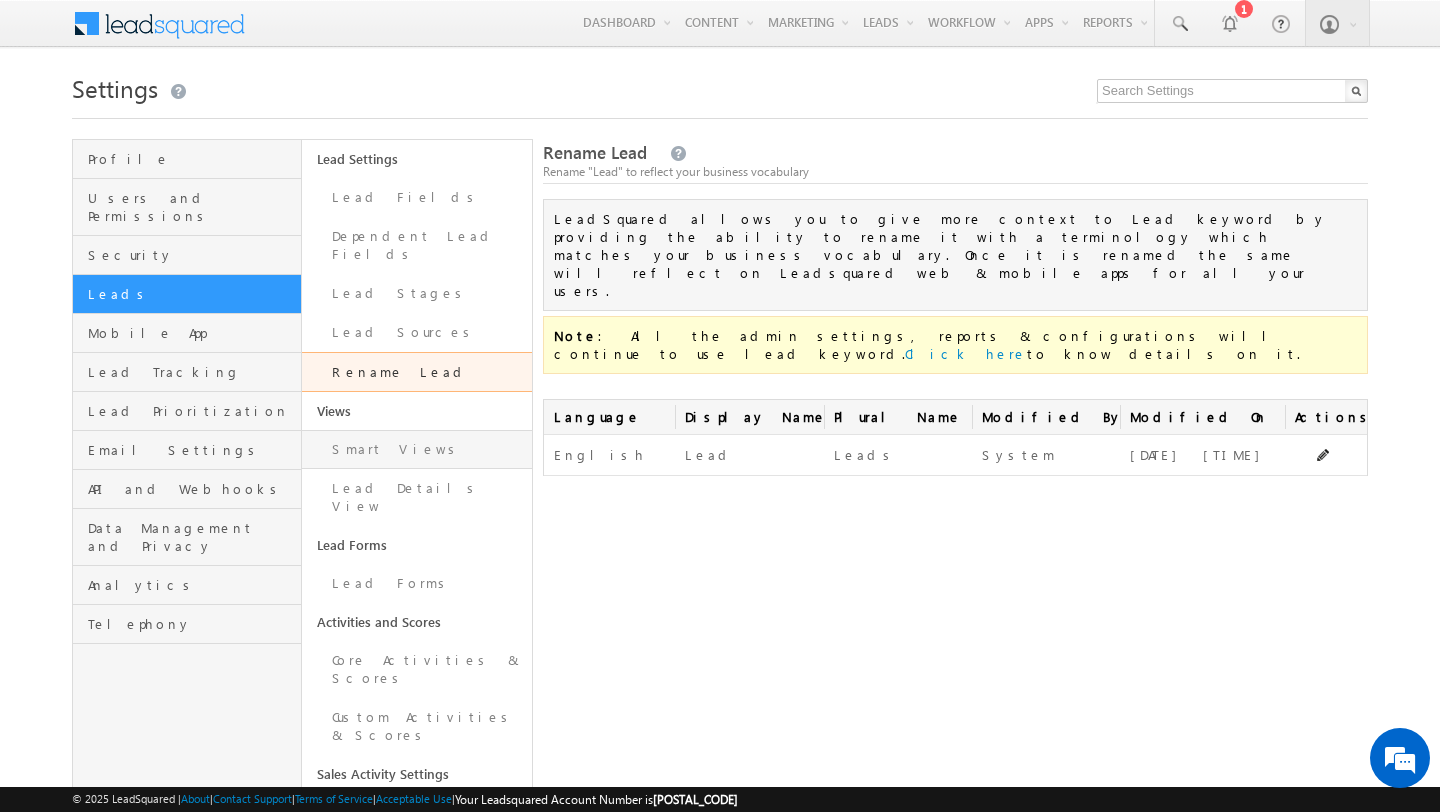 click on "Smart Views" at bounding box center (416, 449) 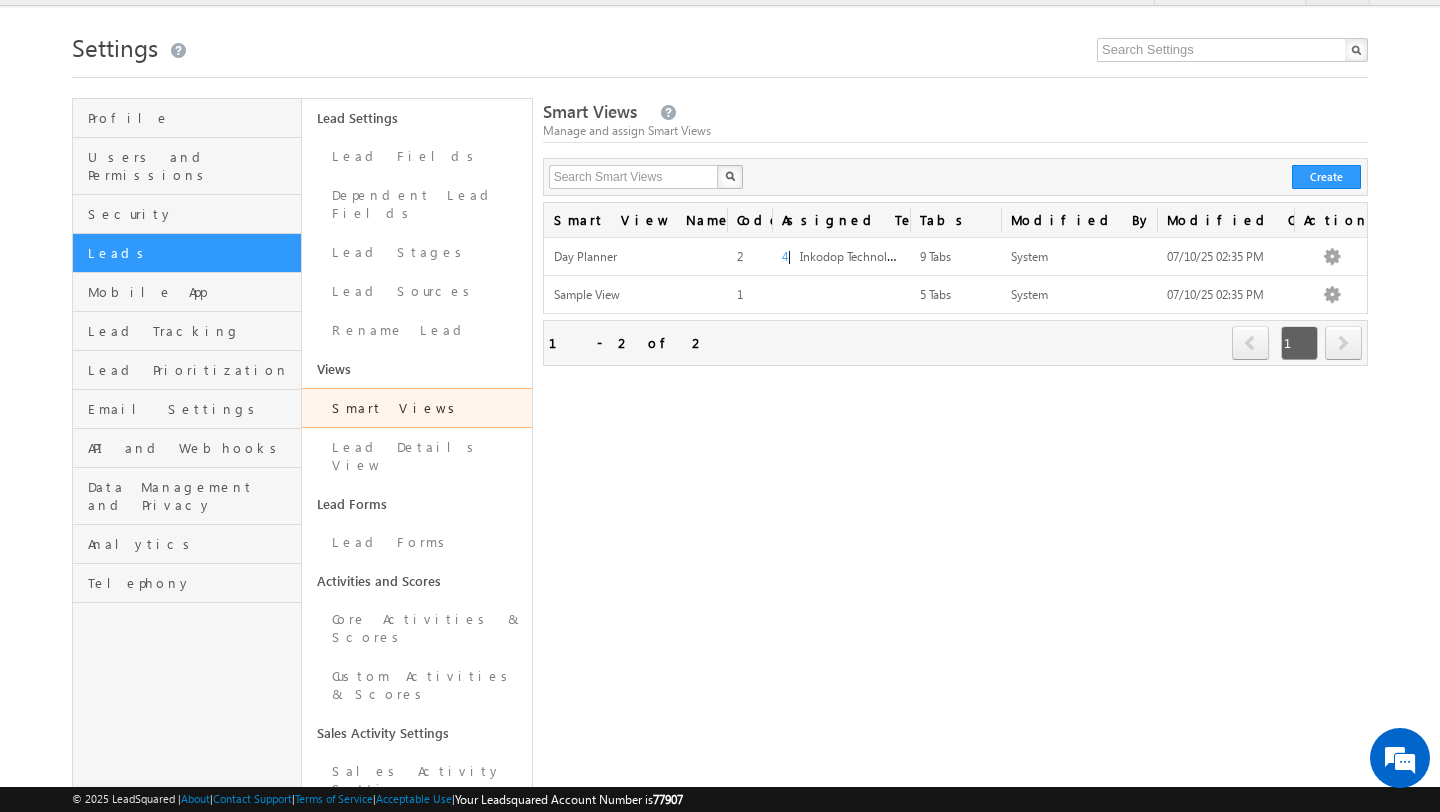 scroll, scrollTop: 43, scrollLeft: 0, axis: vertical 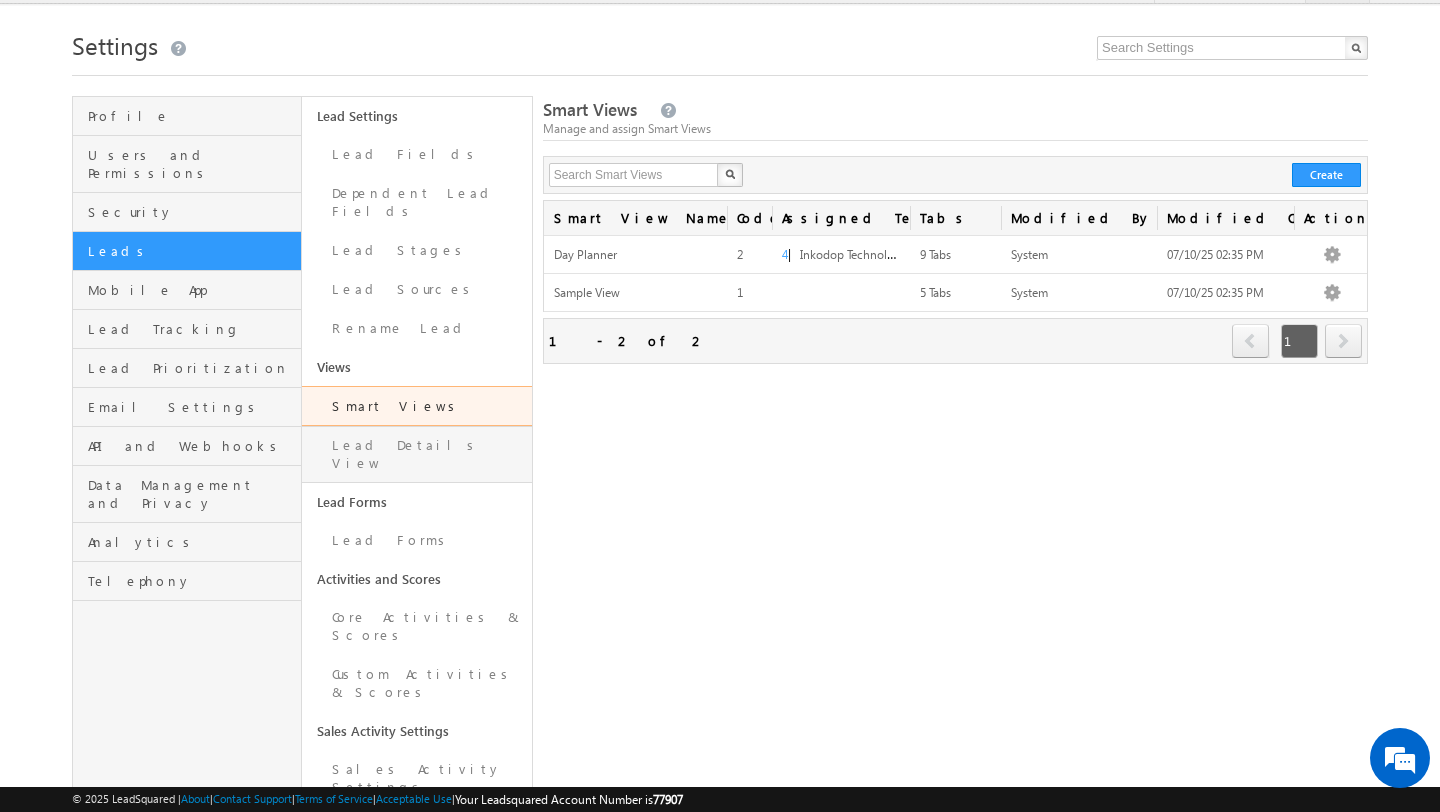 click on "Lead Details View" at bounding box center [416, 454] 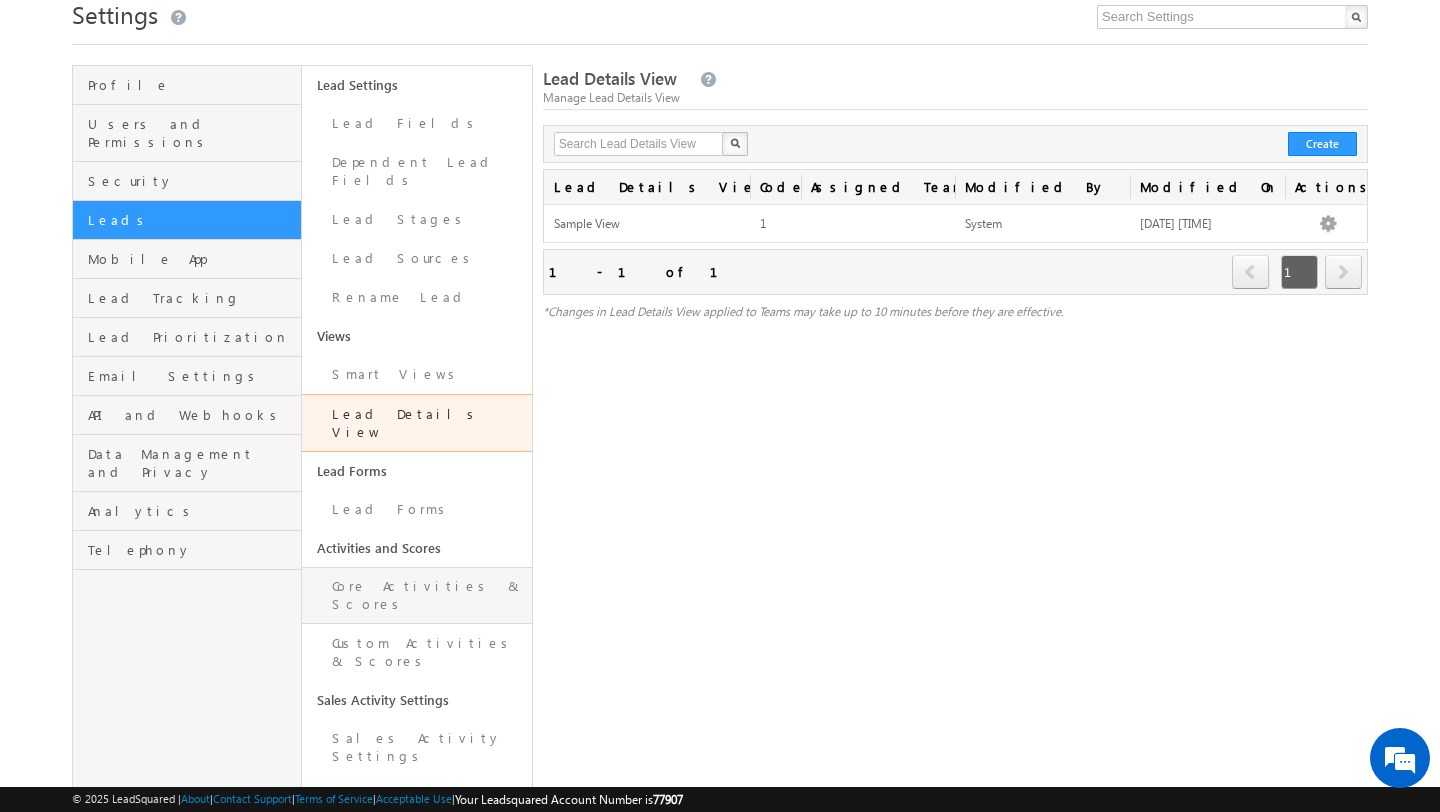 scroll, scrollTop: 75, scrollLeft: 0, axis: vertical 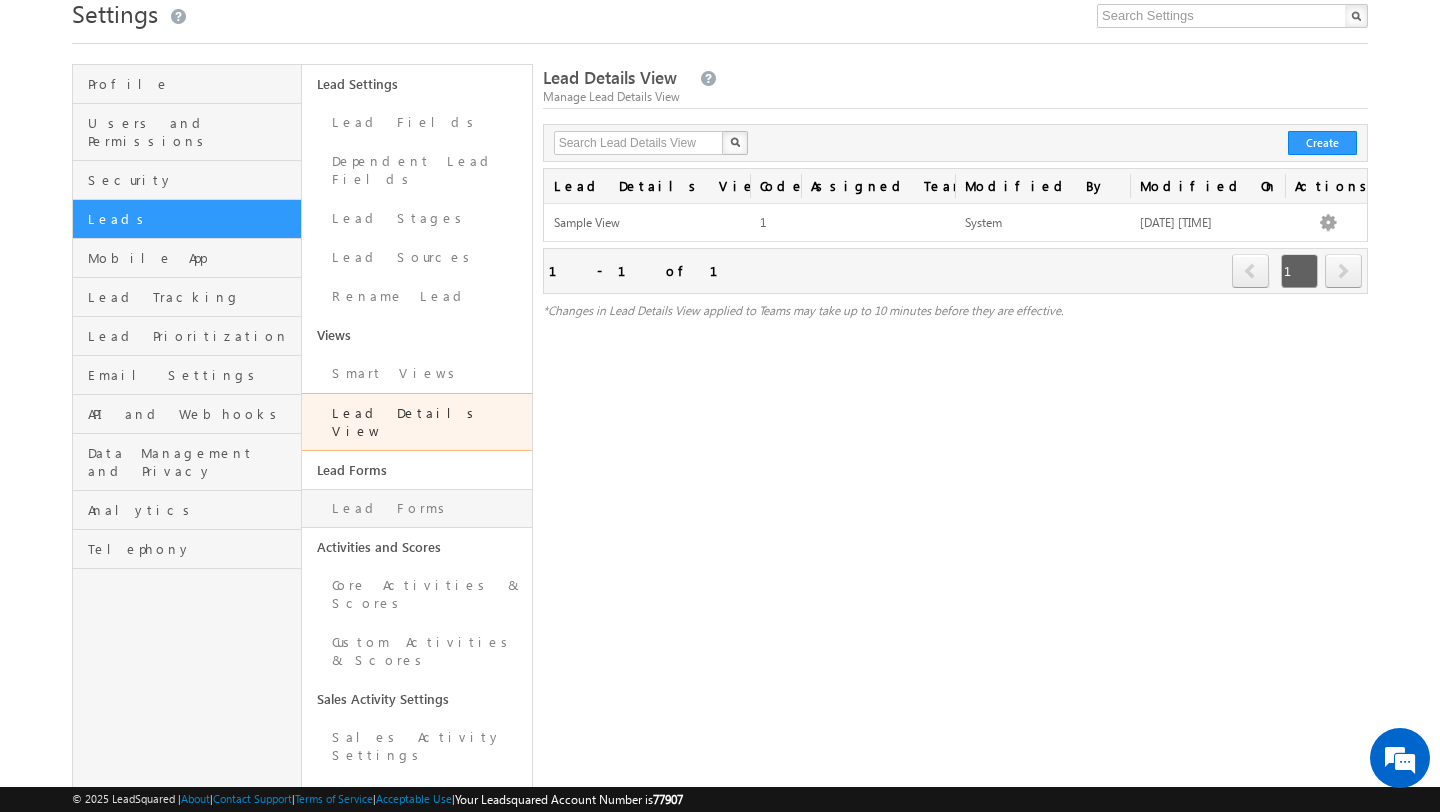 click on "Lead Forms" at bounding box center [416, 508] 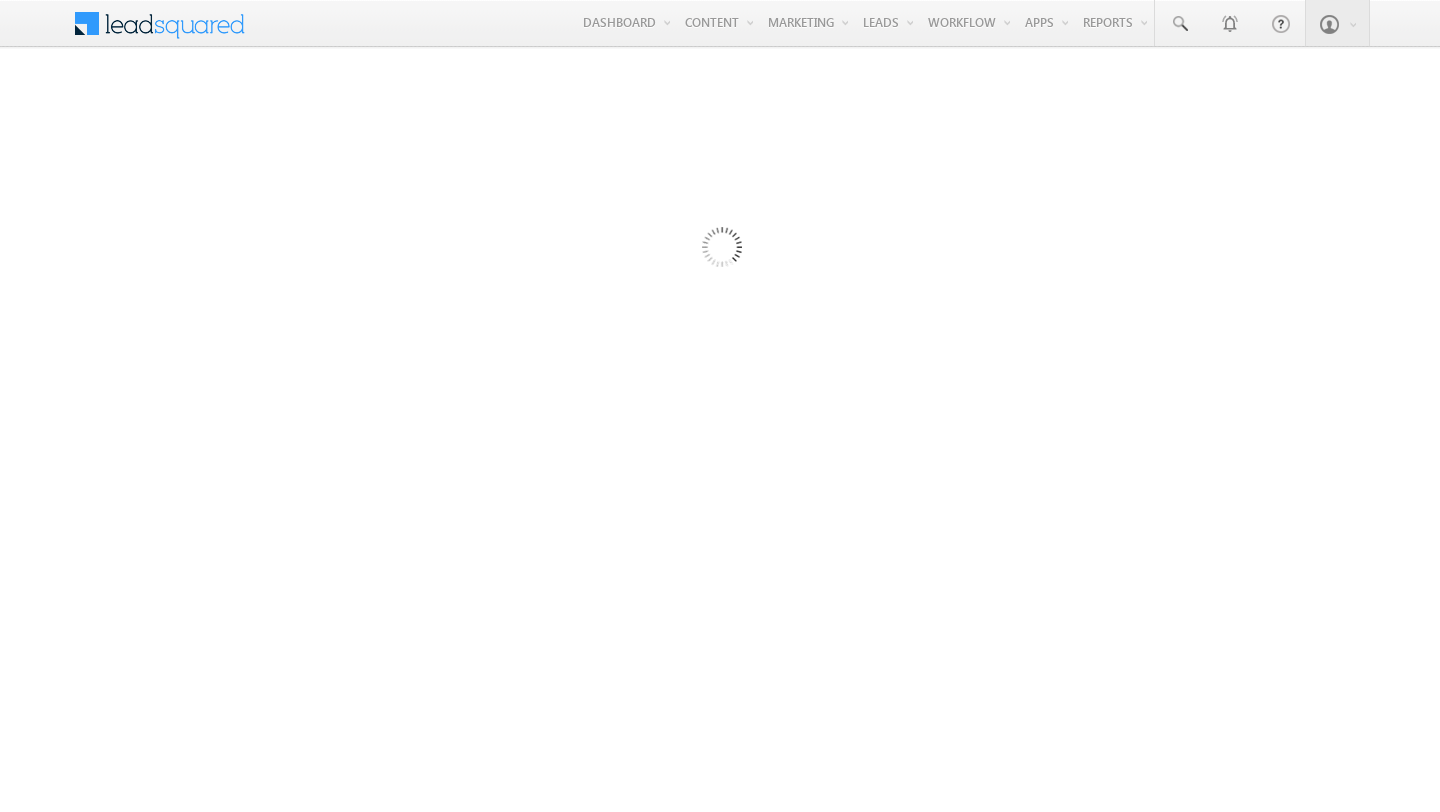 scroll, scrollTop: 0, scrollLeft: 0, axis: both 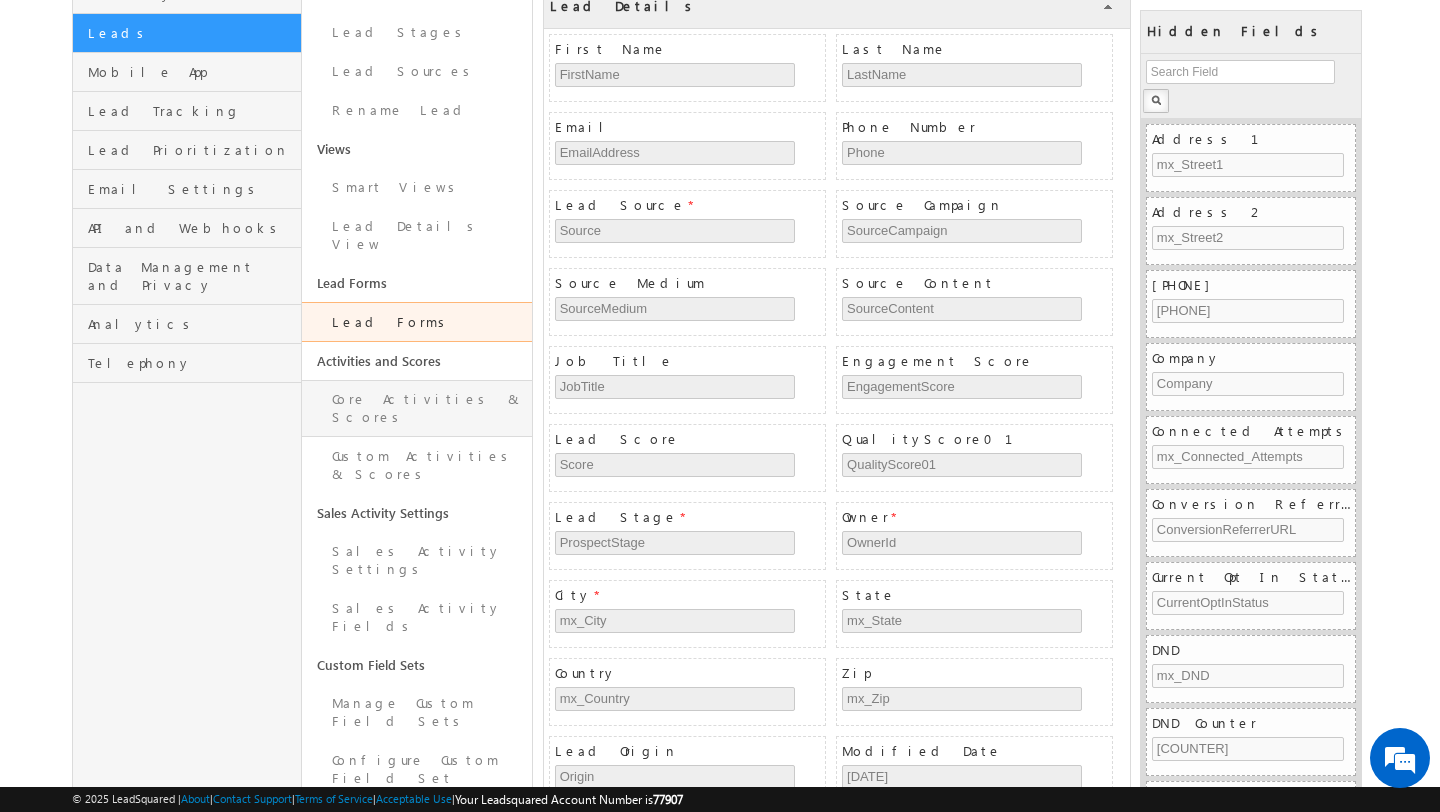 click on "Core Activities & Scores" at bounding box center (416, 408) 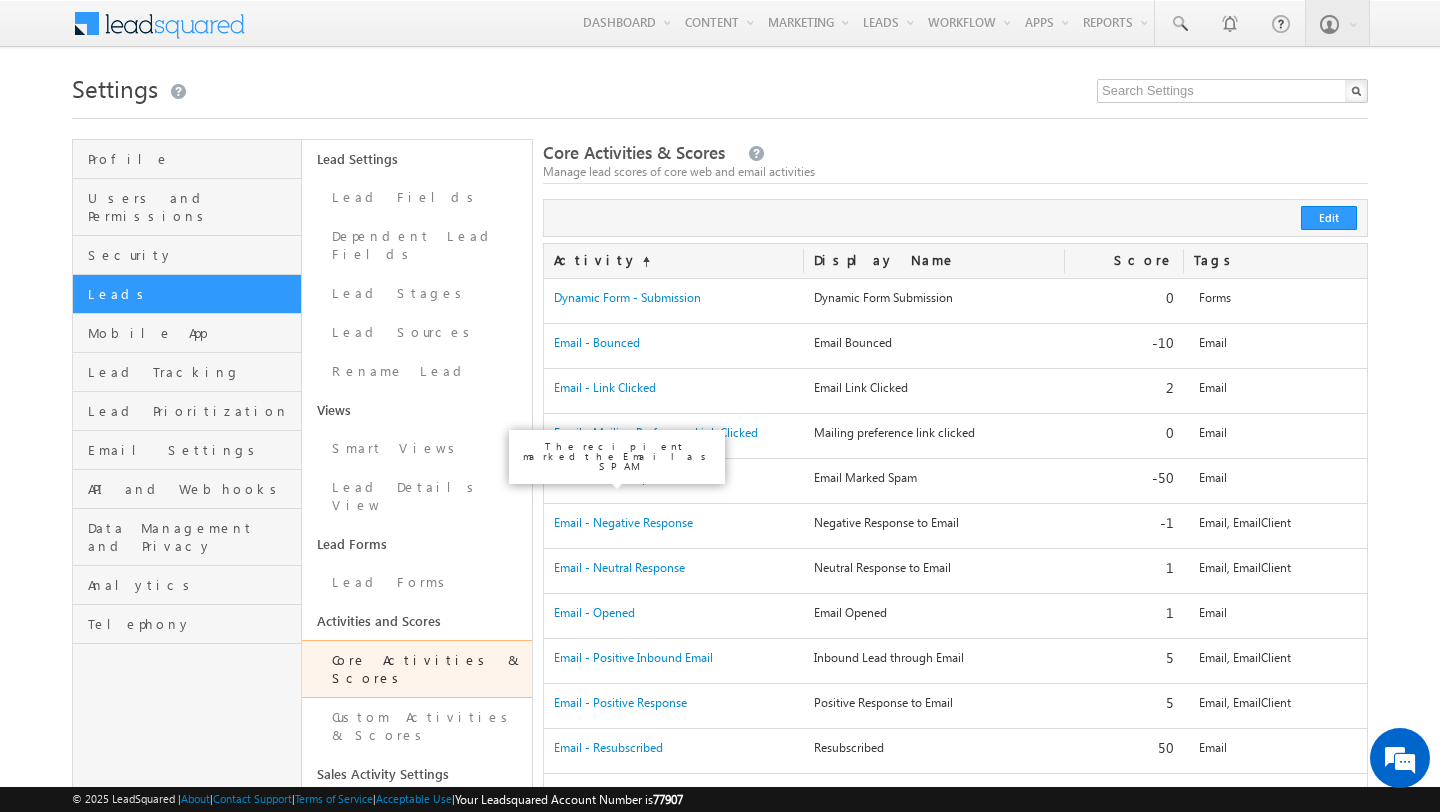 scroll, scrollTop: 0, scrollLeft: 0, axis: both 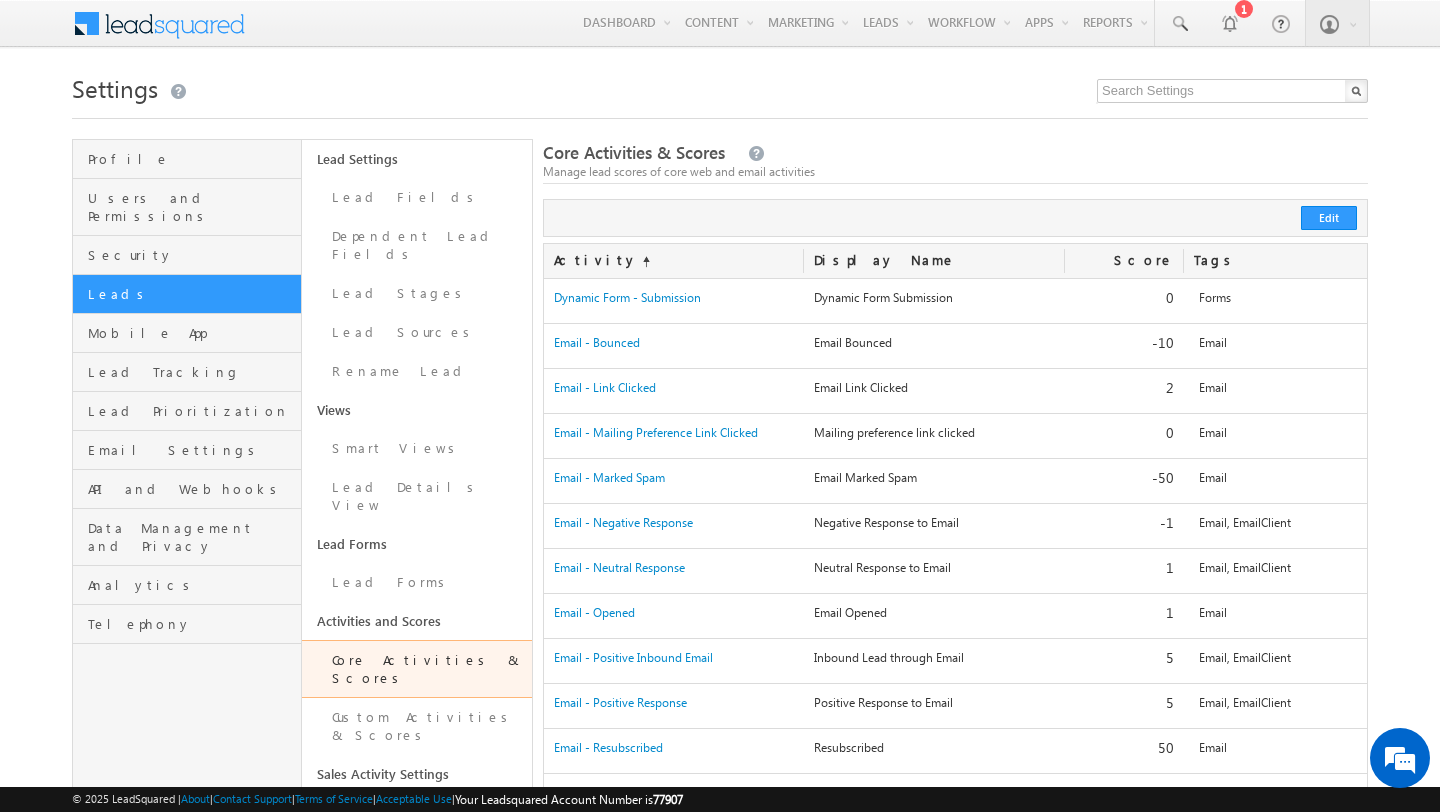 click on "Activity
Display Name
Score
Tags
Dynamic Form - Submission
Dynamic Form - Submission
Dynamic Form Submission
Dynamic Form Submission
Required Field
0
0 0 Increment Decrement
Required Field
2" at bounding box center (956, 1008) 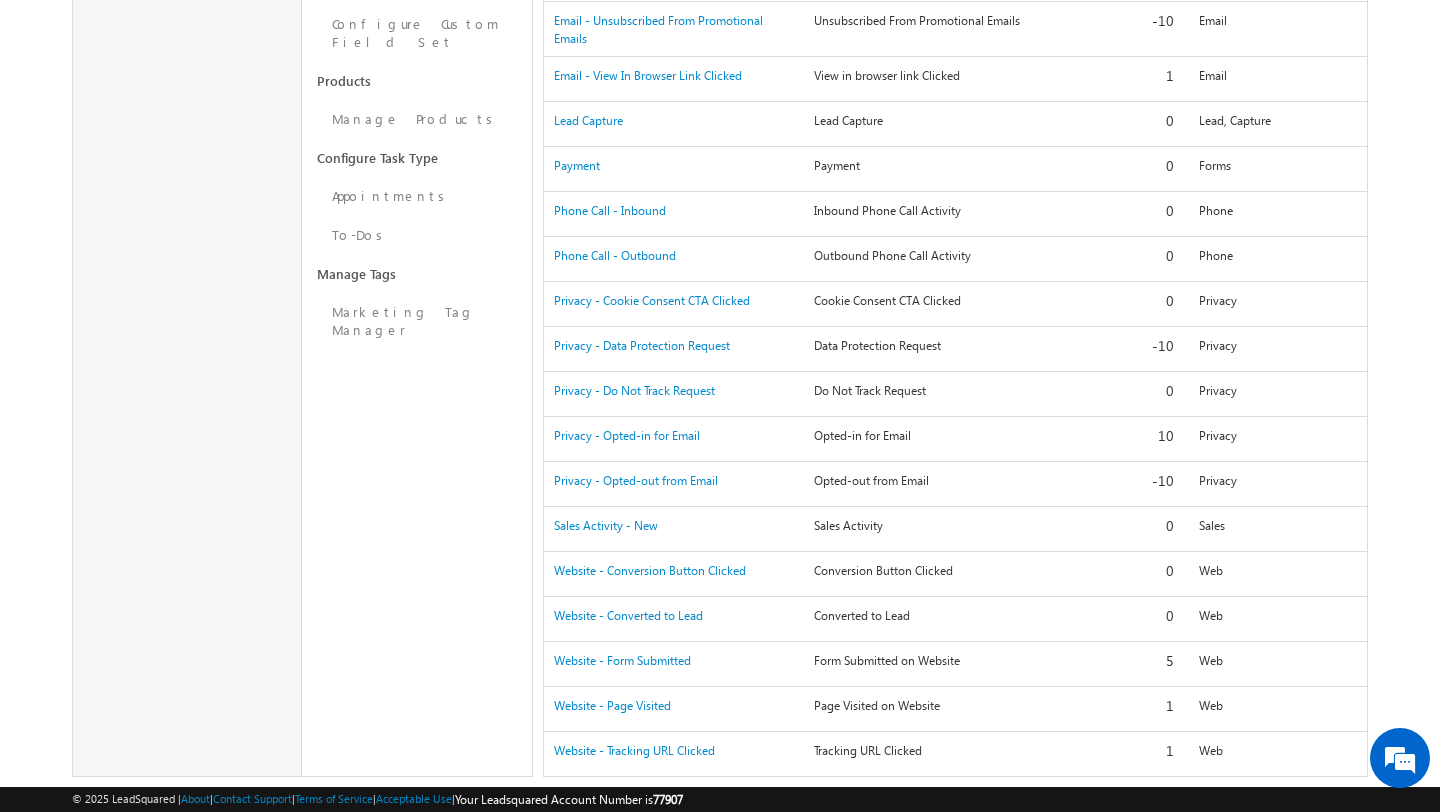 scroll, scrollTop: 1043, scrollLeft: 0, axis: vertical 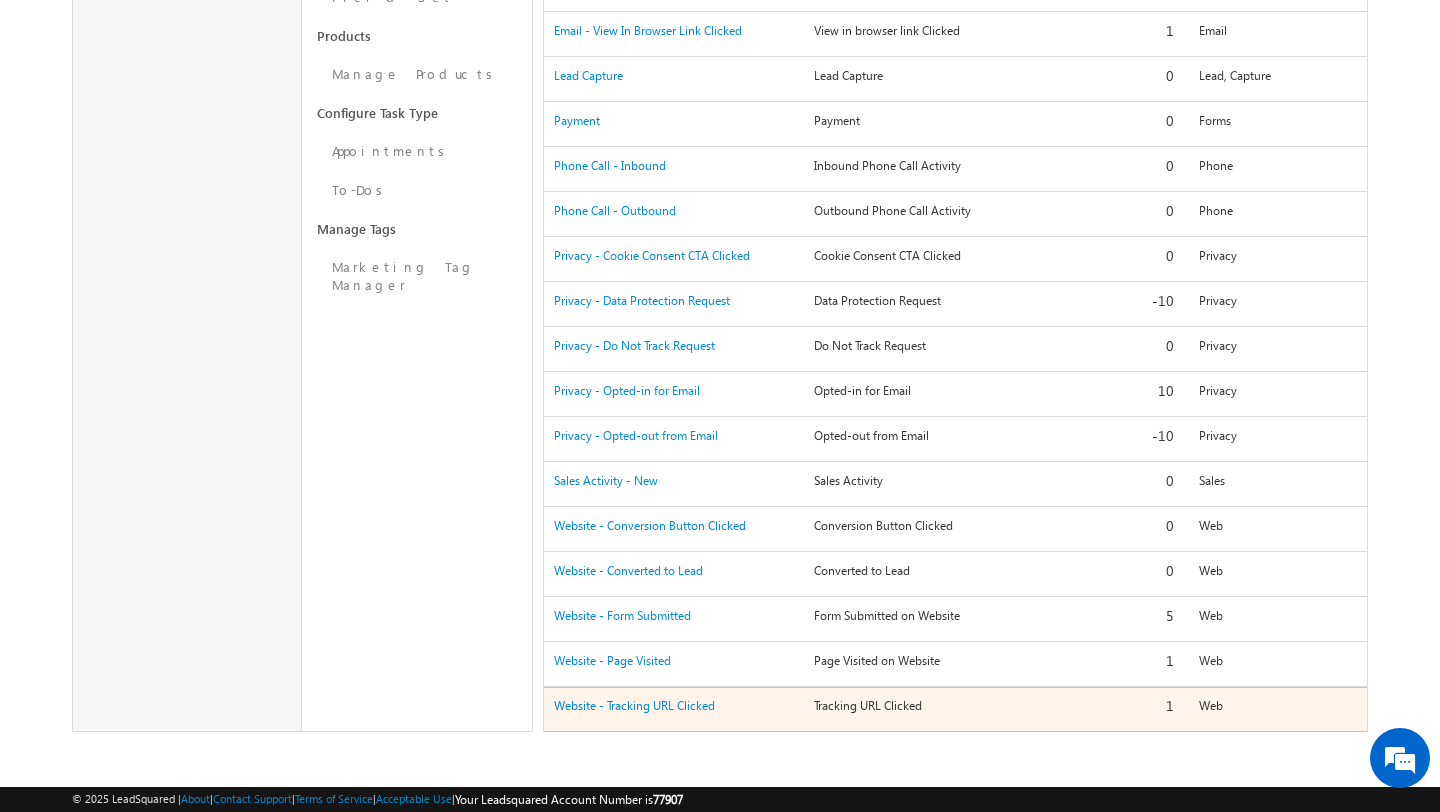 drag, startPoint x: 547, startPoint y: 257, endPoint x: 1242, endPoint y: 704, distance: 826.3377 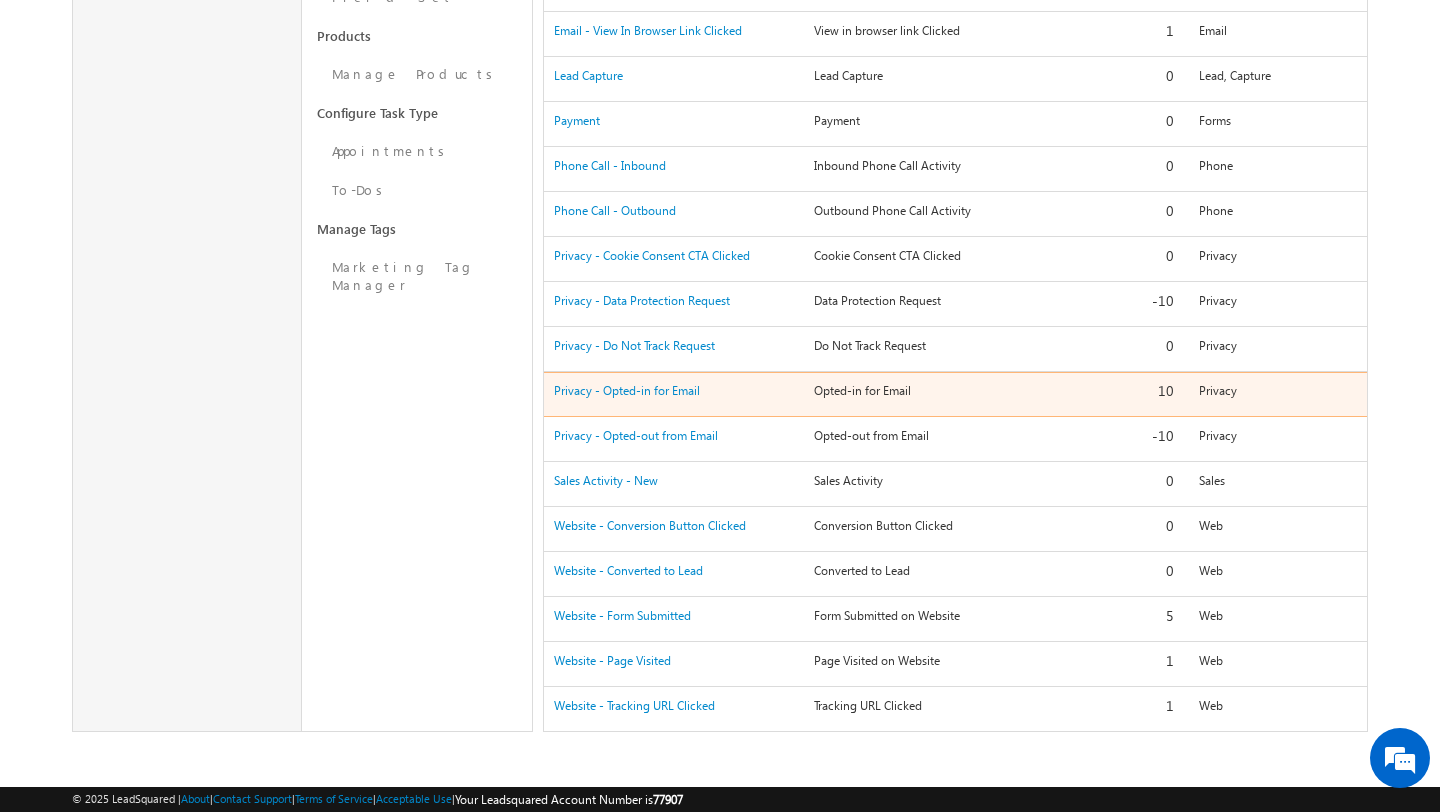 scroll, scrollTop: 0, scrollLeft: 0, axis: both 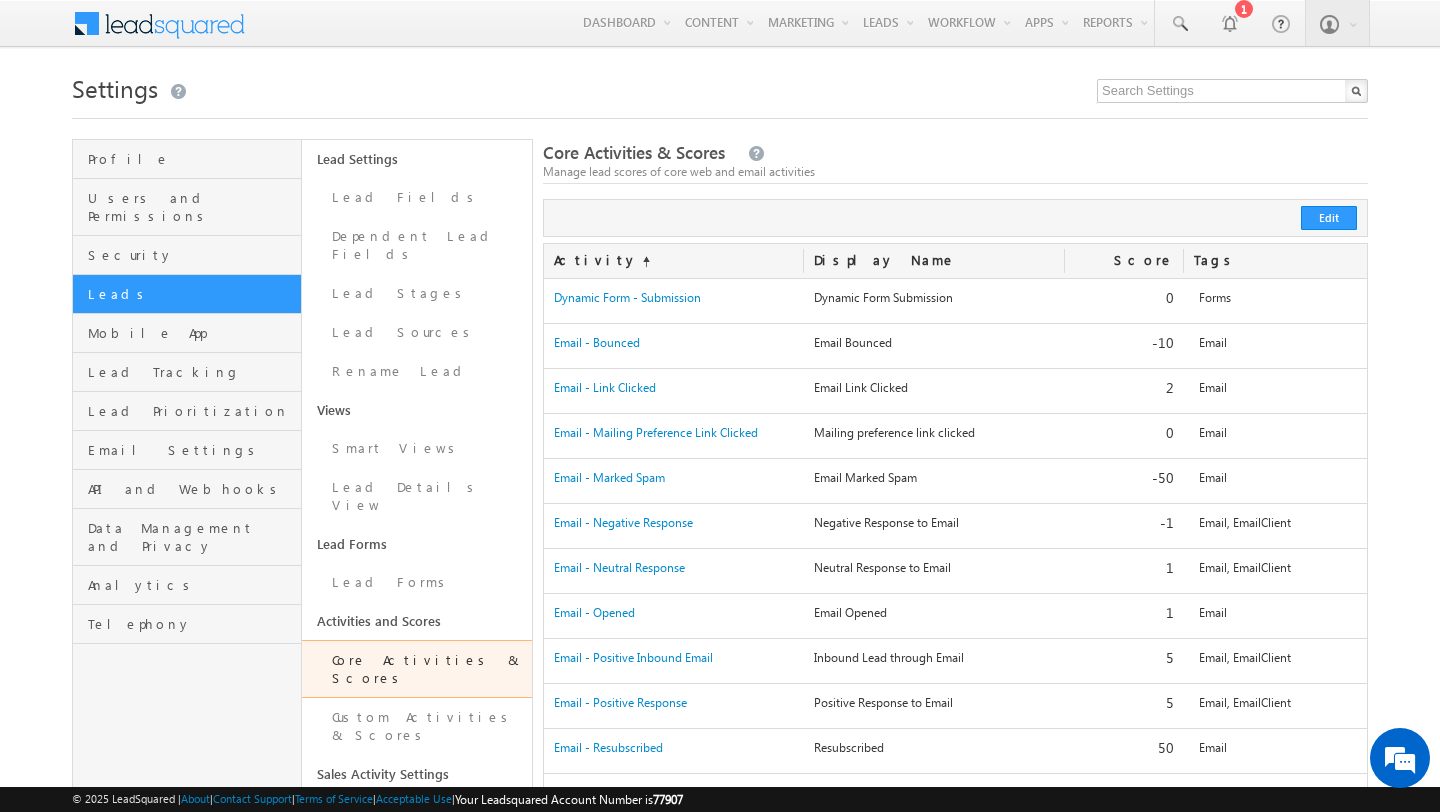 click on "Menu
Admin
[EMAIL]" at bounding box center (720, 902) 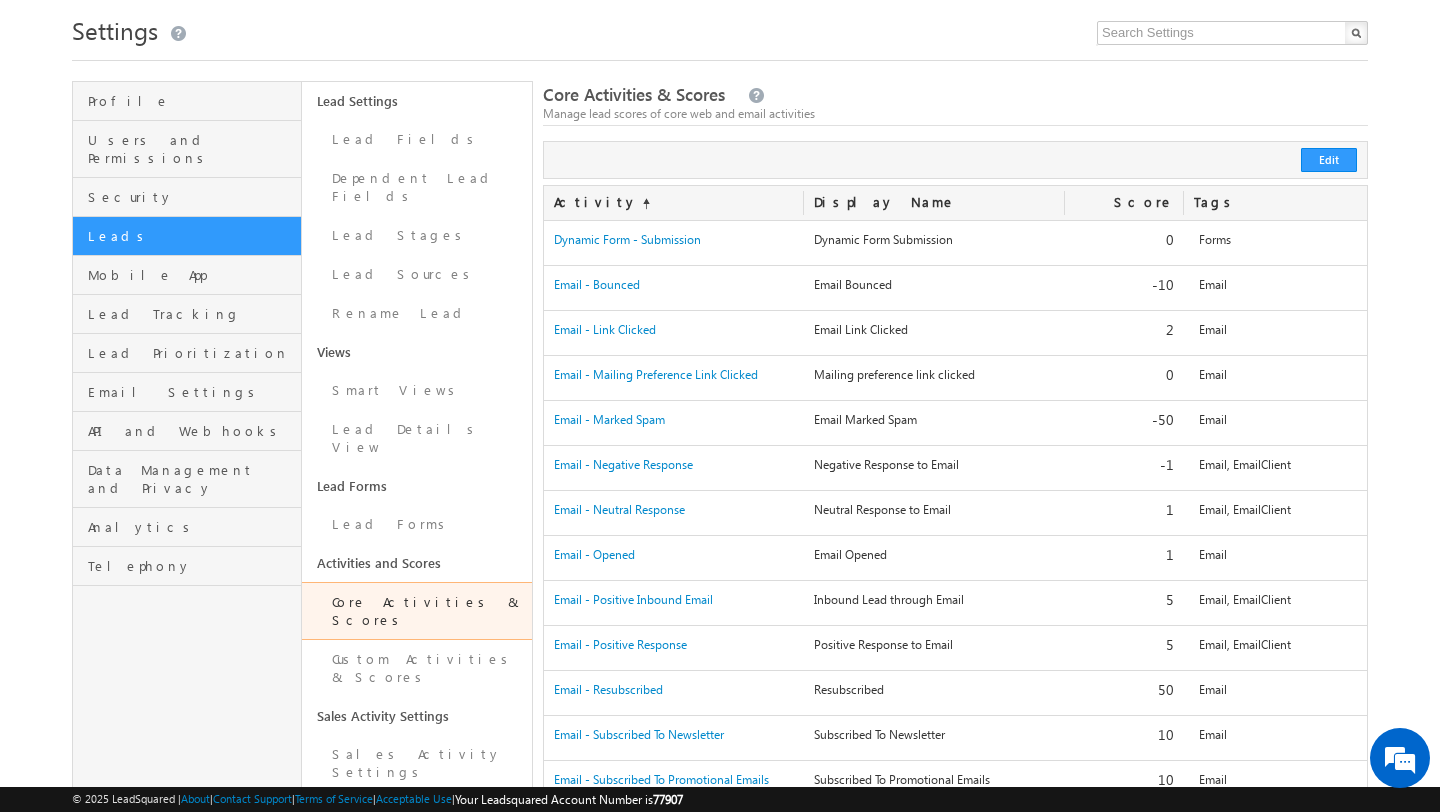 scroll, scrollTop: 88, scrollLeft: 0, axis: vertical 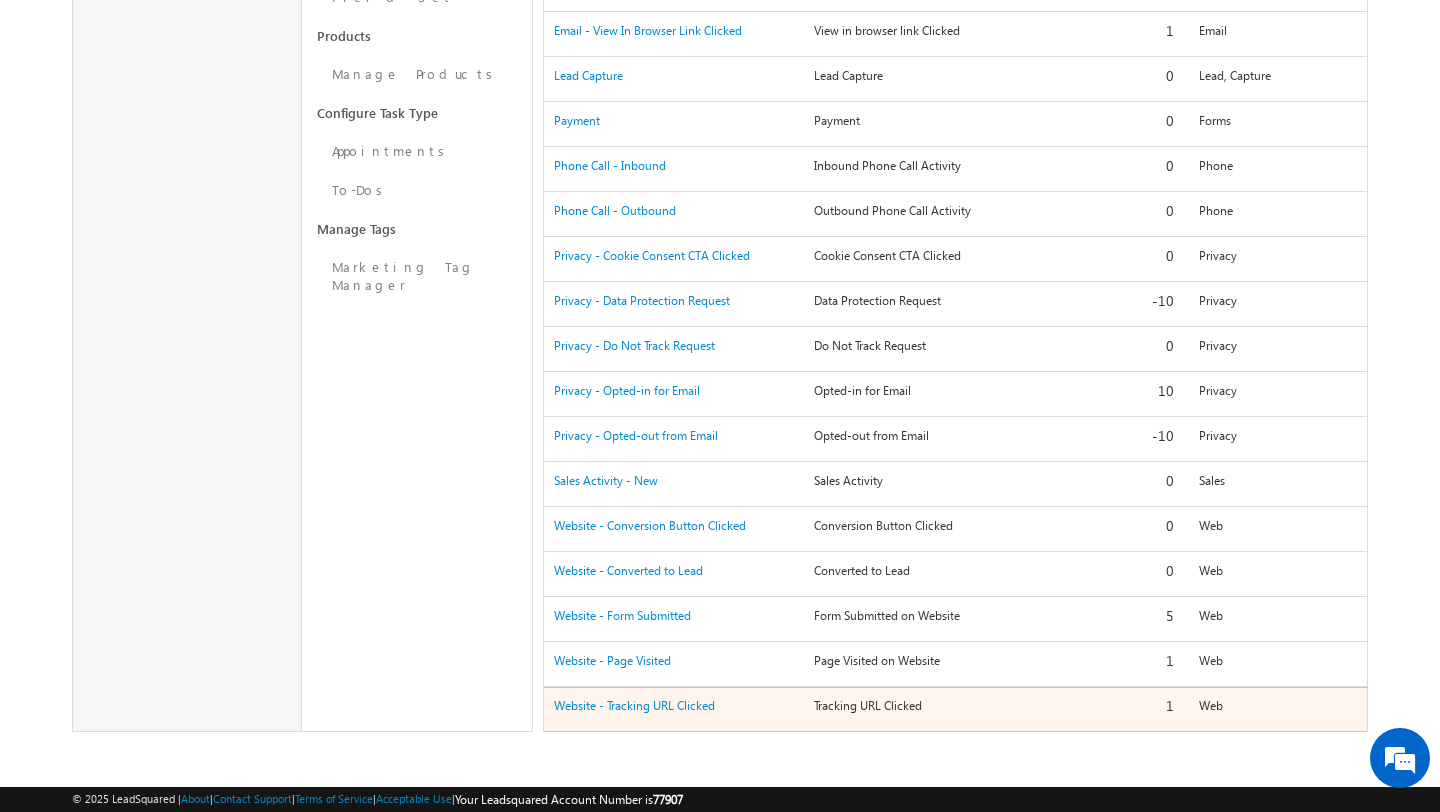 drag, startPoint x: 548, startPoint y: 213, endPoint x: 1285, endPoint y: 716, distance: 892.2881 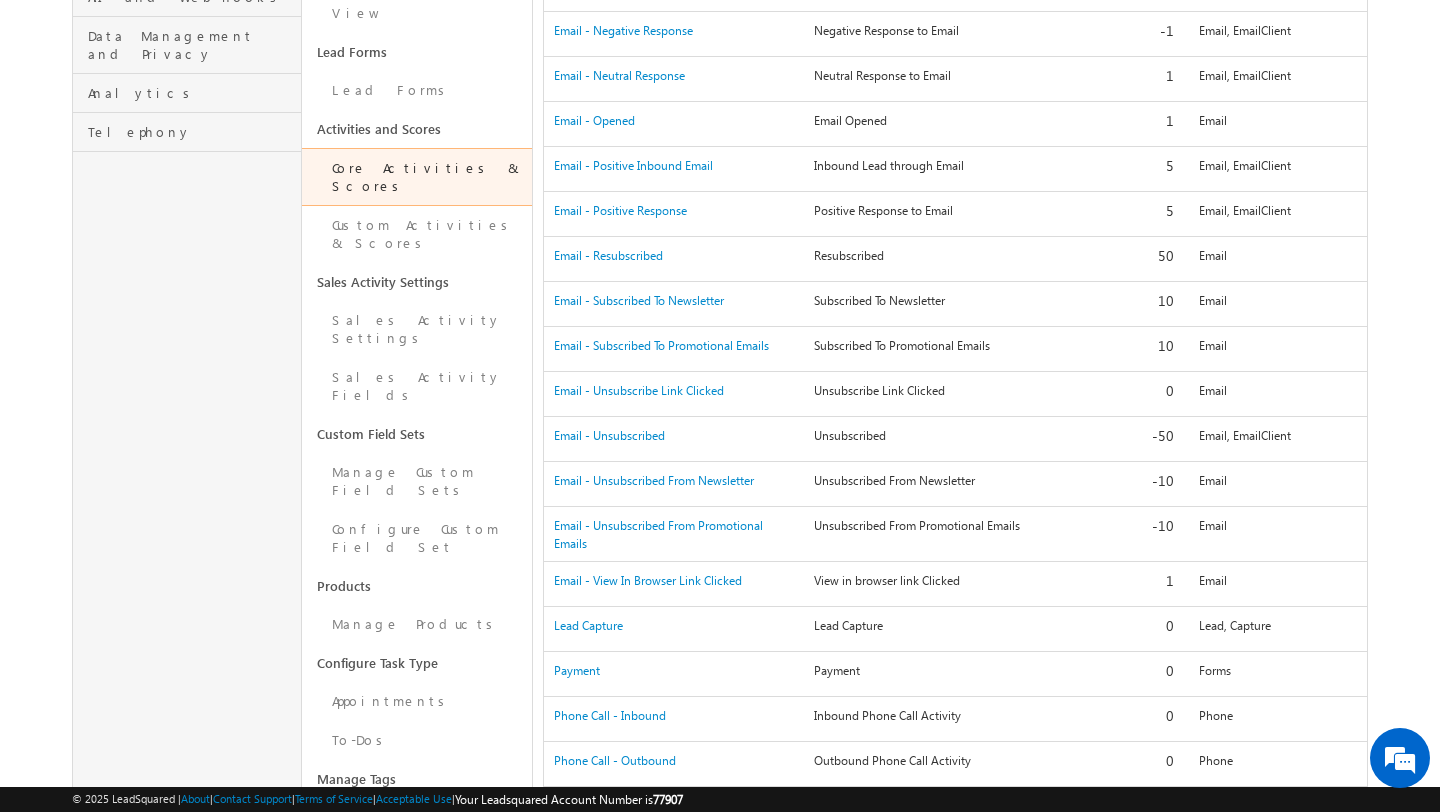 scroll, scrollTop: 0, scrollLeft: 0, axis: both 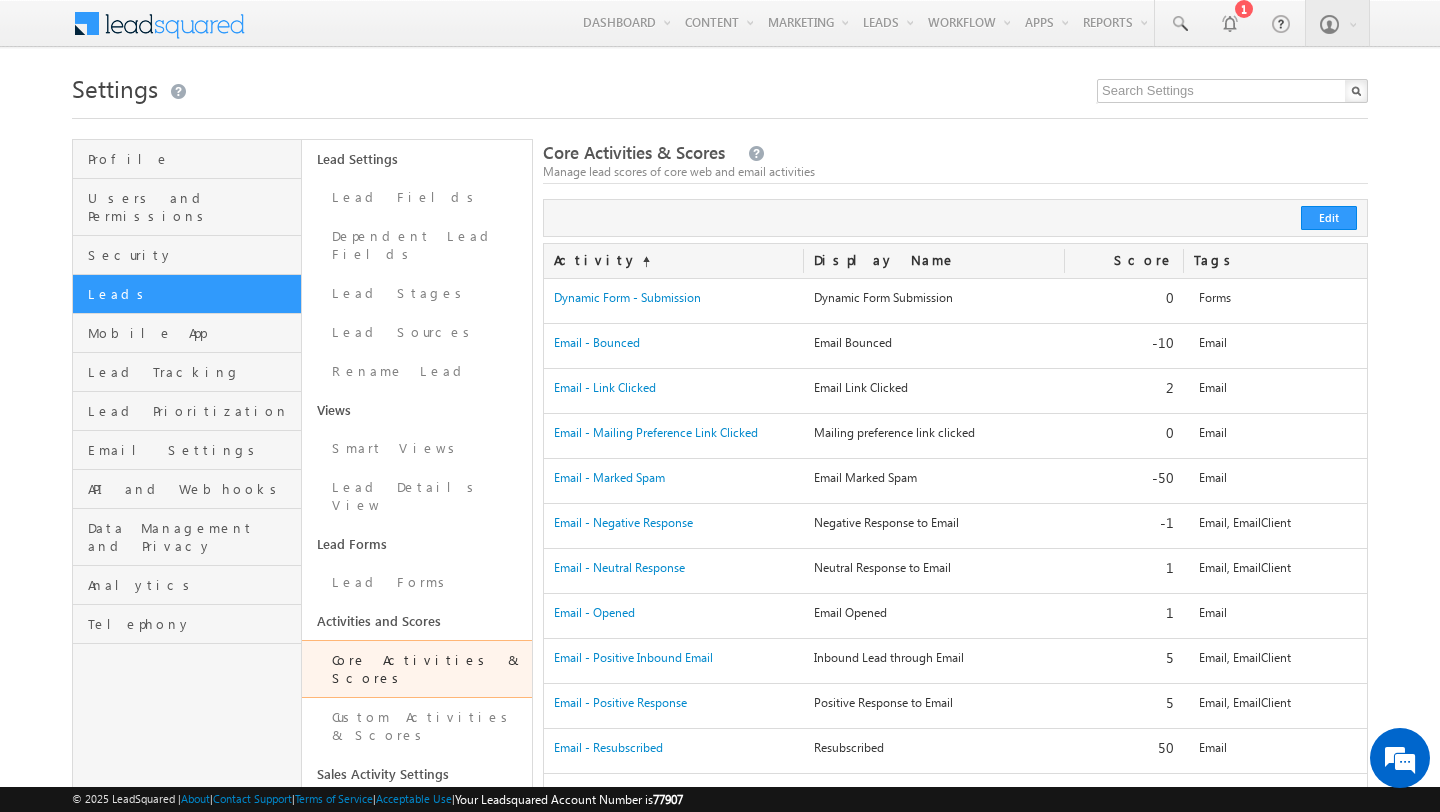 click on "Menu
Admin
anuve sh@al mocha t.com" at bounding box center [720, 902] 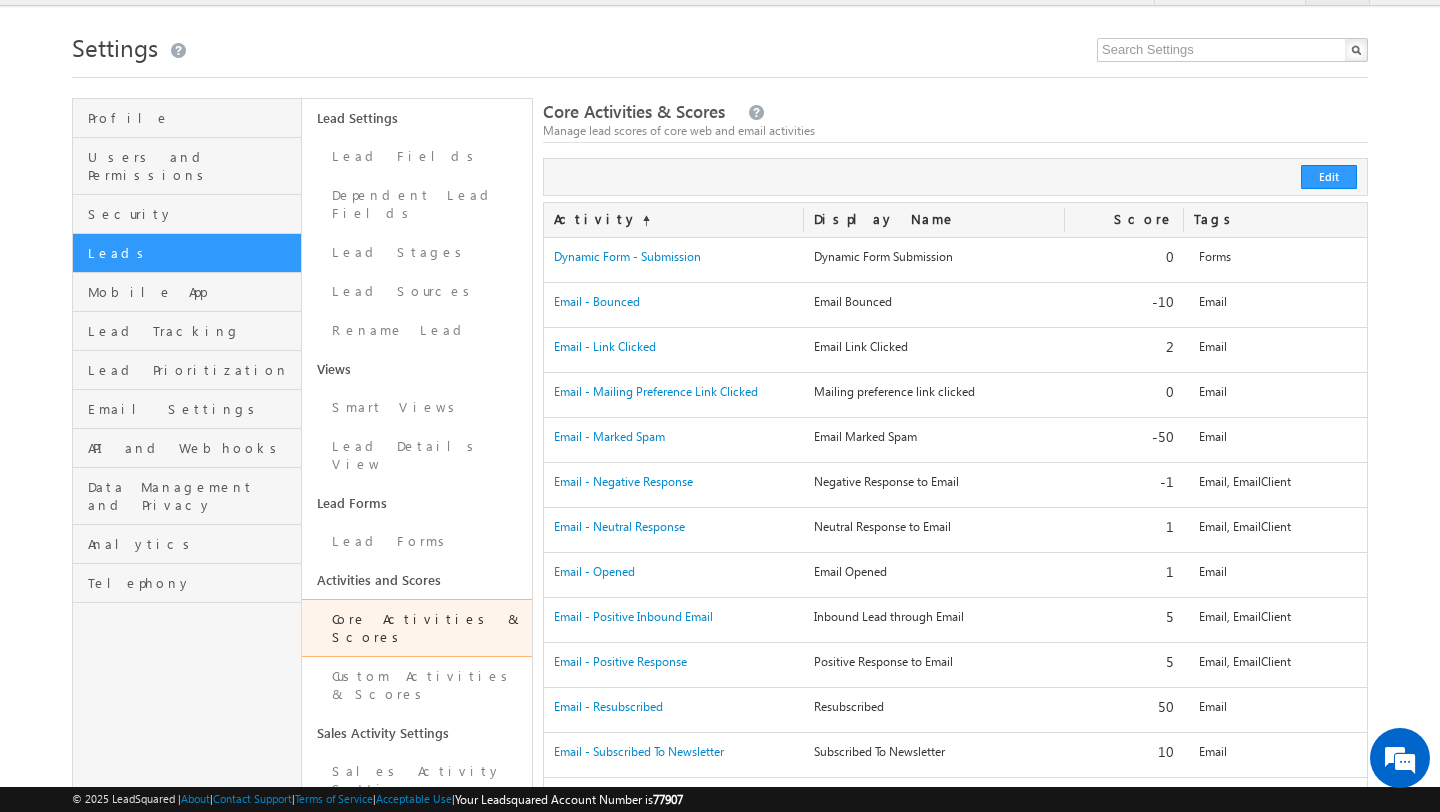 scroll, scrollTop: 84, scrollLeft: 0, axis: vertical 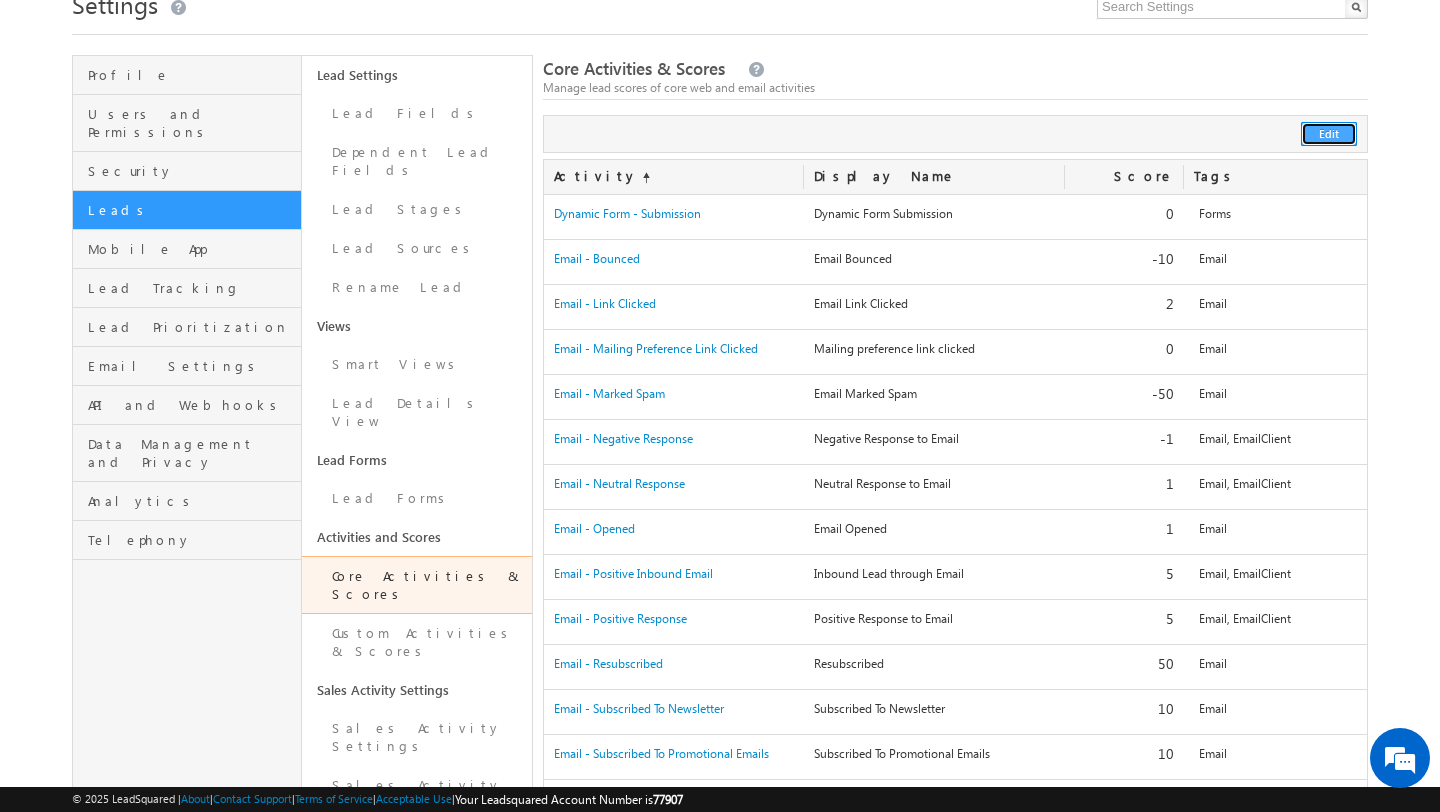 click on "Edit" at bounding box center (1329, 134) 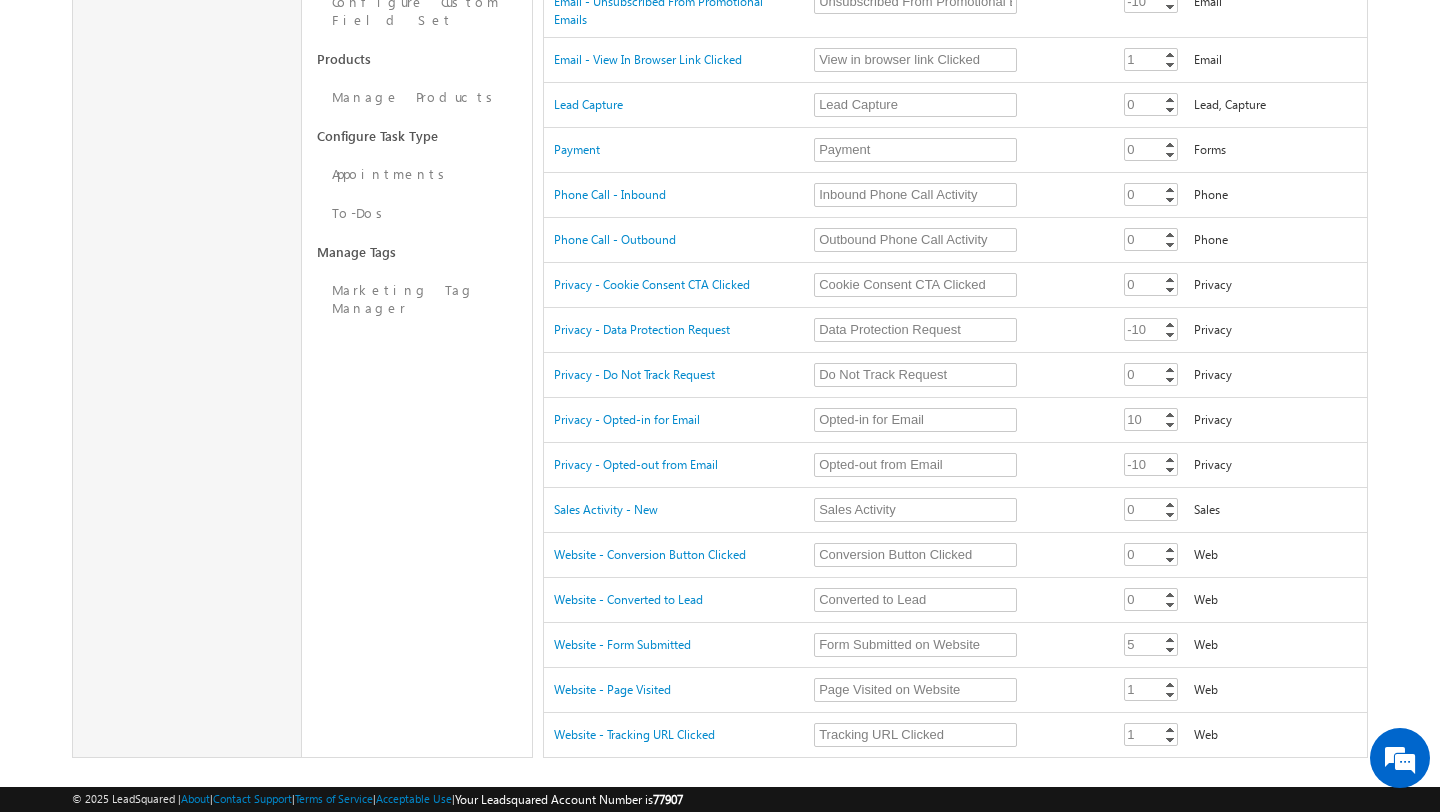 scroll, scrollTop: 1046, scrollLeft: 0, axis: vertical 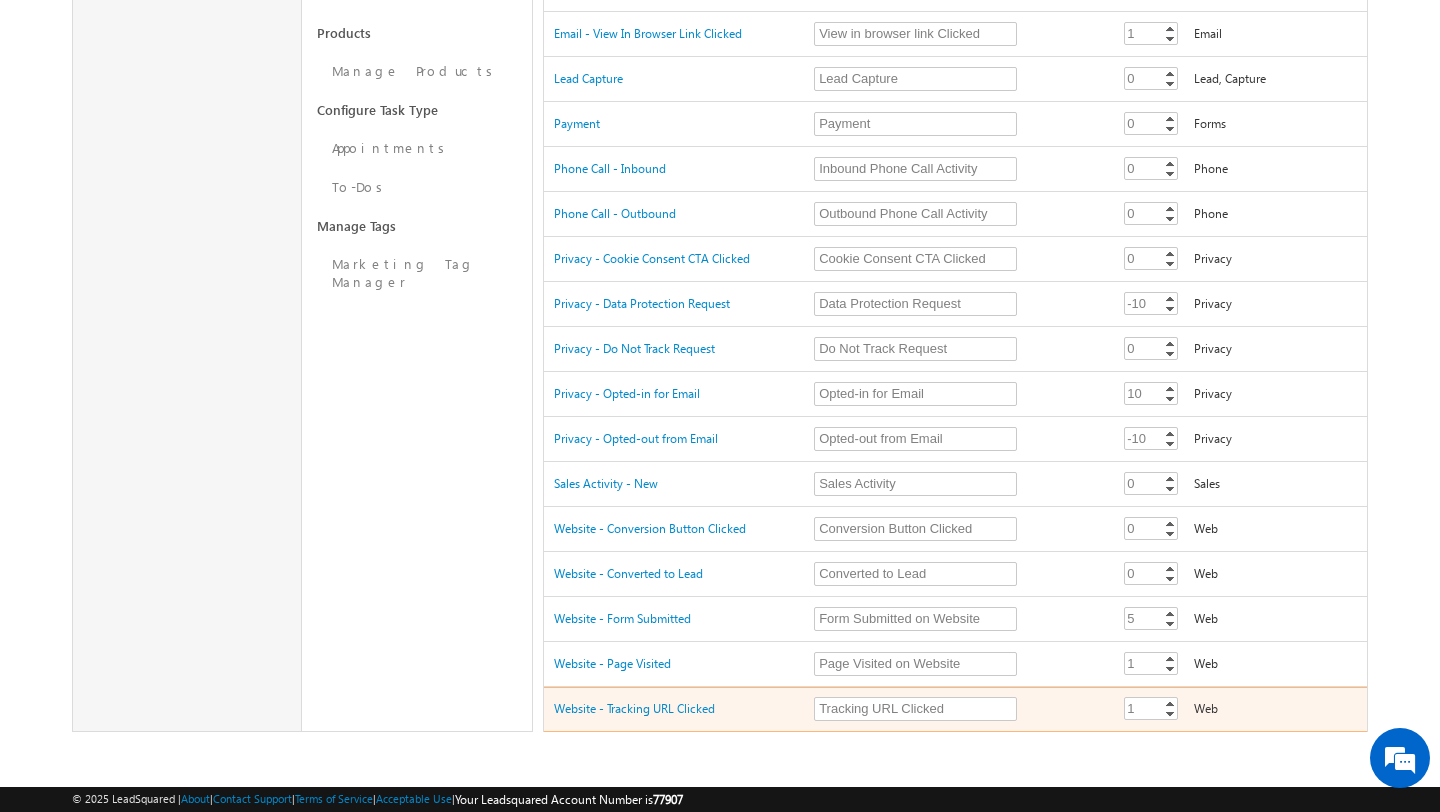 drag, startPoint x: 549, startPoint y: 208, endPoint x: 1268, endPoint y: 703, distance: 872.9181 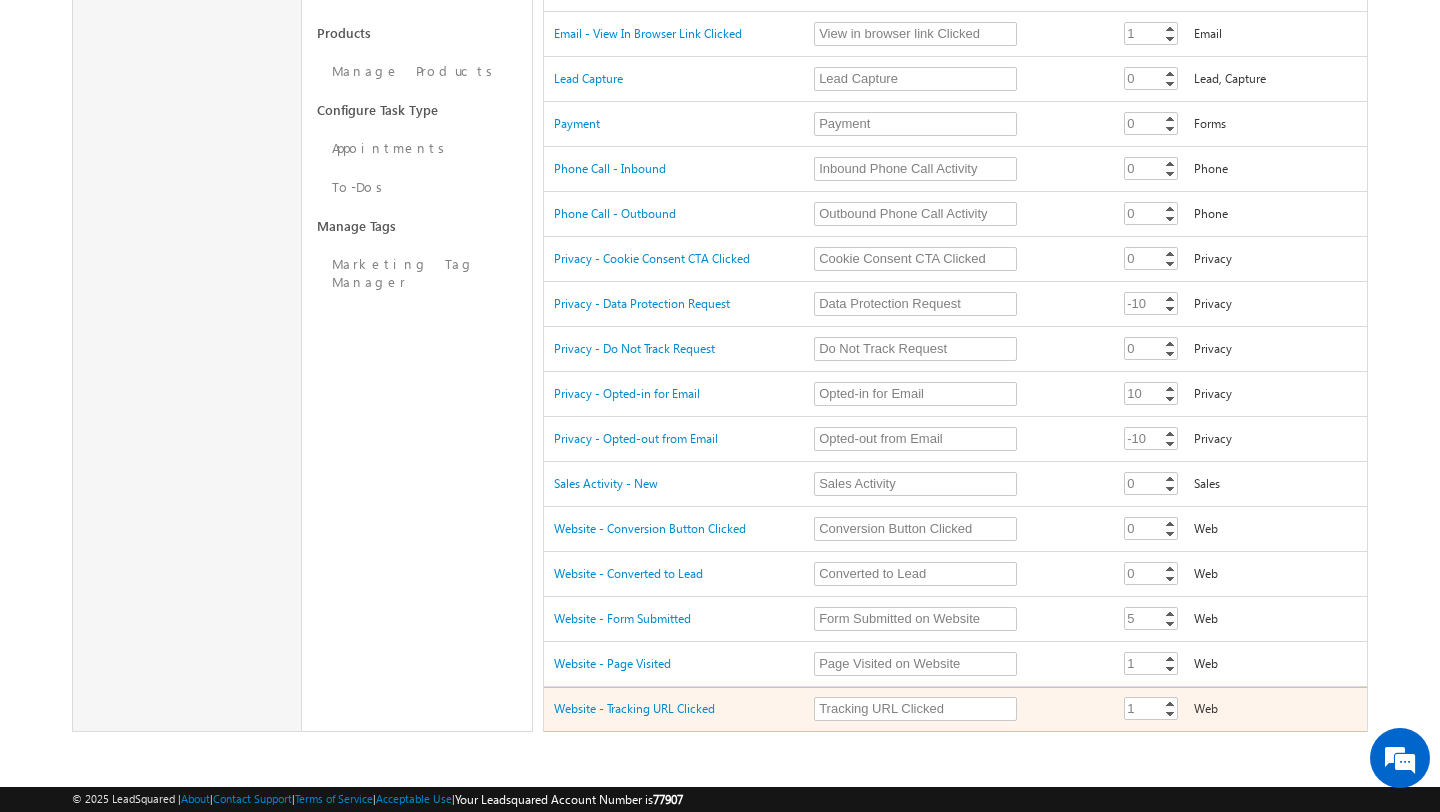 click on "Activity
Display Name
Score
Tags
Dynamic Form - Submission
Dynamic Form - Submission
Dynamic Form Submission
Dynamic Form Submission
Required Field
0
0 0 Increment Decrement
Required Field
2" at bounding box center (956, -35) 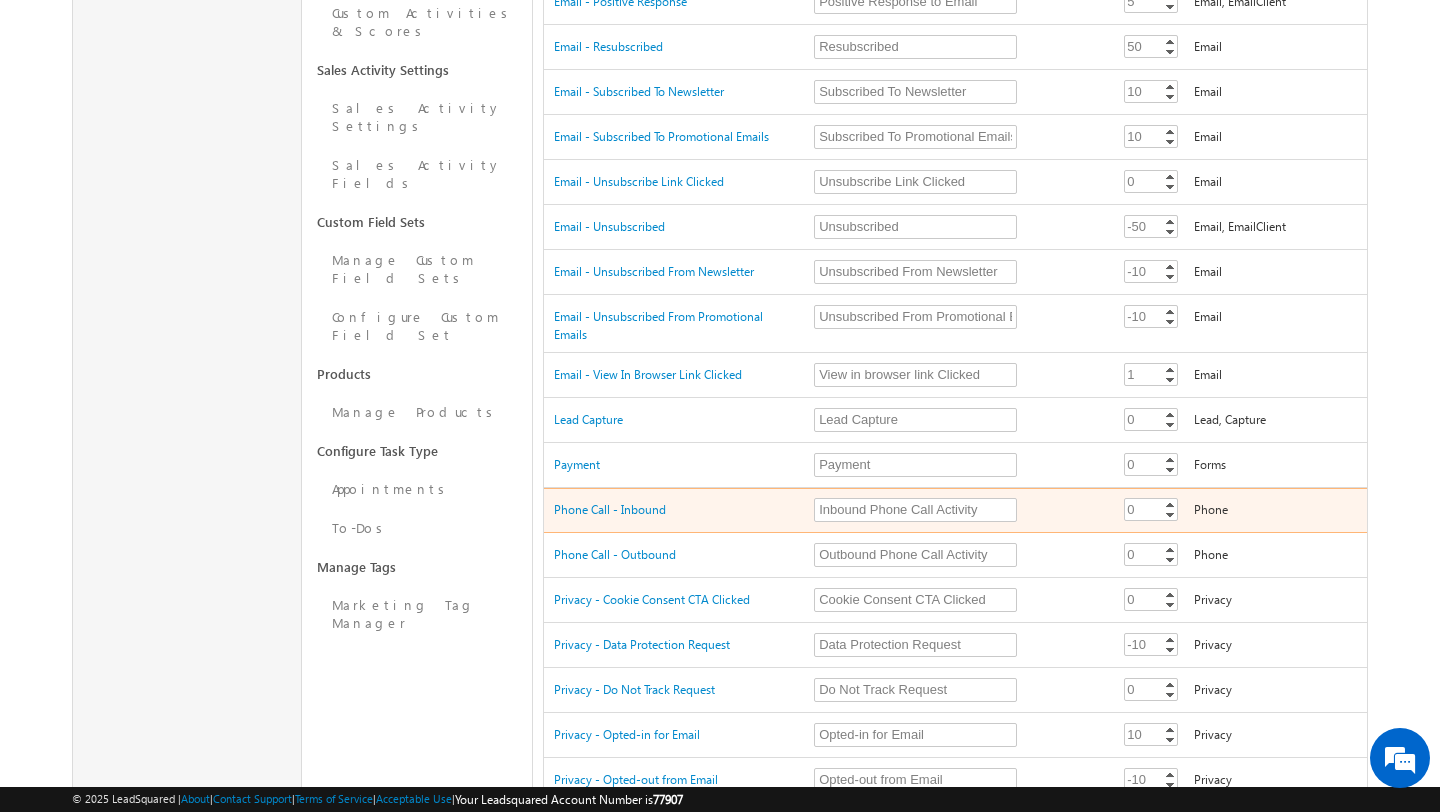 scroll, scrollTop: 703, scrollLeft: 0, axis: vertical 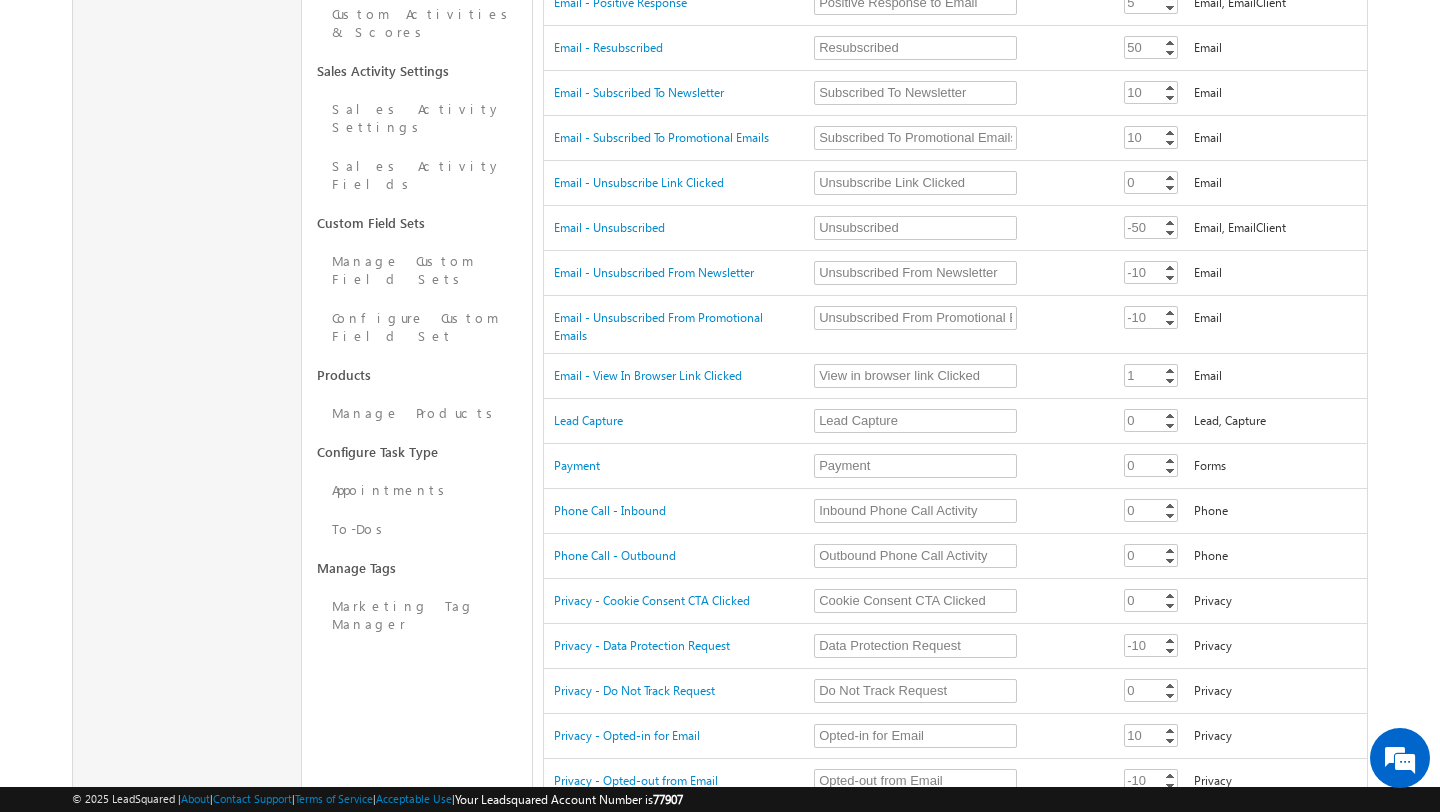 click on "Menu
Admin
anuve sh@al mocha t.com" at bounding box center [720, 200] 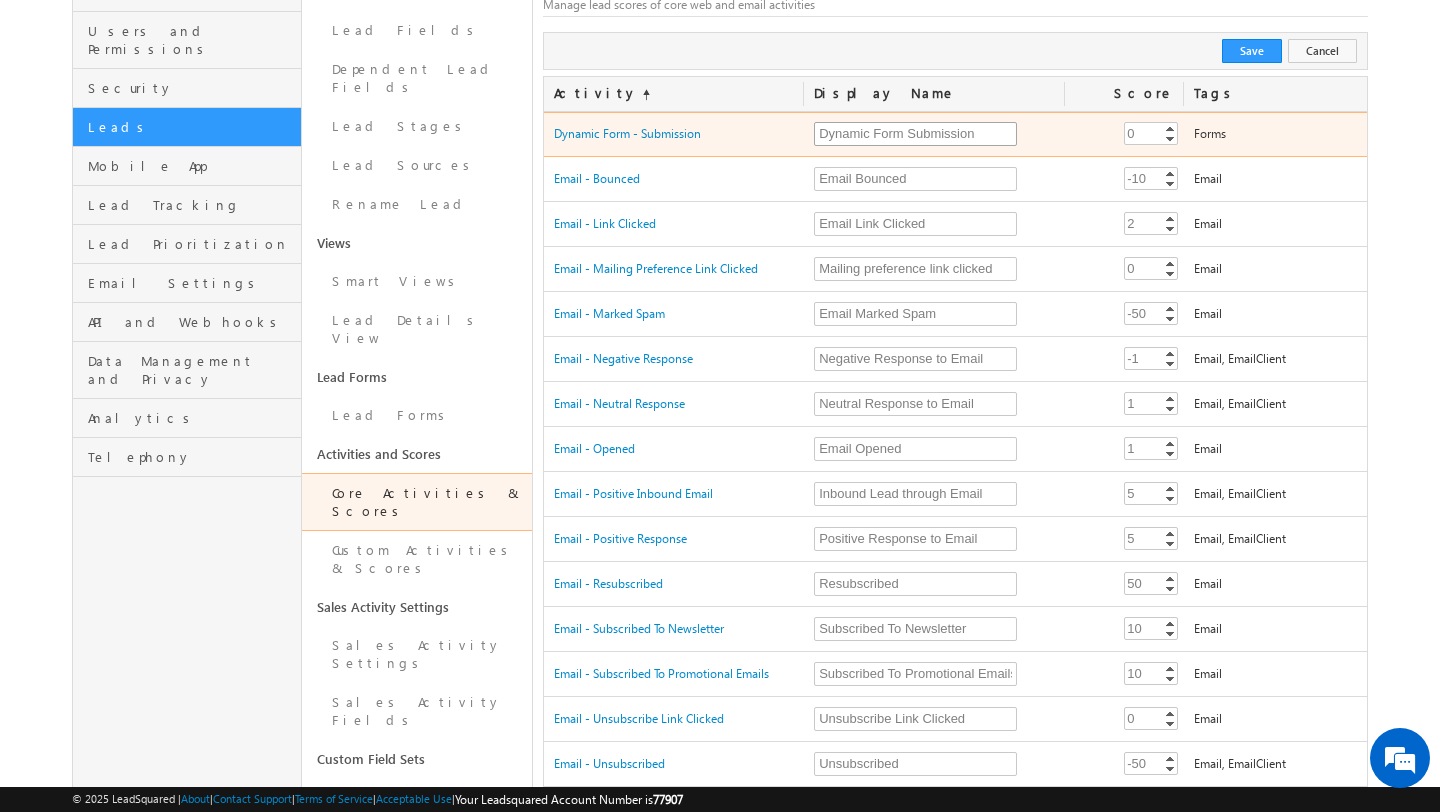 scroll, scrollTop: 184, scrollLeft: 0, axis: vertical 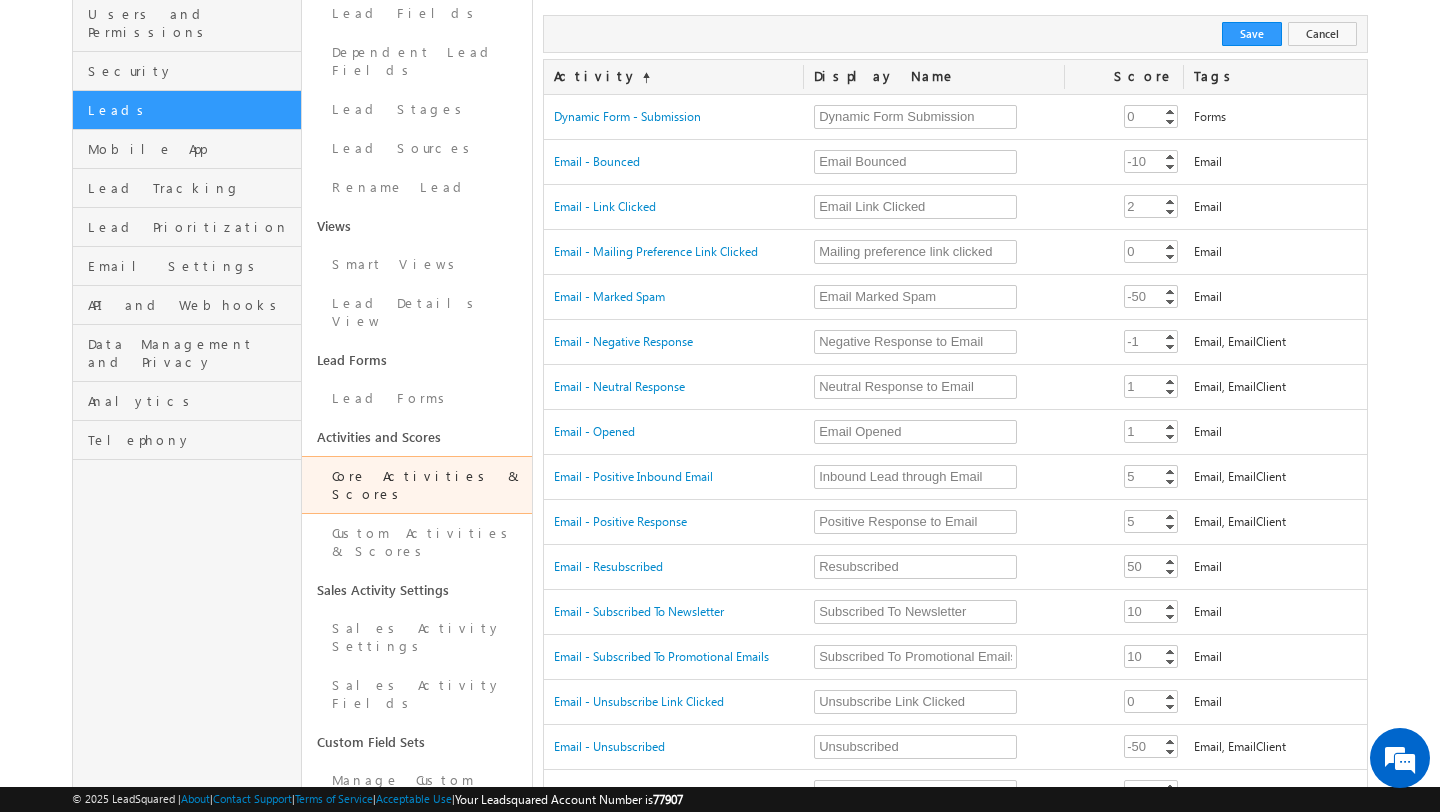 click on "Menu
Admin
[EMAIL]@[DOMAIN].com" at bounding box center (720, 719) 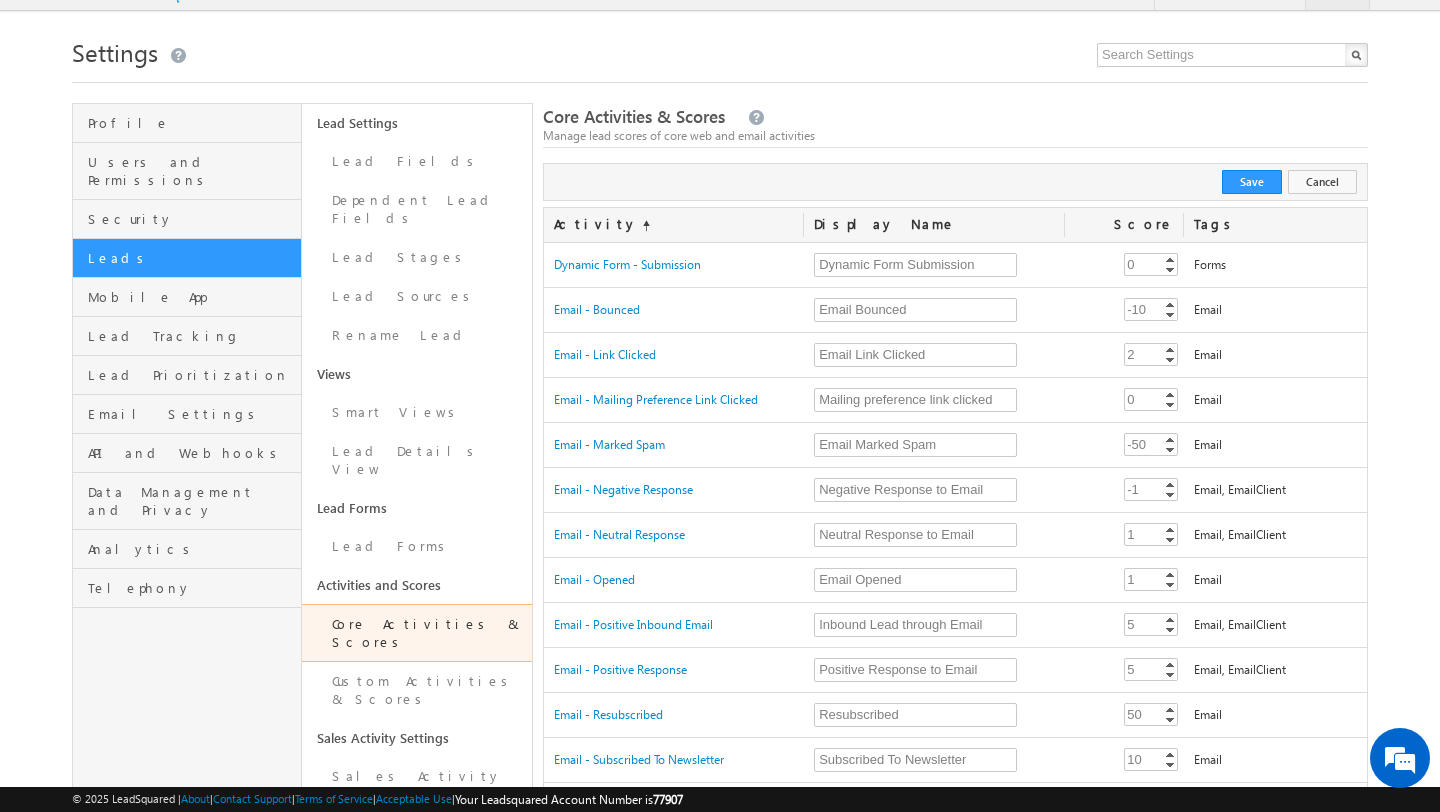 scroll, scrollTop: 33, scrollLeft: 0, axis: vertical 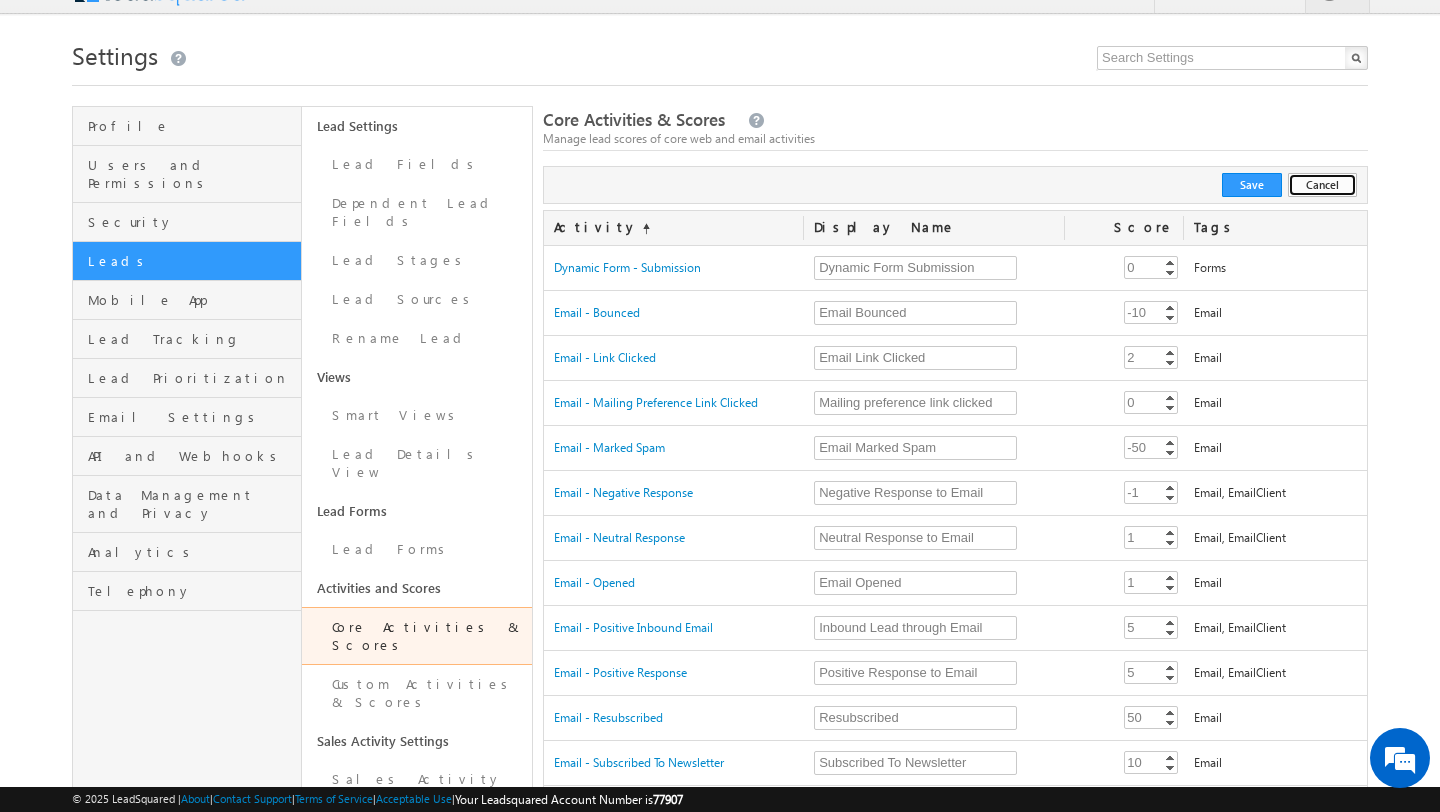 click on "Cancel" at bounding box center [1322, 185] 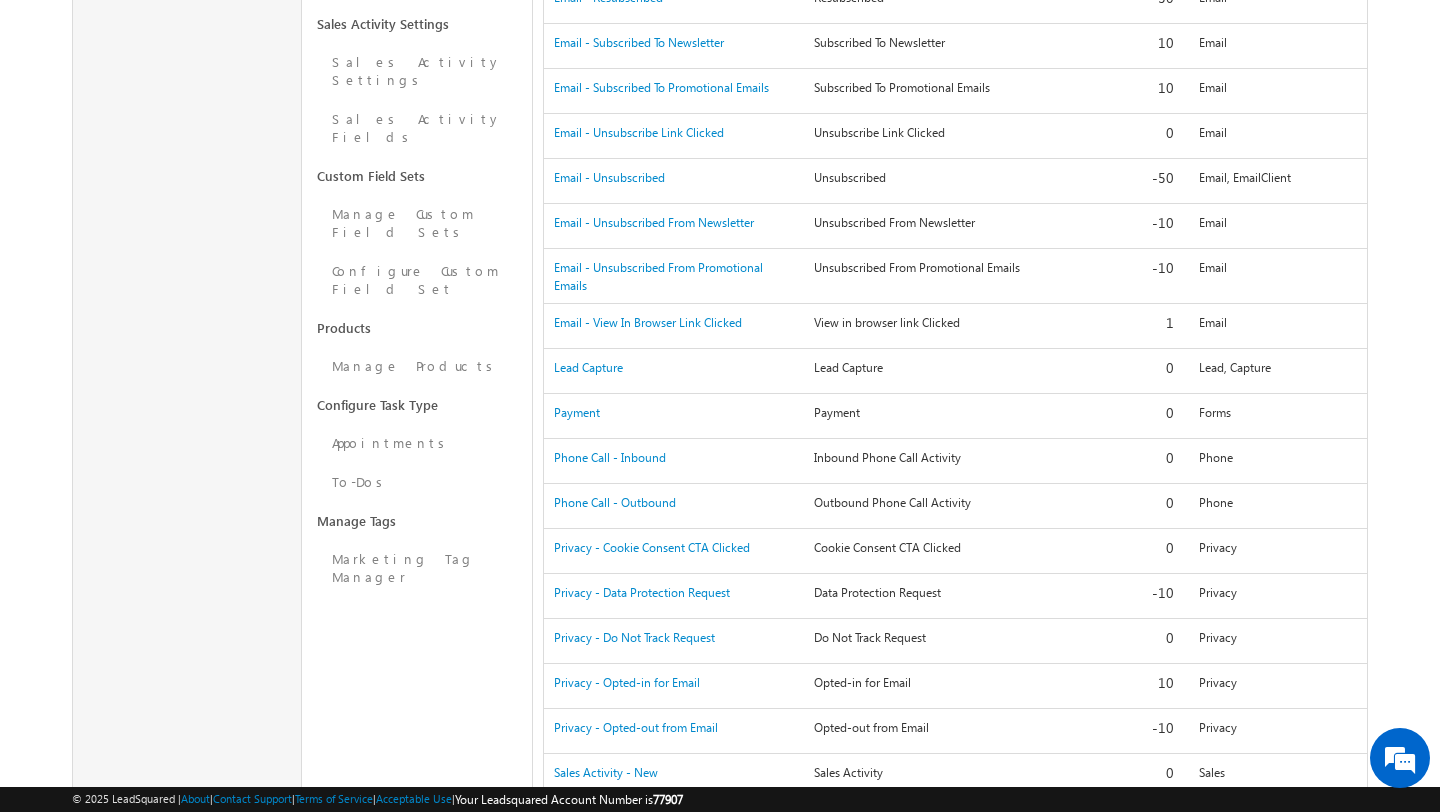 scroll, scrollTop: 755, scrollLeft: 0, axis: vertical 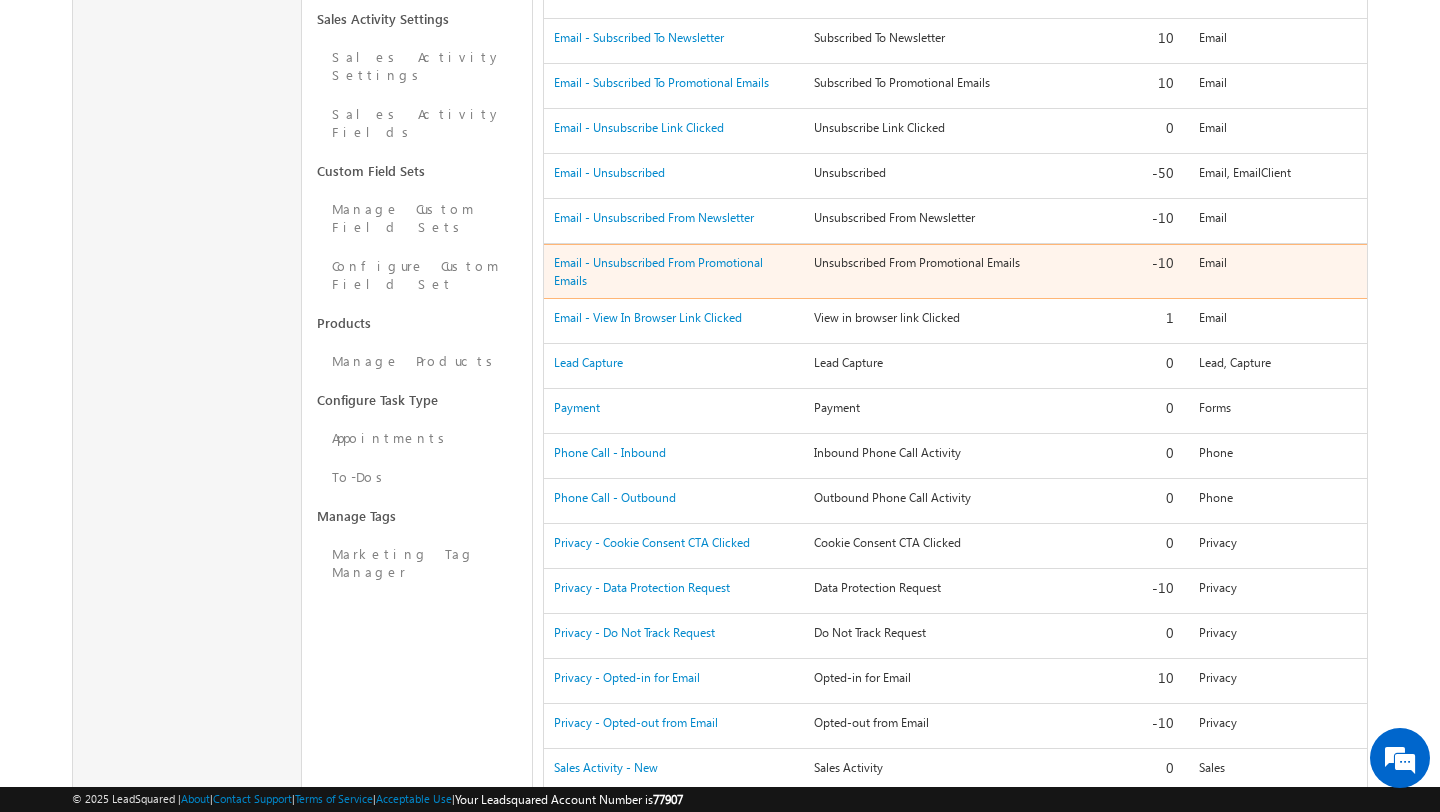 click on "Unsubscribed From Promotional Emails" at bounding box center [934, 263] 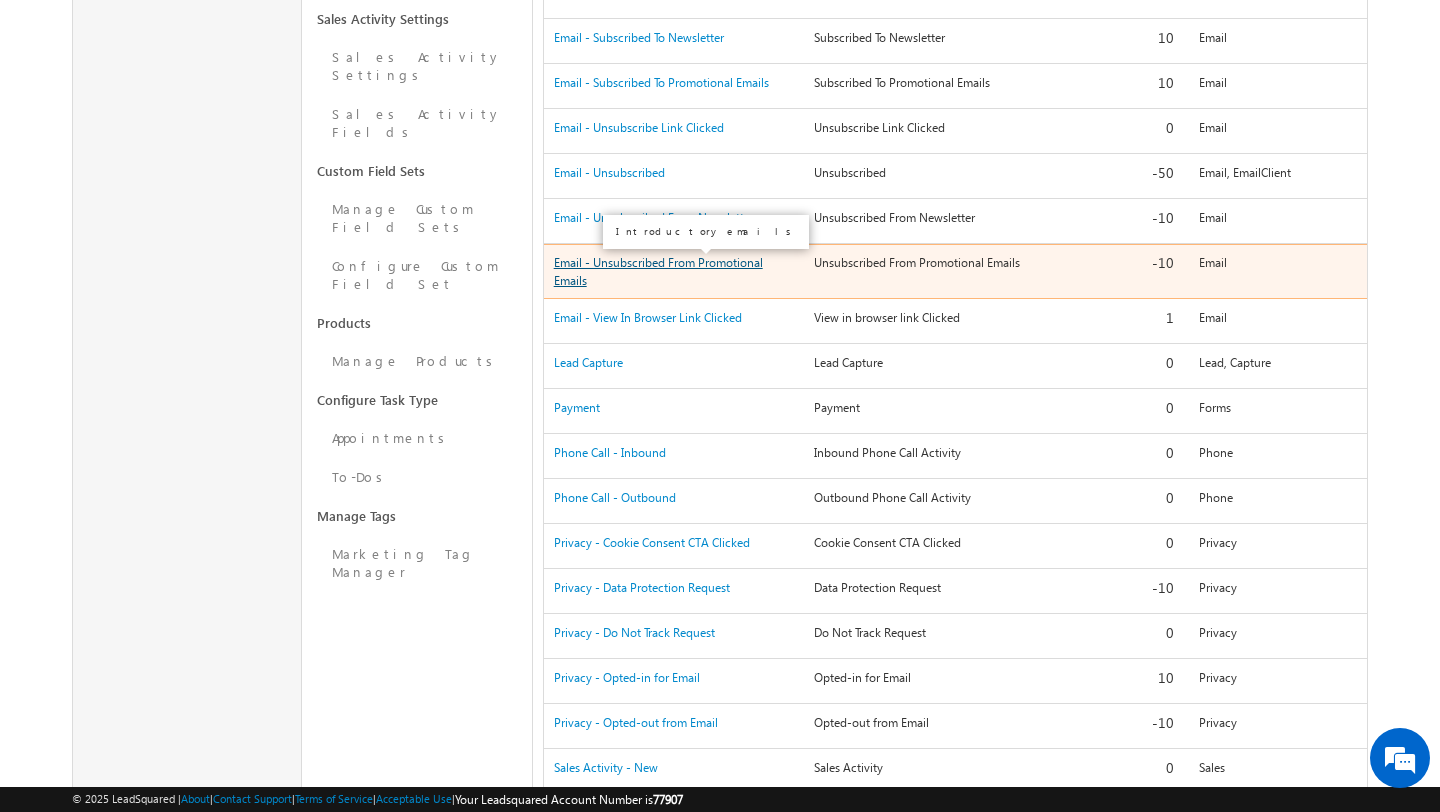 click on "Email - Unsubscribed From Promotional Emails" at bounding box center (627, -458) 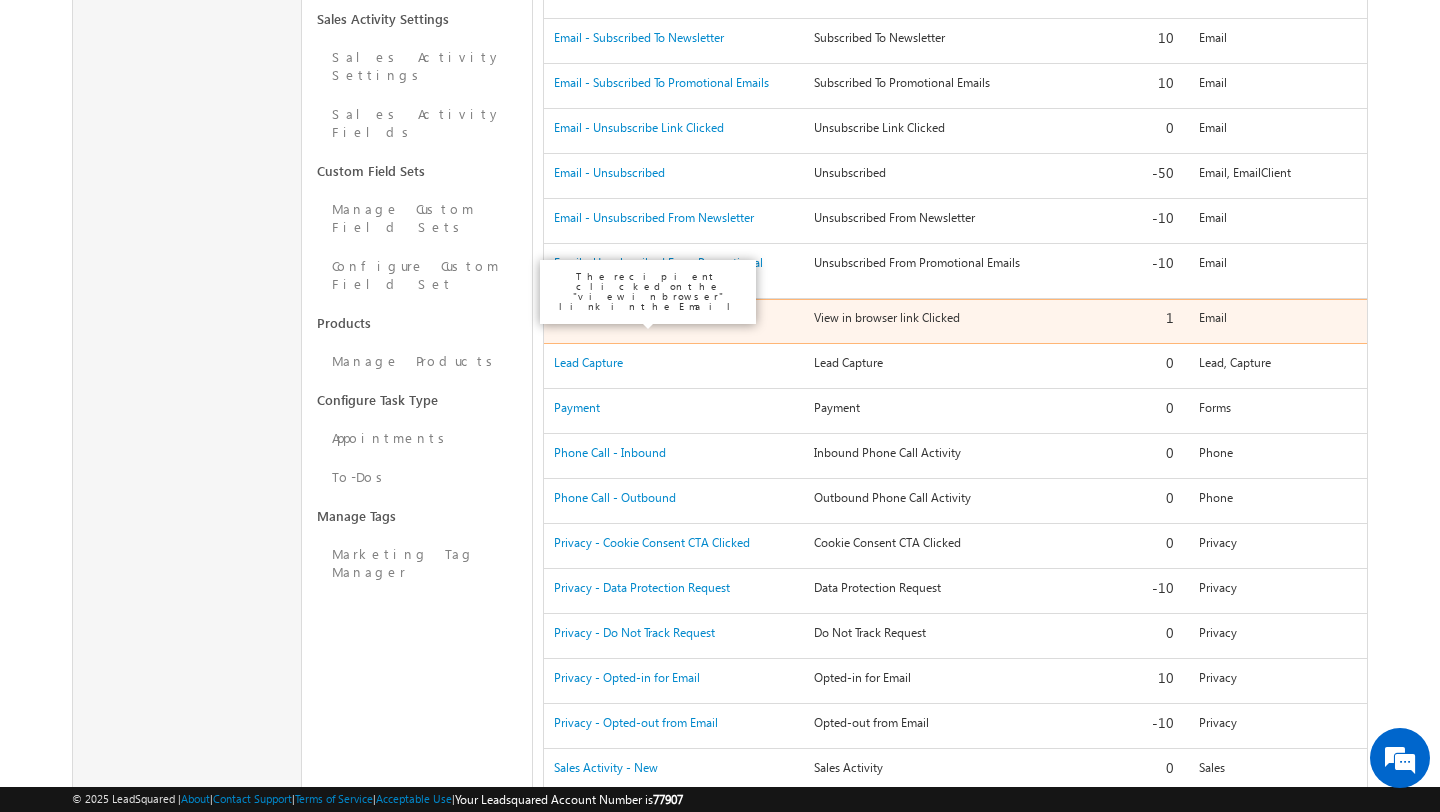 click on "Email - View In Browser Link Clicked" at bounding box center [627, -458] 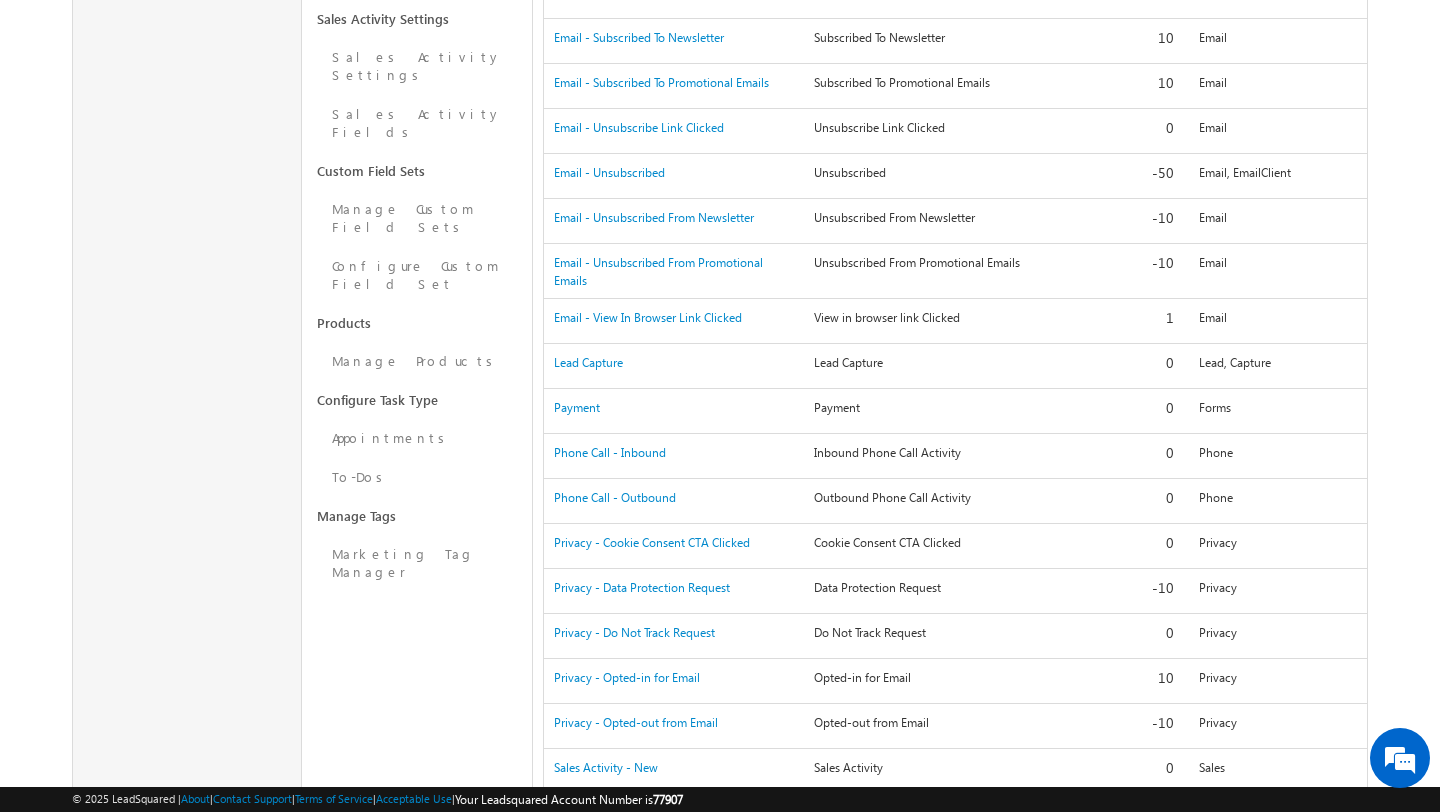 scroll, scrollTop: 1043, scrollLeft: 0, axis: vertical 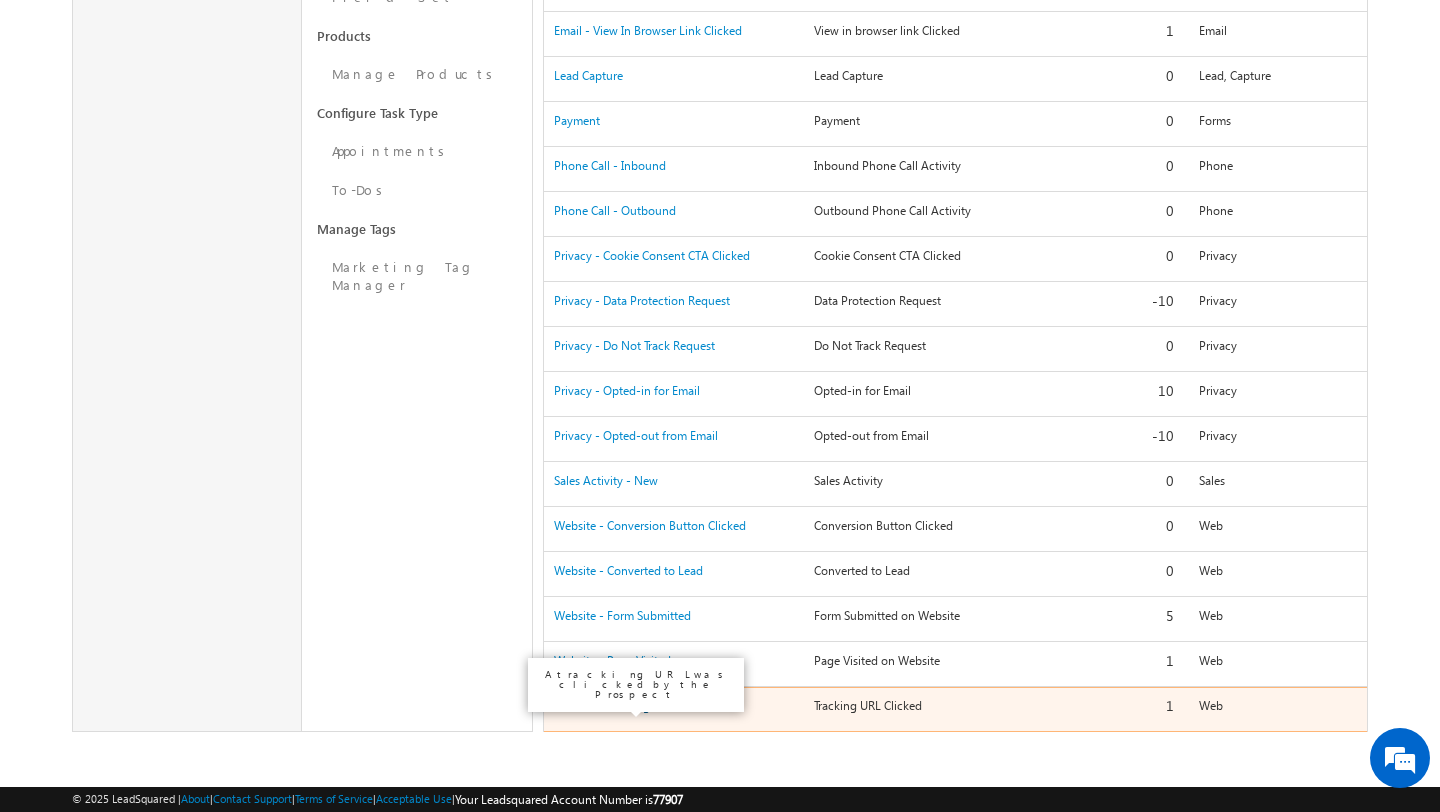 drag, startPoint x: 772, startPoint y: 710, endPoint x: 557, endPoint y: 697, distance: 215.39267 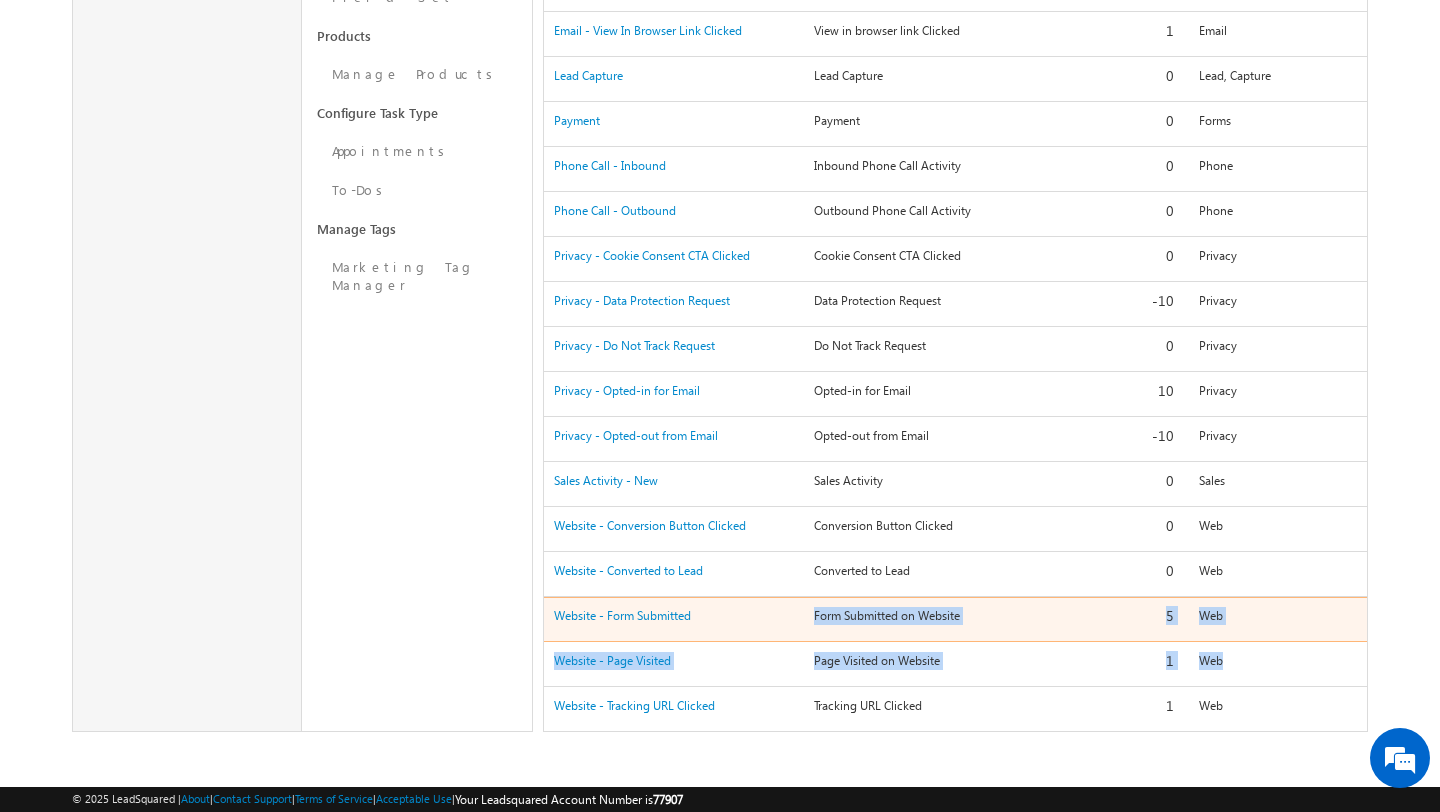 drag, startPoint x: 556, startPoint y: 697, endPoint x: 549, endPoint y: 631, distance: 66.37017 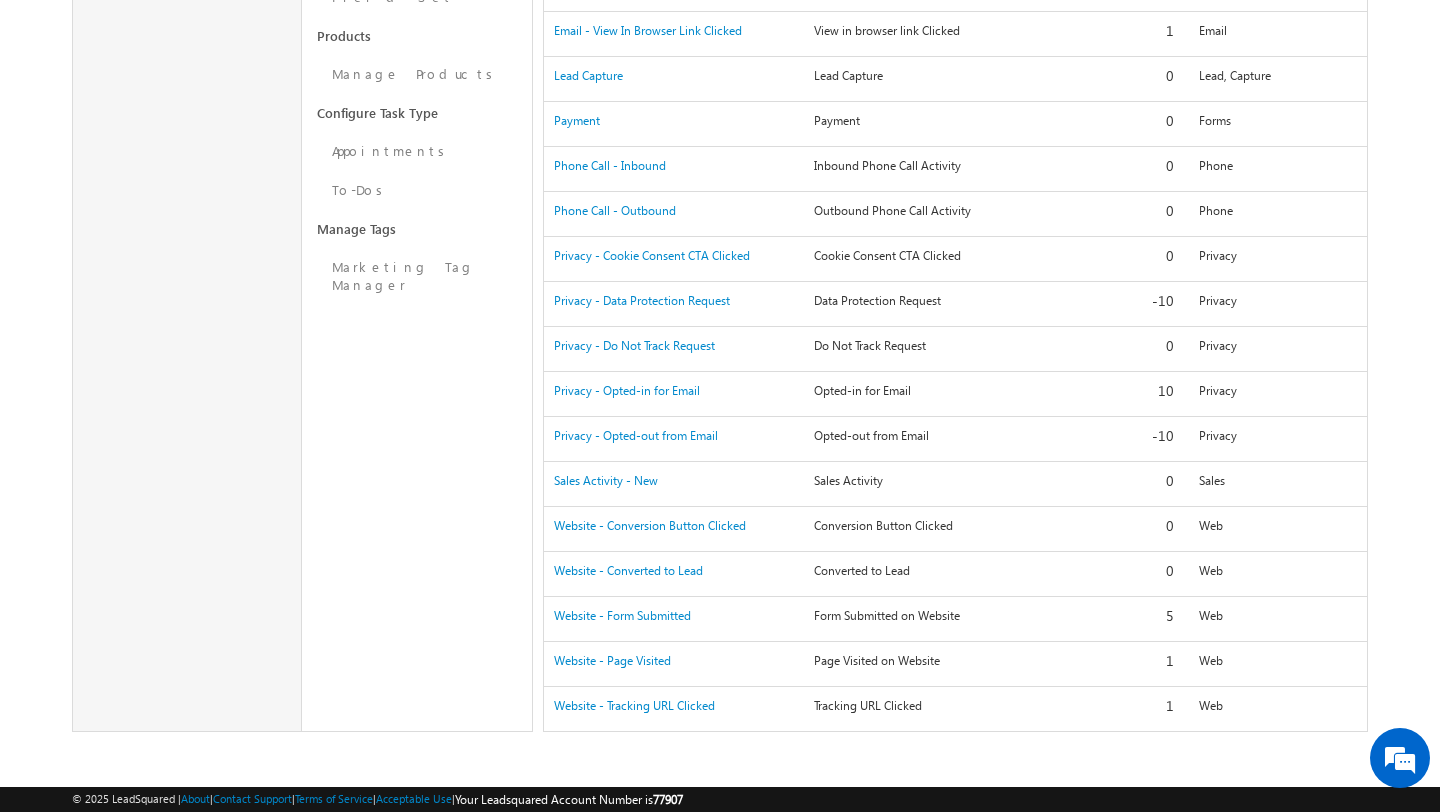 click on "Lead Settings Lead Fields Dependent Lead Fields Lead Stages Lead Sources Rename Lead Views Smart Views Lead Details View Lead Forms Lead Forms Activities and Scores Core Activities & Scores Custom Activities & Scores Sales Activity Settings Sales Activity Settings Sales Activity Fields Custom Field Sets Manage Custom Field Sets Configure Custom Field Set Products Manage Products Configure Task Type Appointments To-Dos Manage Tags Marketing Tag Manager" at bounding box center [417, -86] 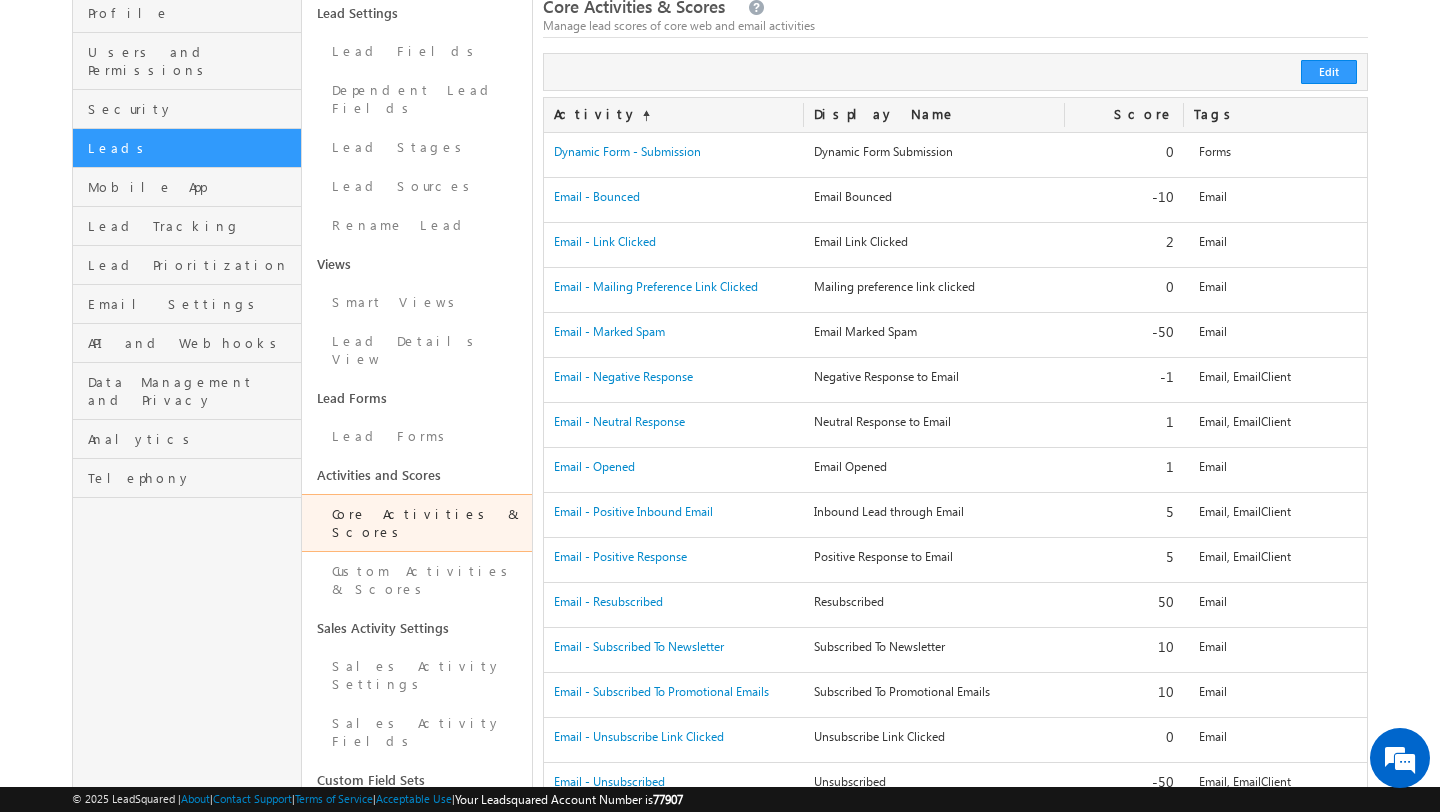 scroll, scrollTop: 0, scrollLeft: 0, axis: both 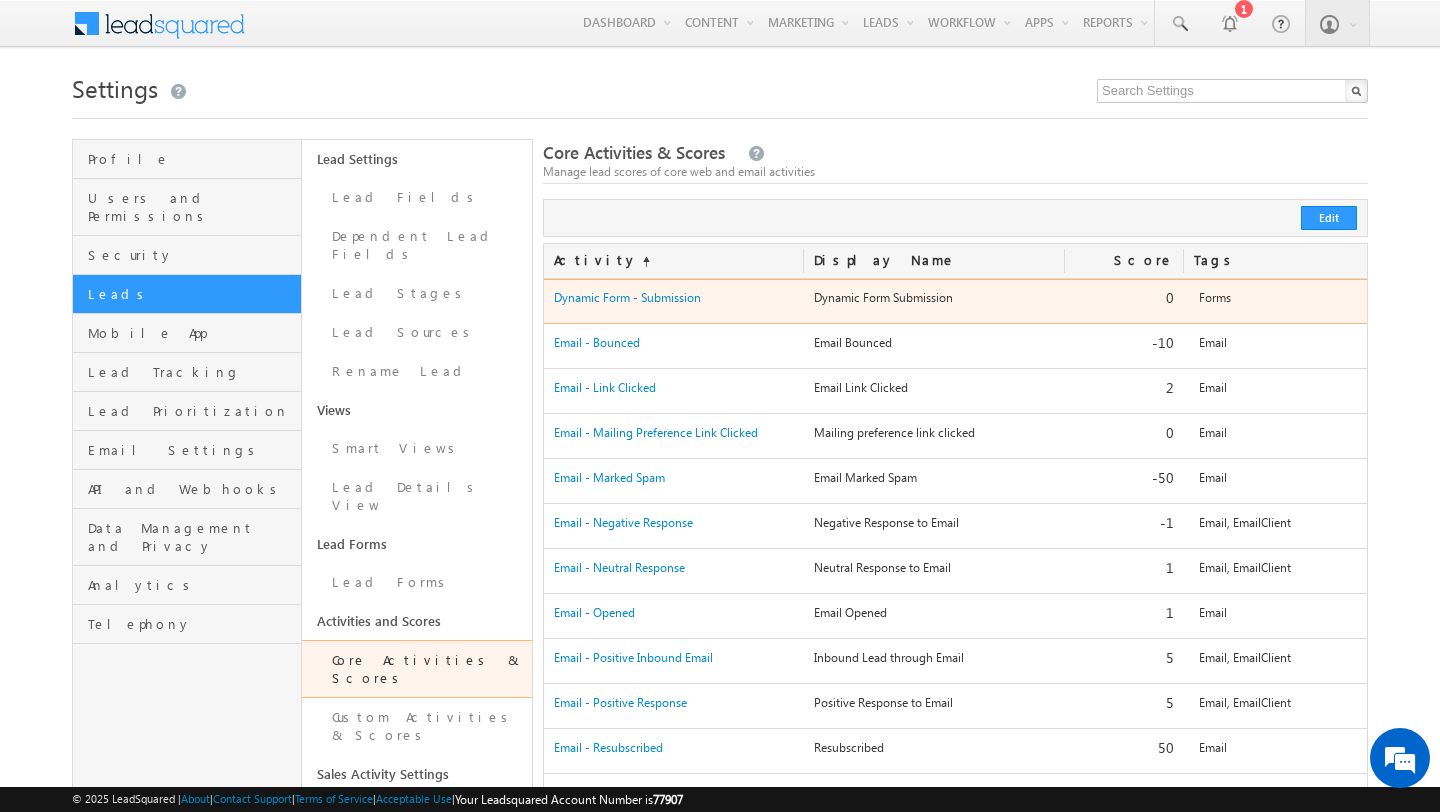 drag, startPoint x: 547, startPoint y: 301, endPoint x: 1324, endPoint y: 309, distance: 777.0412 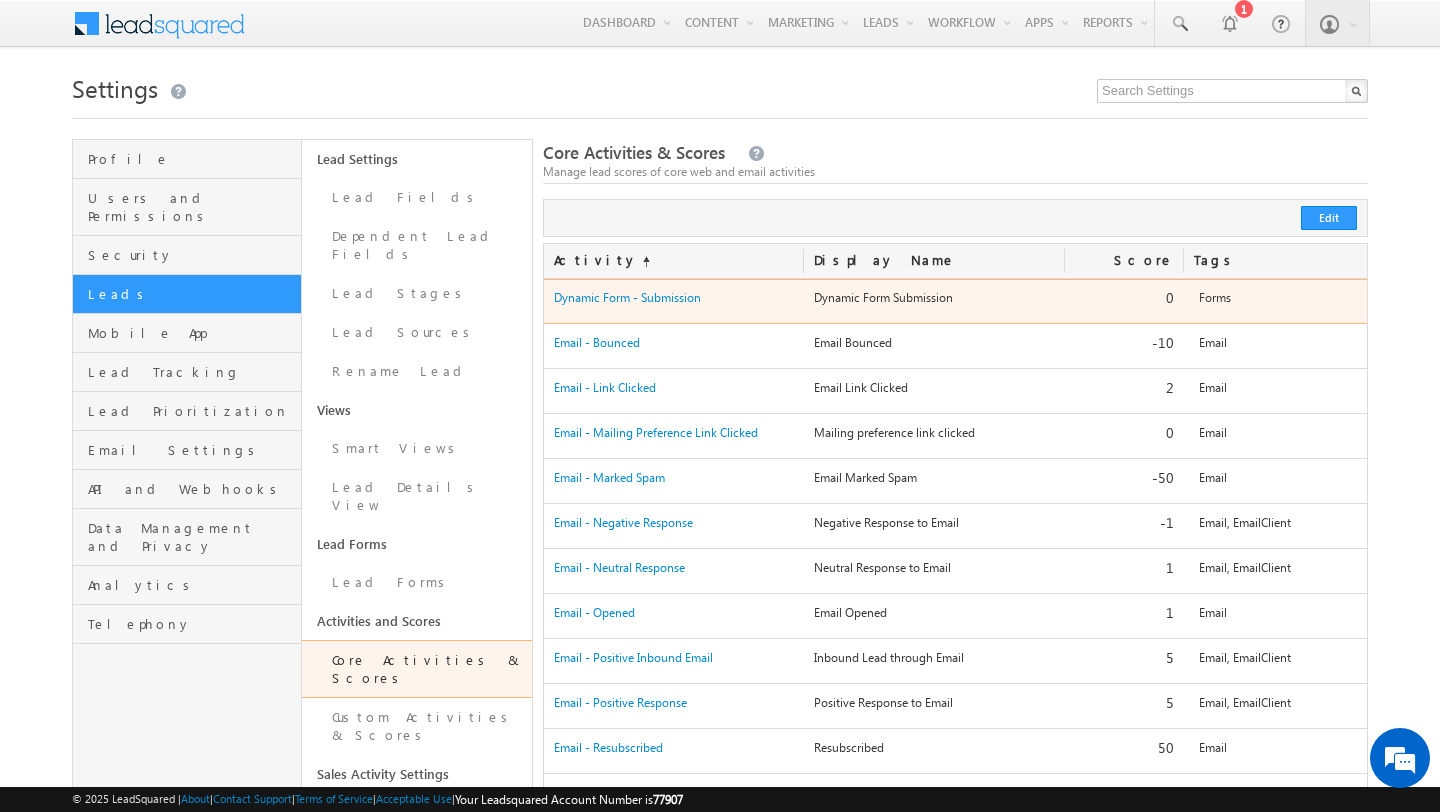 click on "Dynamic Form - Submission
Dynamic Form - Submission
Dynamic Form Submission
Dynamic Form Submission
Required Field
0
0 0 Increment Decrement
Required Field
Forms
Forms" at bounding box center (956, 301) 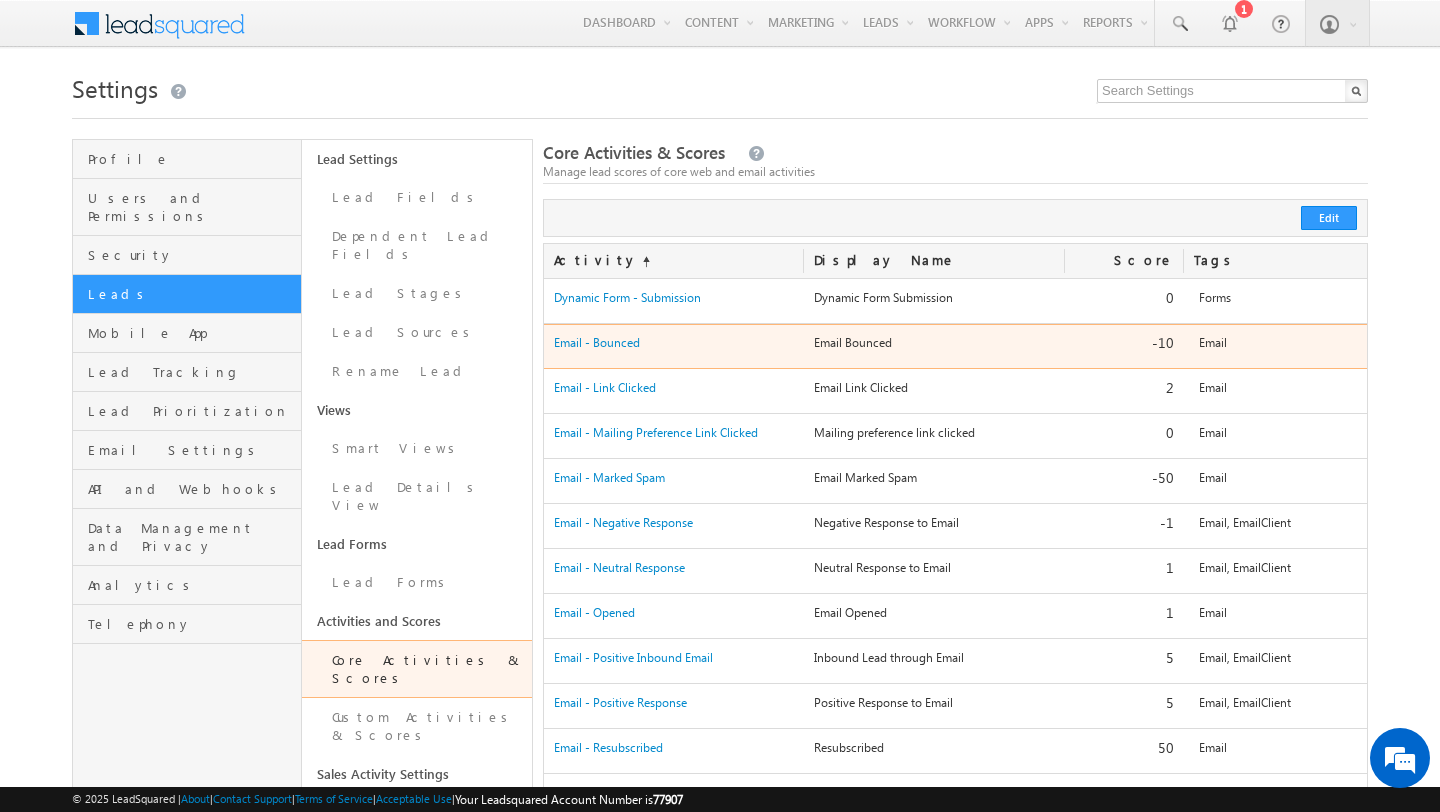 drag, startPoint x: 546, startPoint y: 347, endPoint x: 1282, endPoint y: 356, distance: 736.05505 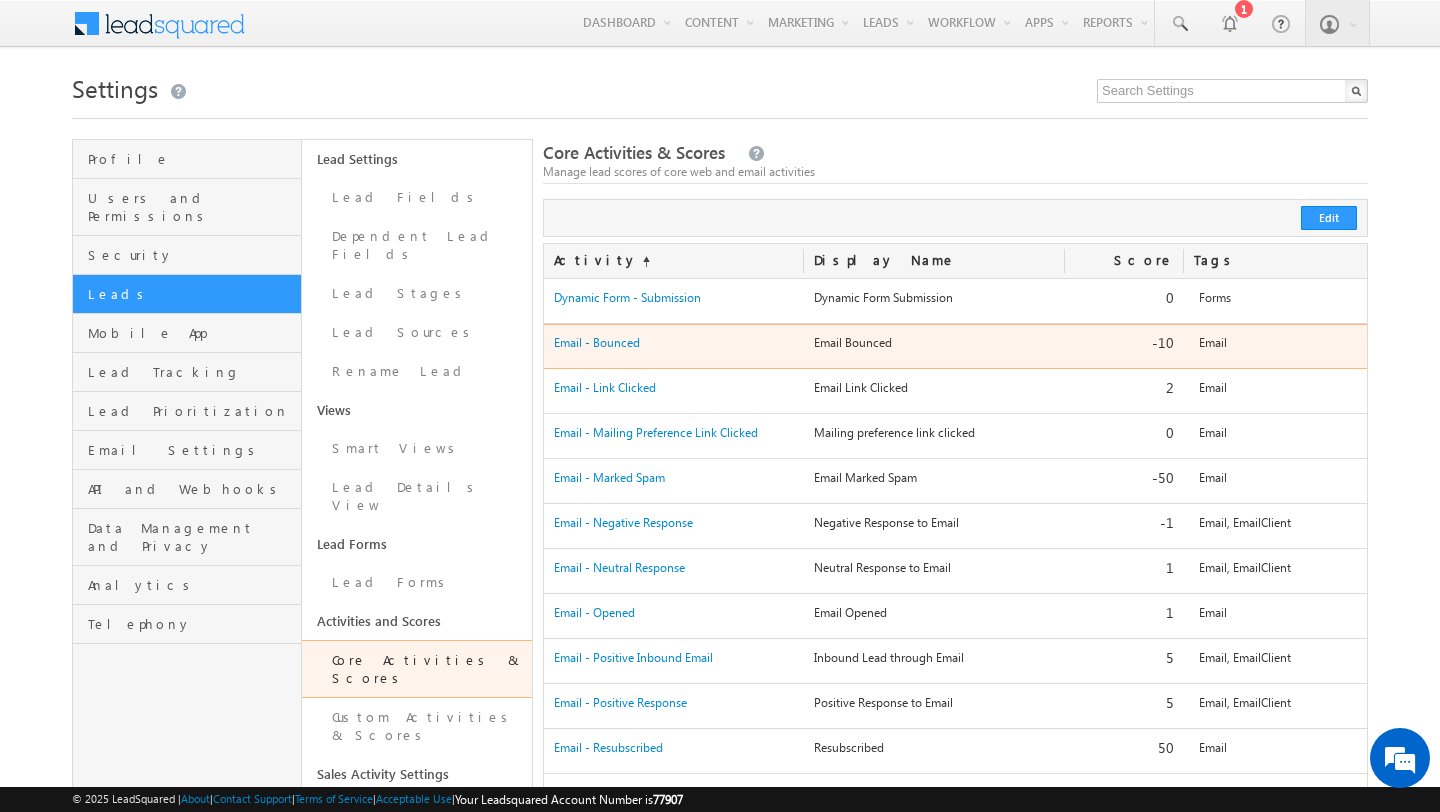 click on "Email - Bounced
Email - Bounced
Email Bounced
Email Bounced
Required Field
-10
-10 -10 Increment Decrement
Required Field
Email
Email" at bounding box center (956, 346) 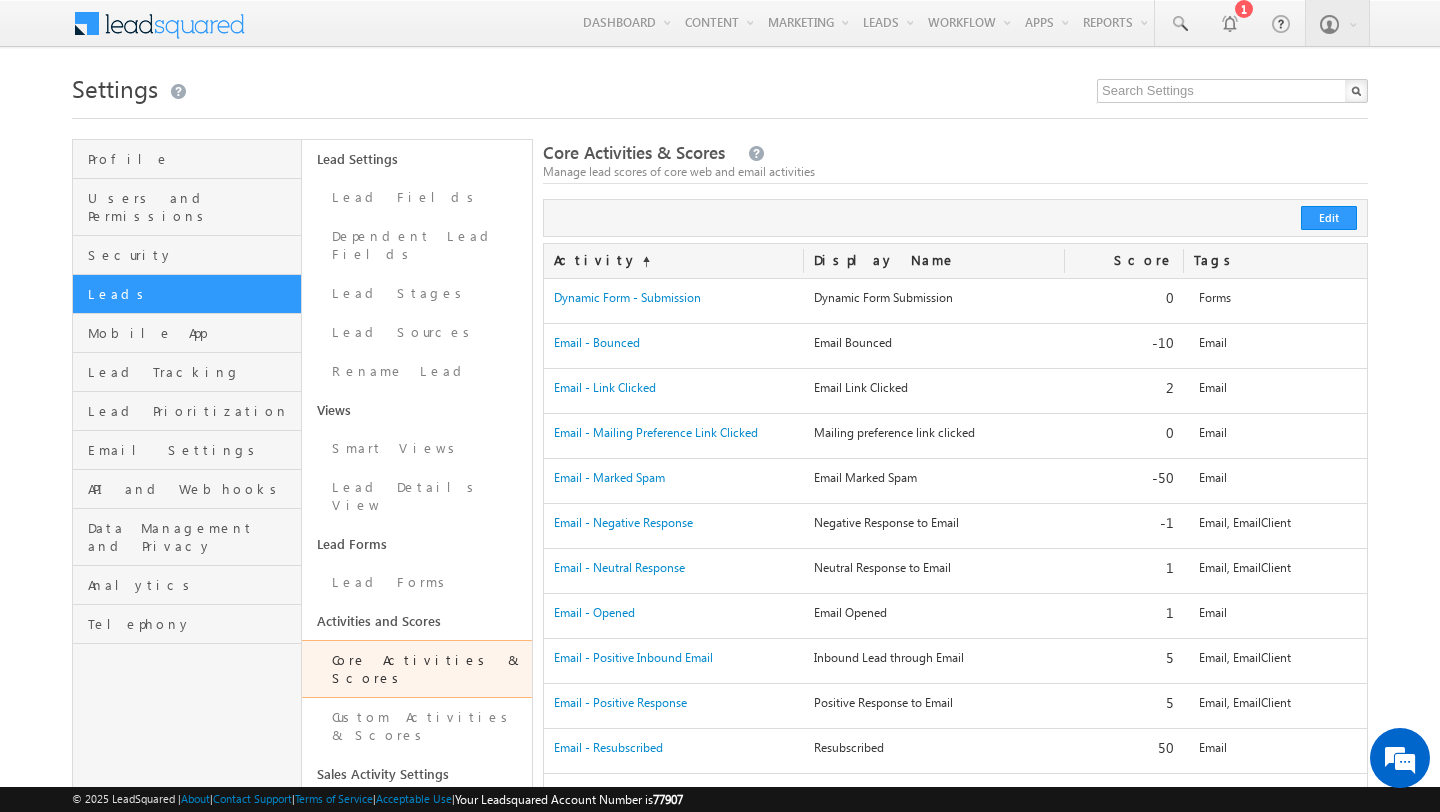 click on "Menu Admin anuve sh@[EMAIL]" at bounding box center (720, 902) 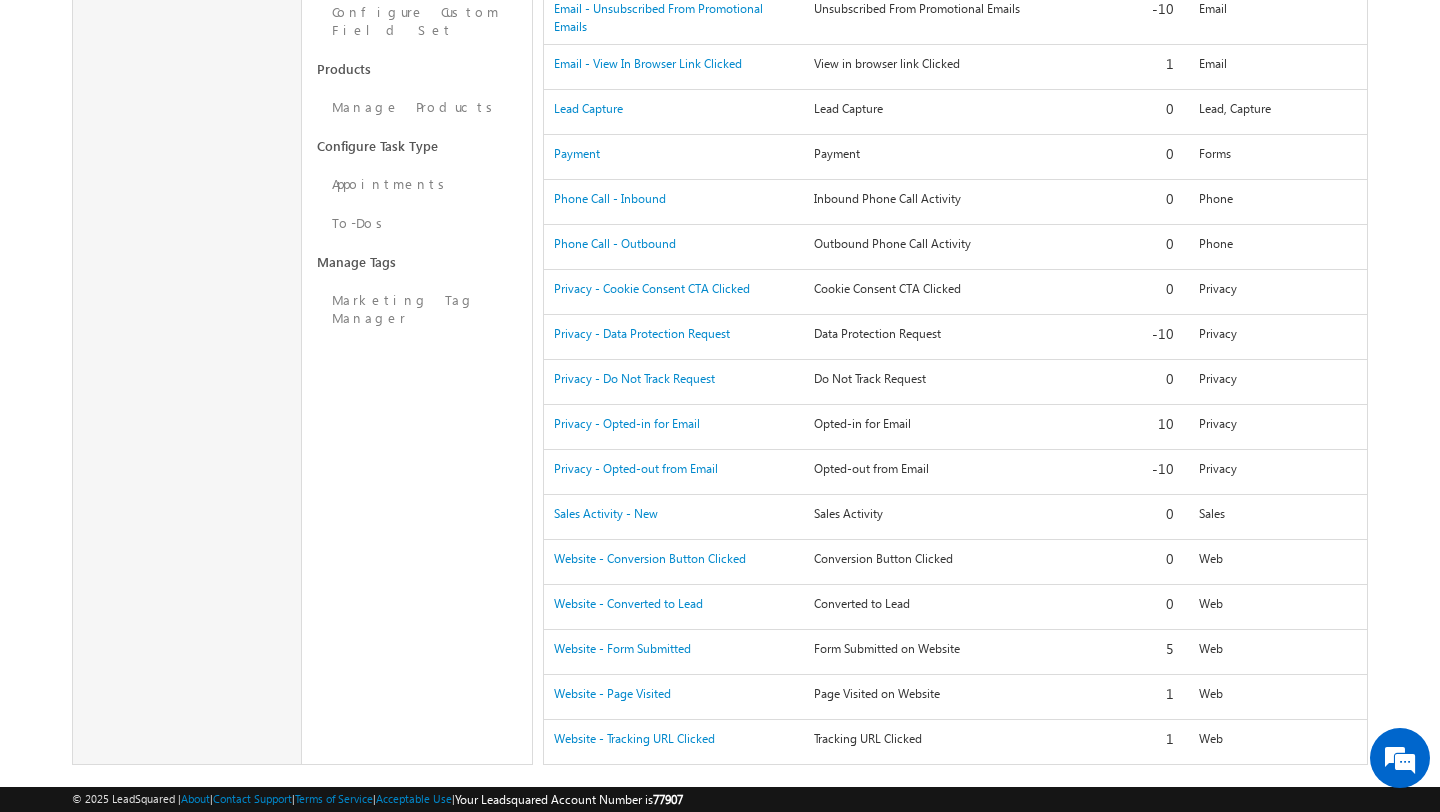 scroll, scrollTop: 1043, scrollLeft: 0, axis: vertical 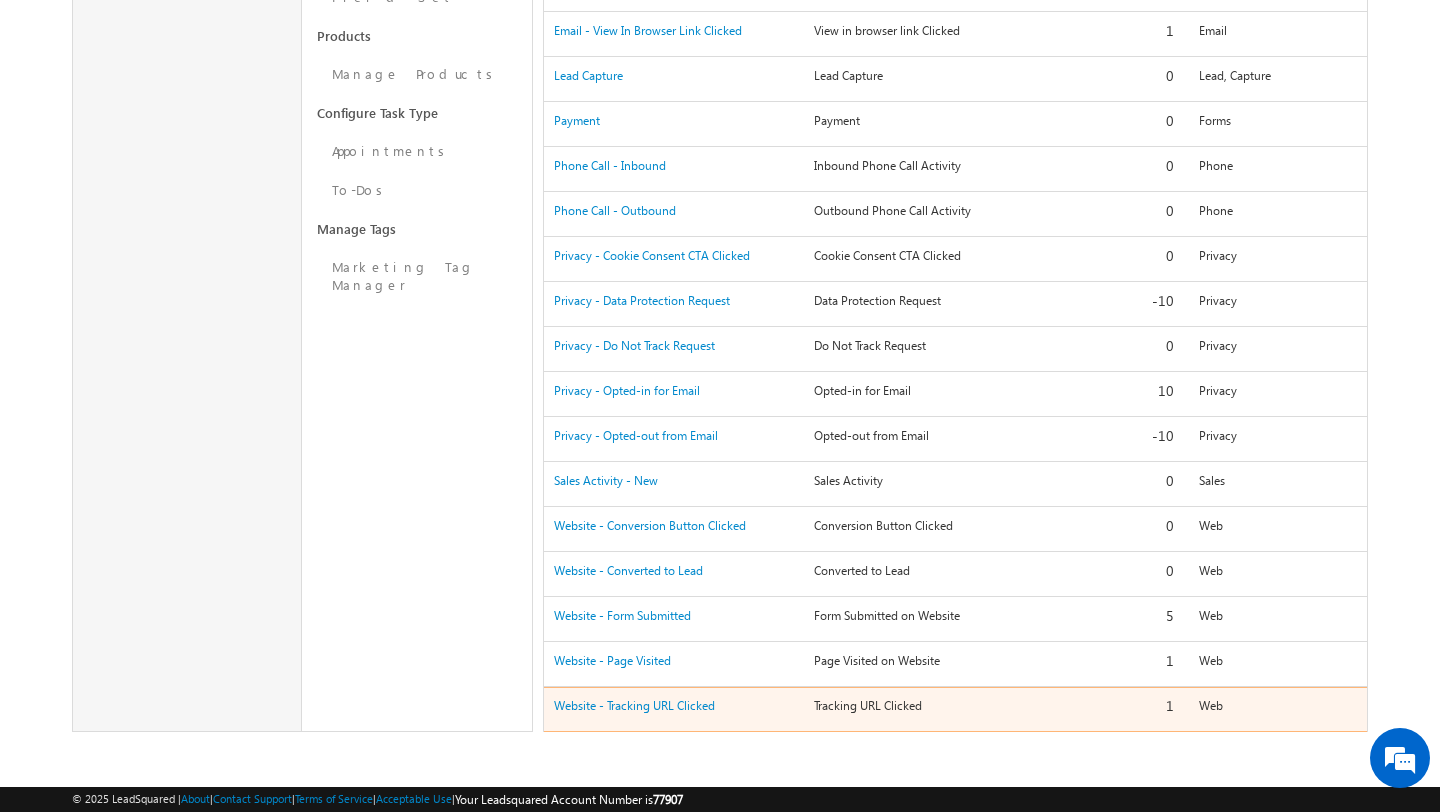 drag, startPoint x: 549, startPoint y: 389, endPoint x: 1242, endPoint y: 705, distance: 761.64624 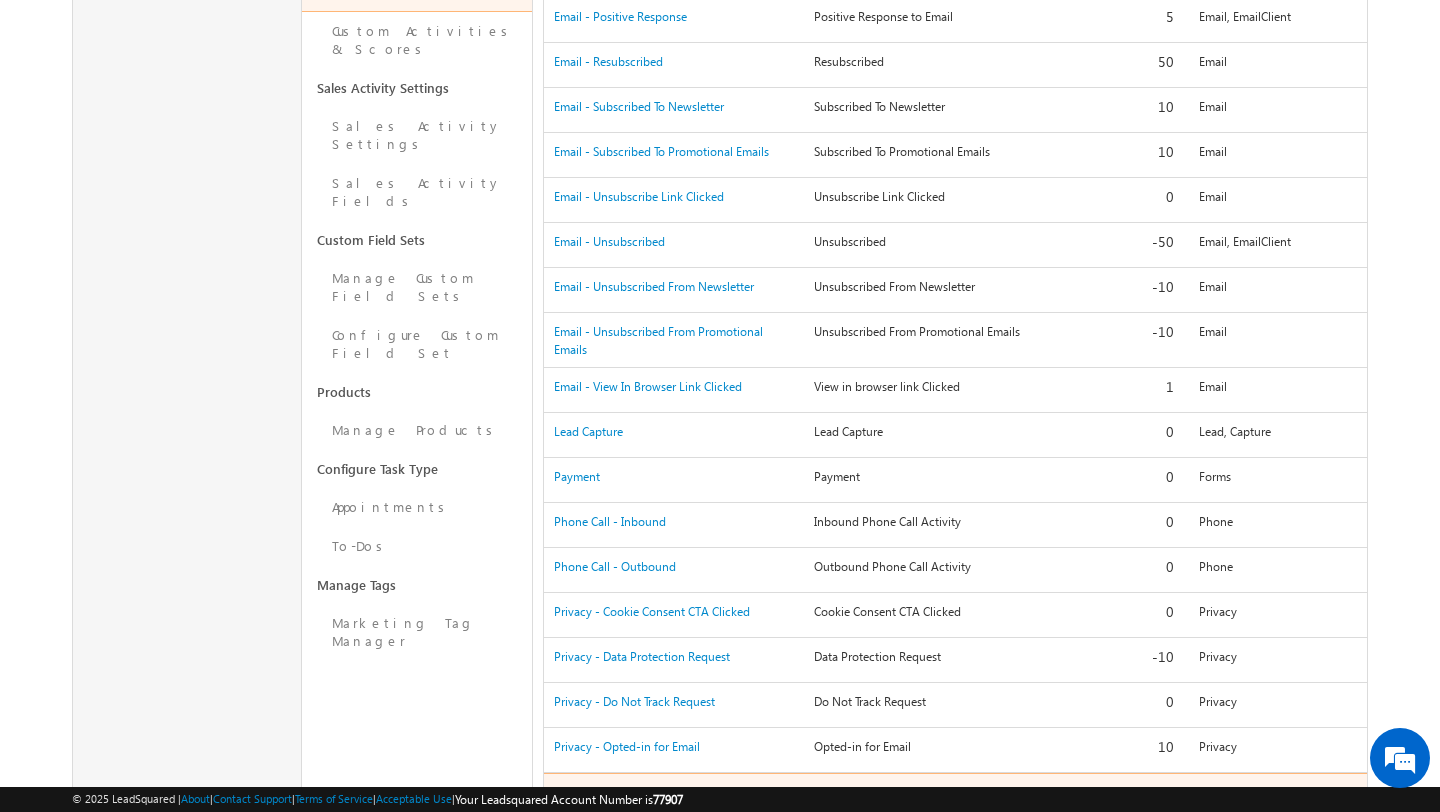 scroll, scrollTop: 660, scrollLeft: 0, axis: vertical 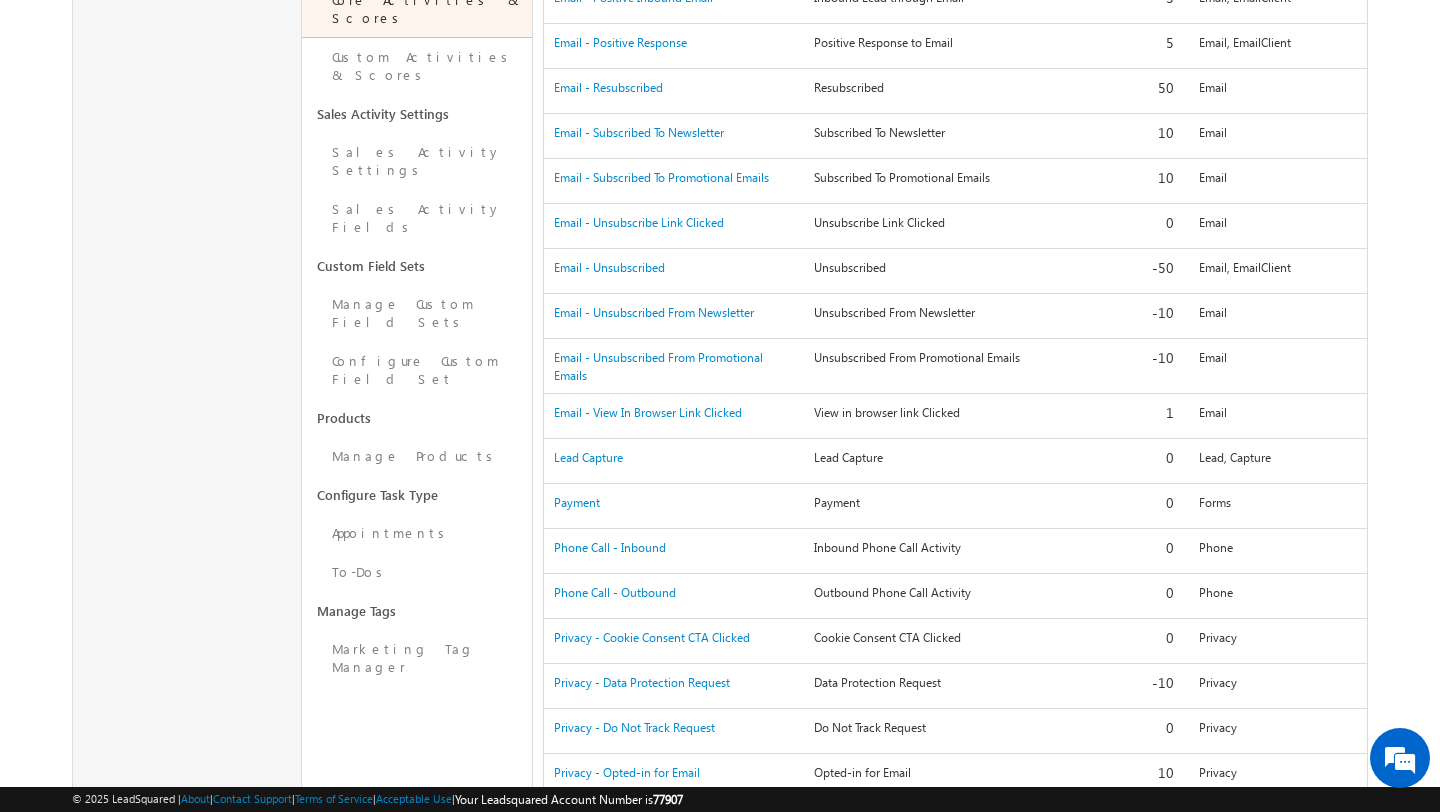 click on "Profile Users and Permissions Security Leads Mobile App Lead Tracking Lead Prioritization Email Settings API and Webhooks Data Management and Privacy Analytics Telephony" at bounding box center [187, 296] 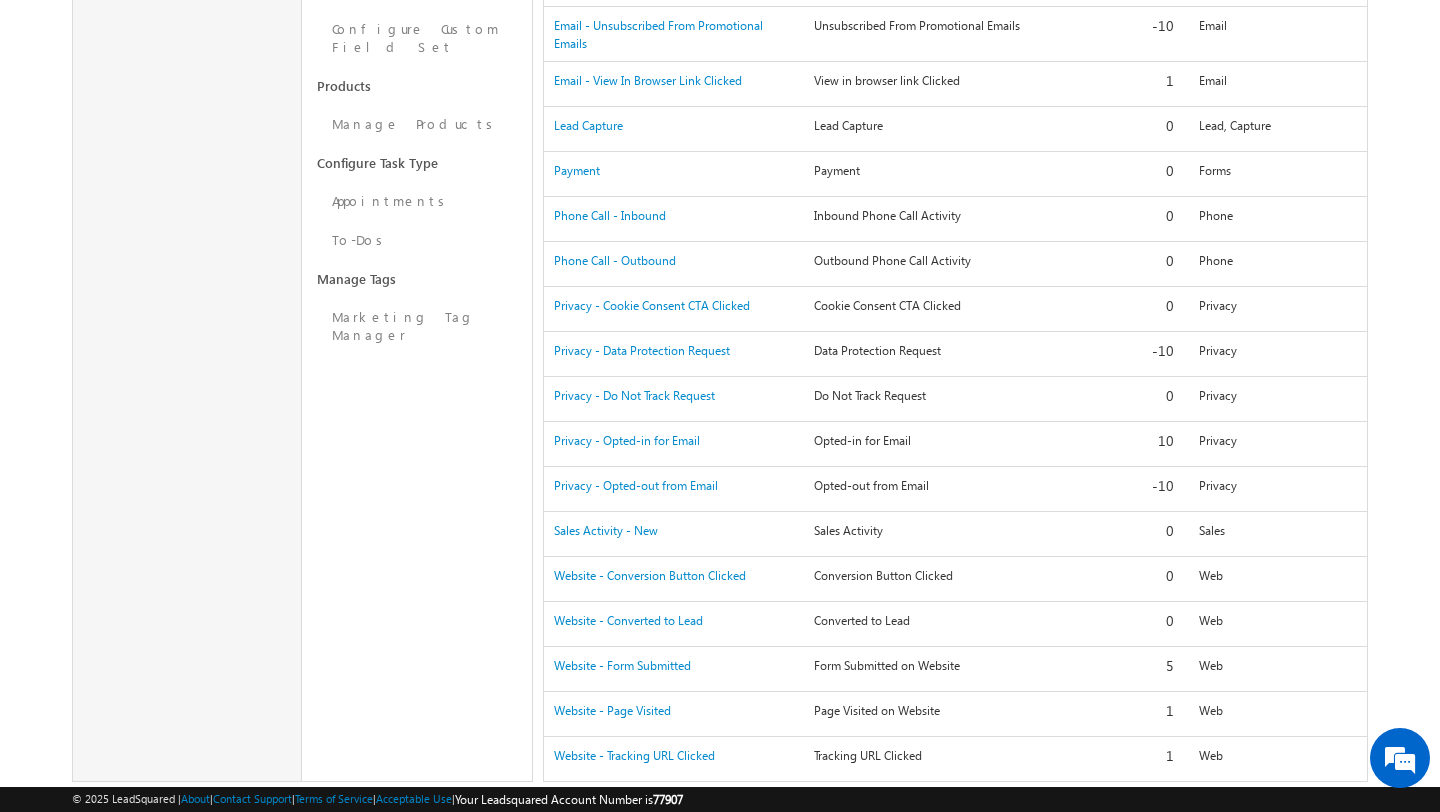scroll, scrollTop: 0, scrollLeft: 0, axis: both 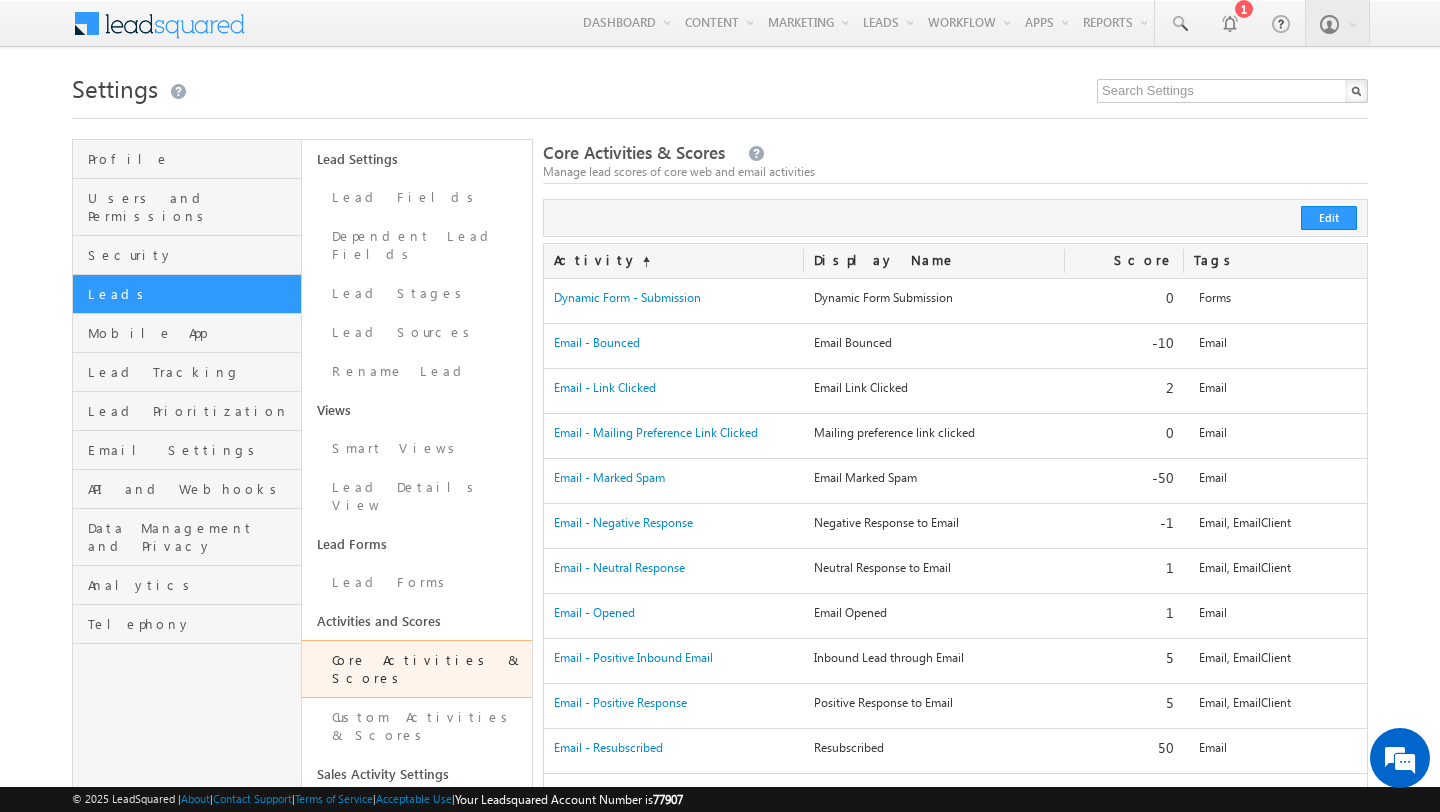 drag, startPoint x: 549, startPoint y: 264, endPoint x: 1295, endPoint y: 258, distance: 746.0241 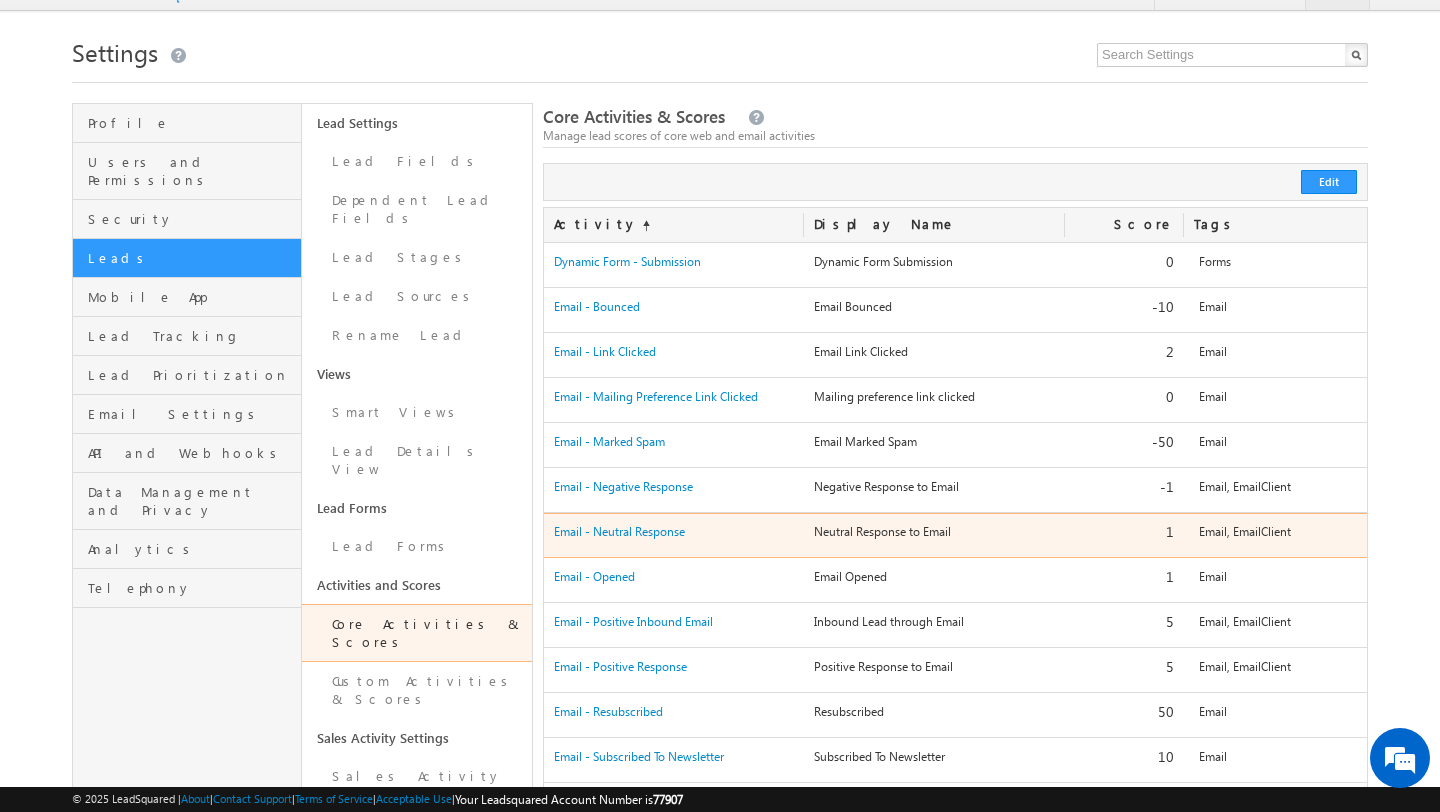 scroll, scrollTop: 64, scrollLeft: 0, axis: vertical 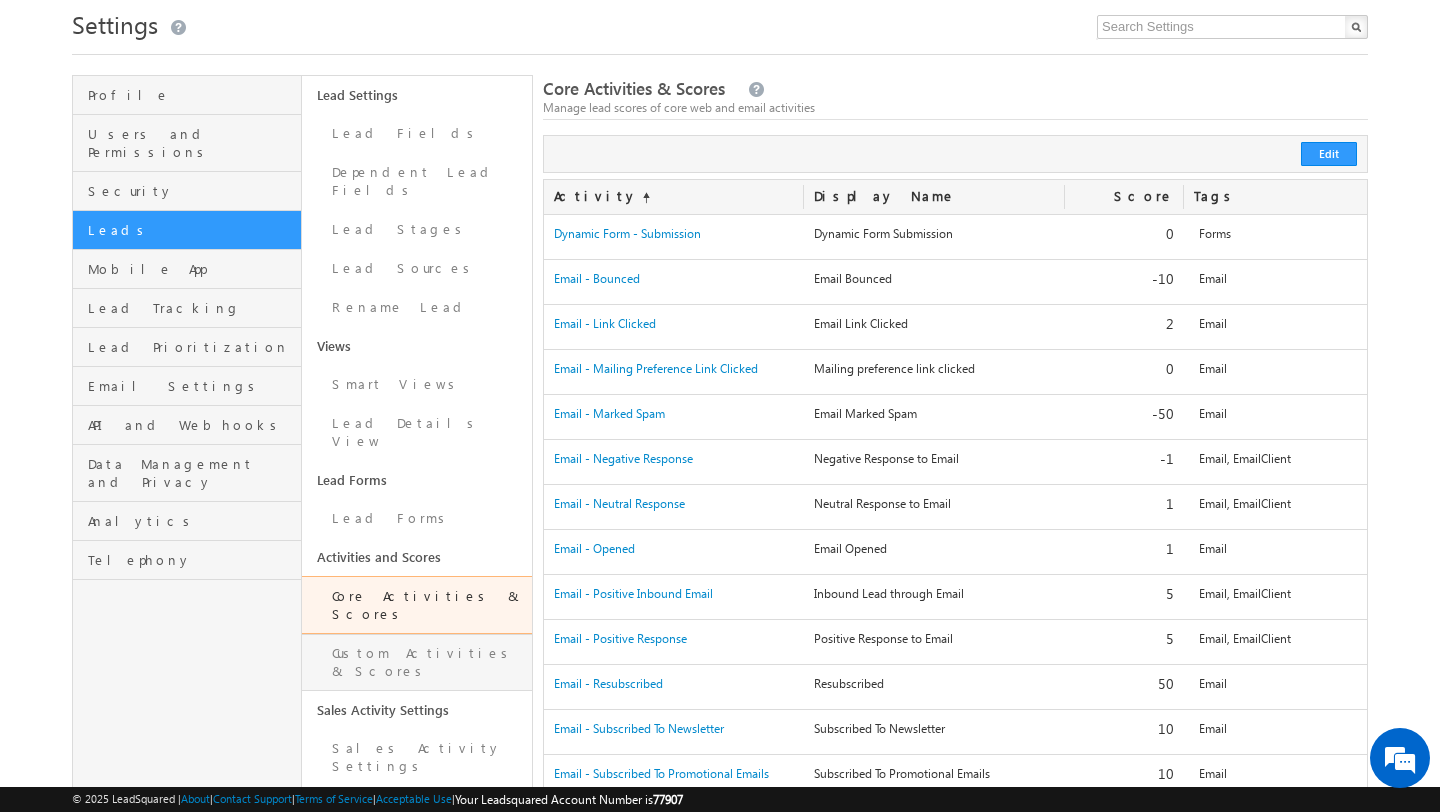 click on "Custom Activities & Scores" at bounding box center (416, 662) 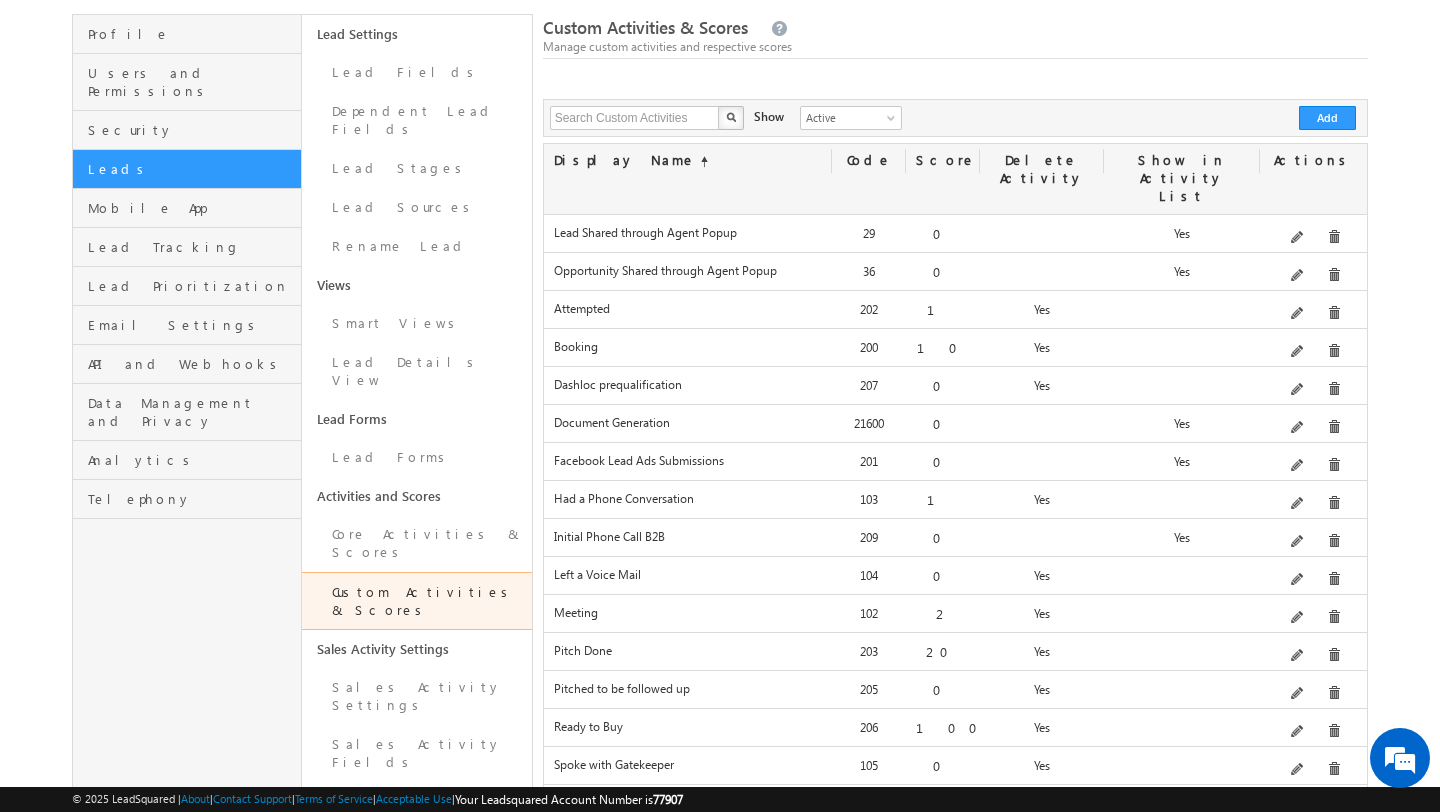 scroll, scrollTop: 107, scrollLeft: 0, axis: vertical 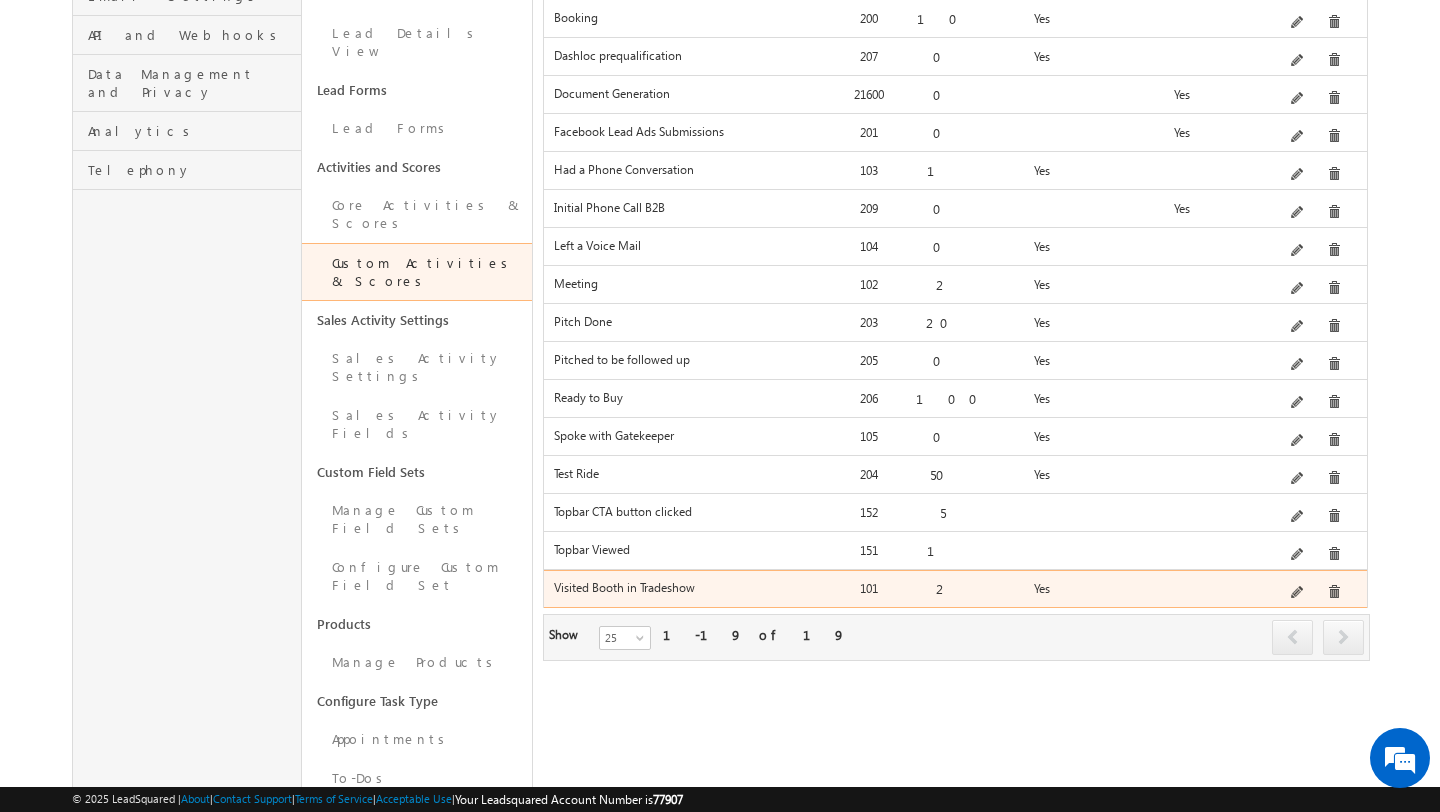 drag, startPoint x: 548, startPoint y: 211, endPoint x: 1289, endPoint y: 564, distance: 820.7862 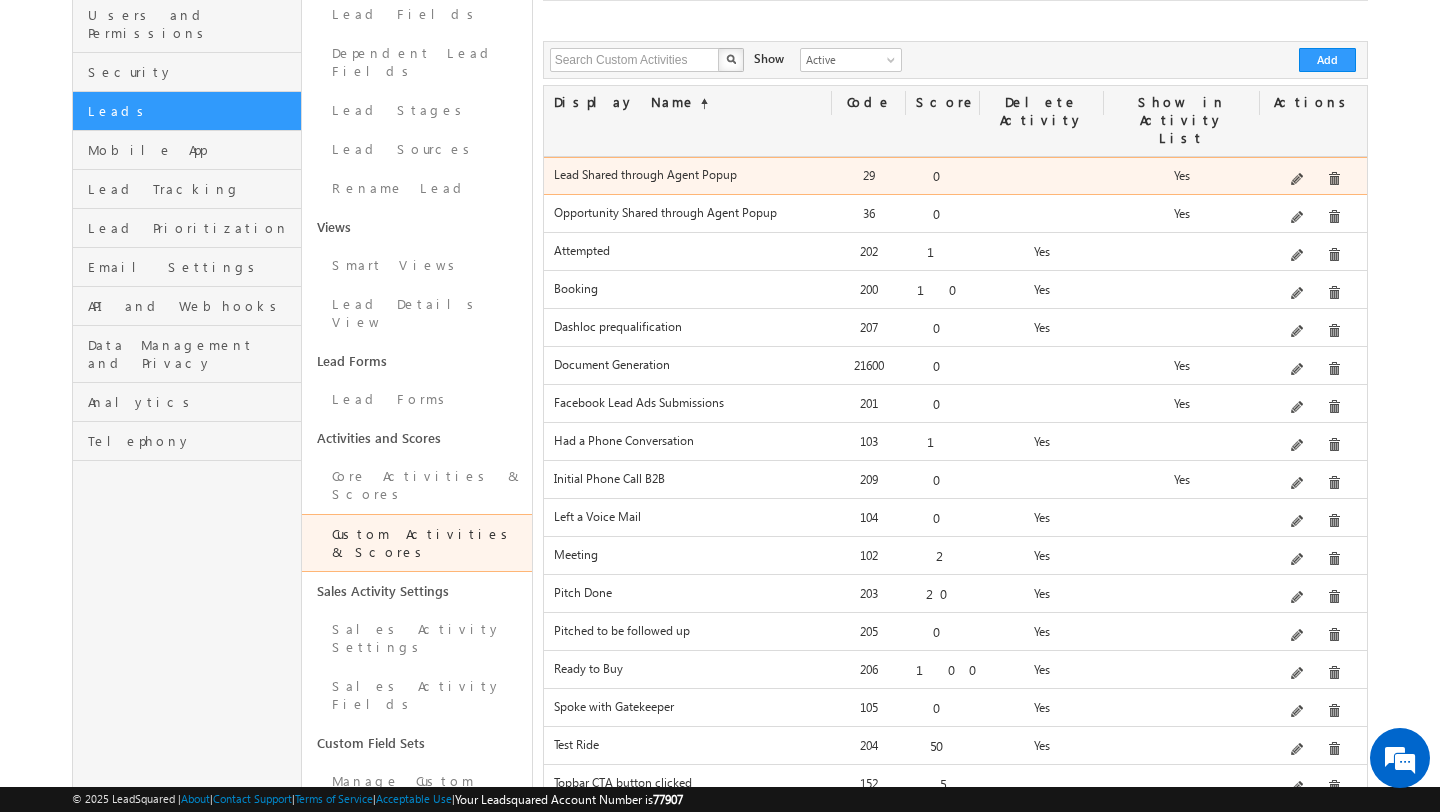 scroll, scrollTop: 454, scrollLeft: 0, axis: vertical 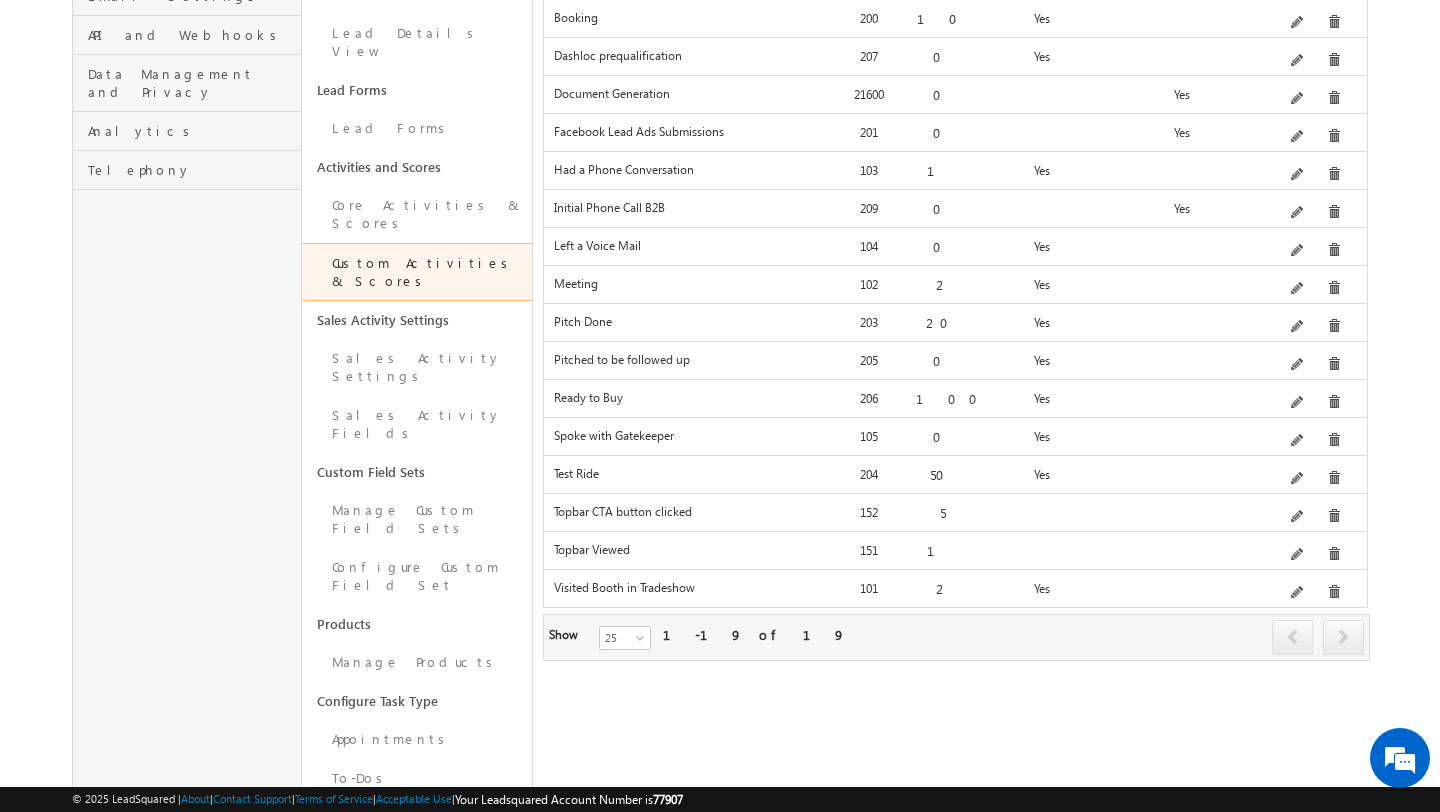 click on "Custom Activities & Scores
Manage custom activities and respective scores
Search Custom Activities X   19 results found
Show
Active
Inactive
Active
Add
Display Name
Code
Score
Delete Activity
Show in Activity List
Actions
Inbound" at bounding box center (955, 289) 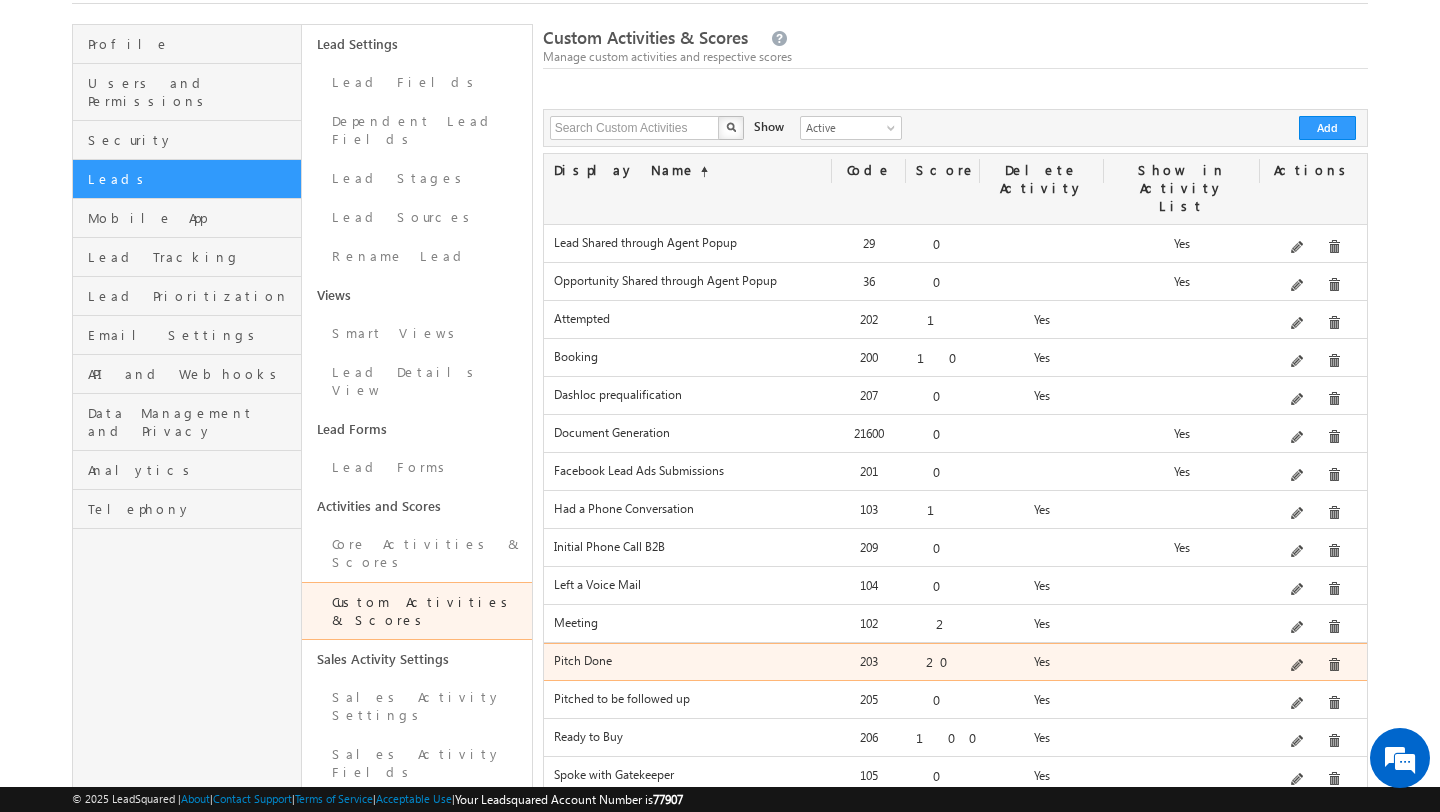 scroll, scrollTop: 0, scrollLeft: 0, axis: both 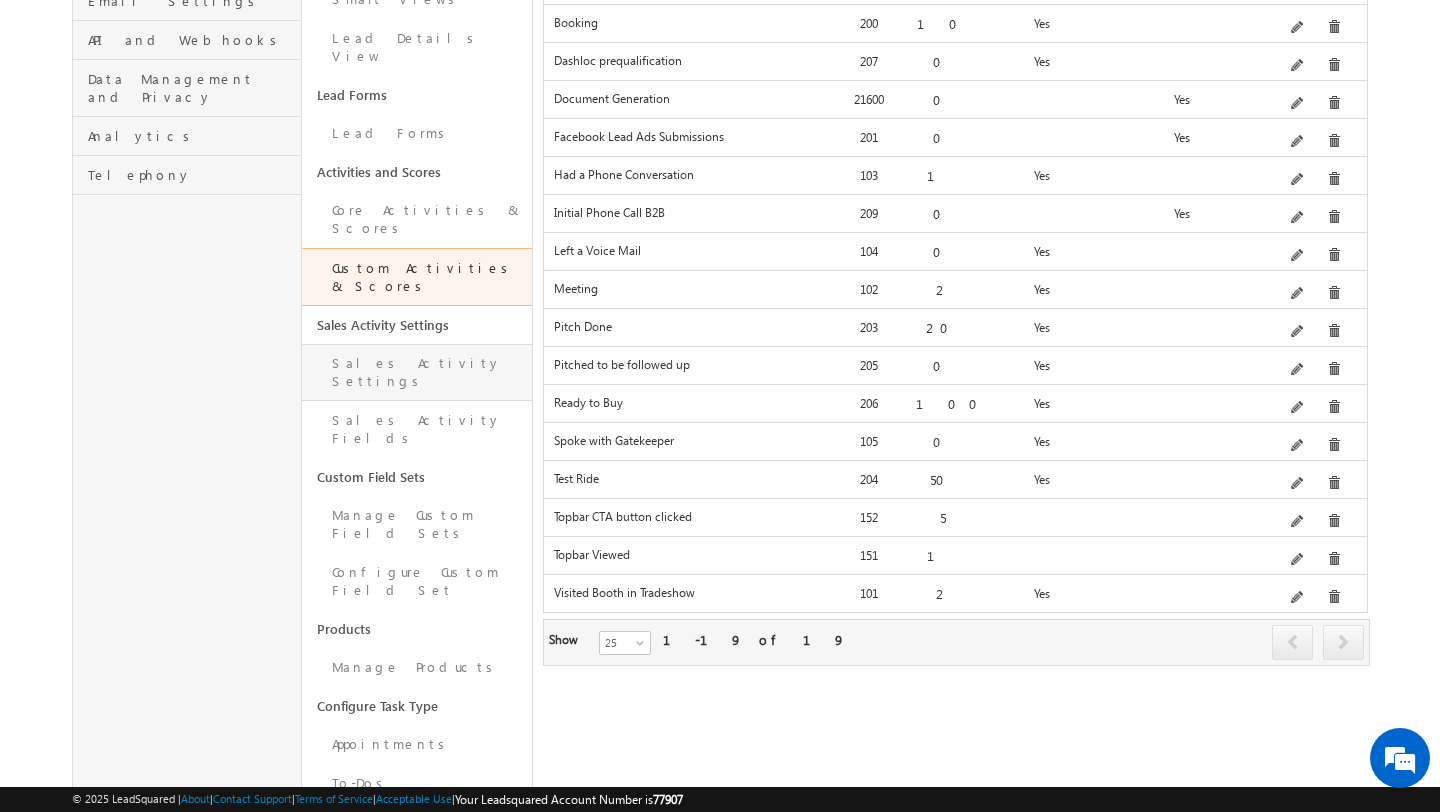 click on "Sales Activity Settings" at bounding box center (416, 372) 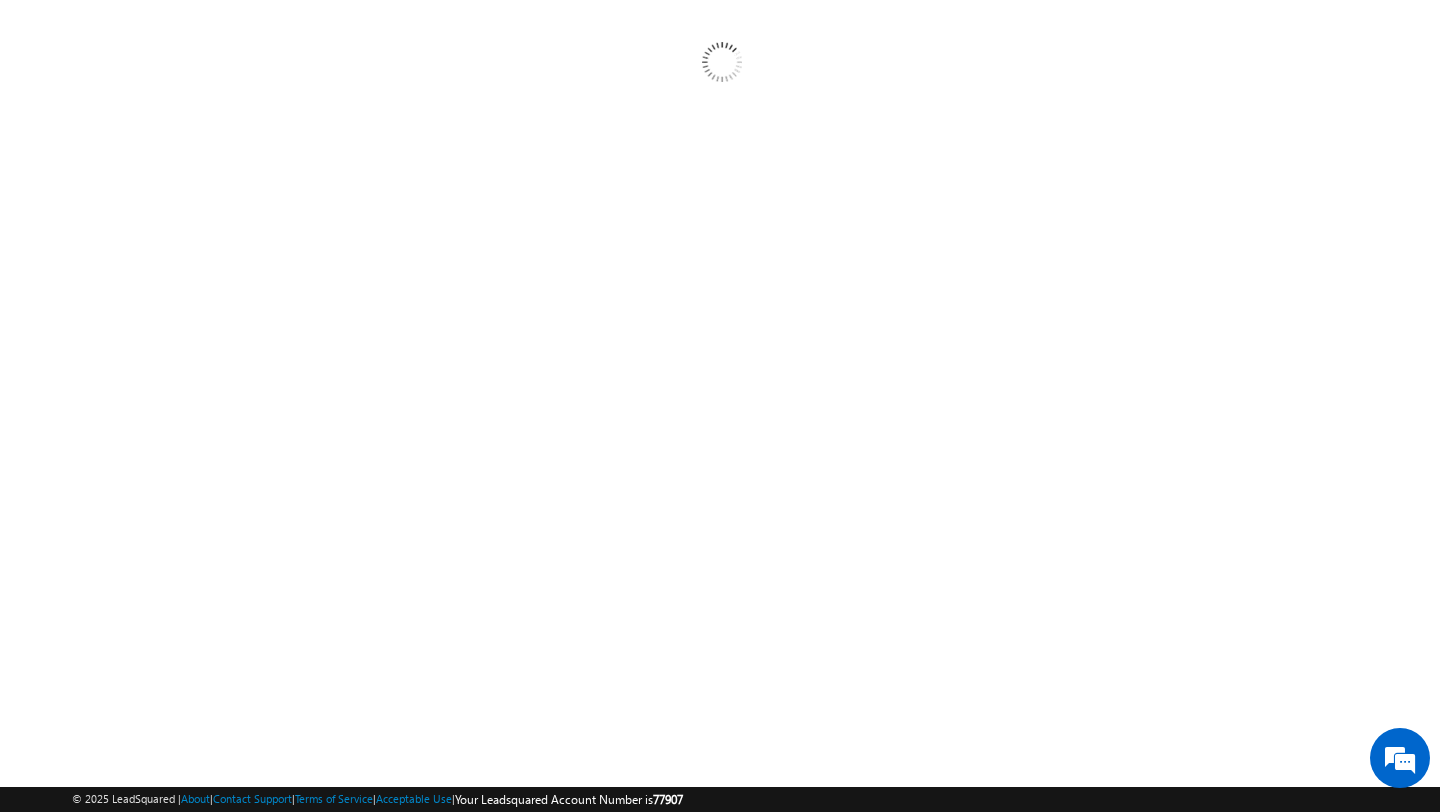 scroll, scrollTop: 185, scrollLeft: 0, axis: vertical 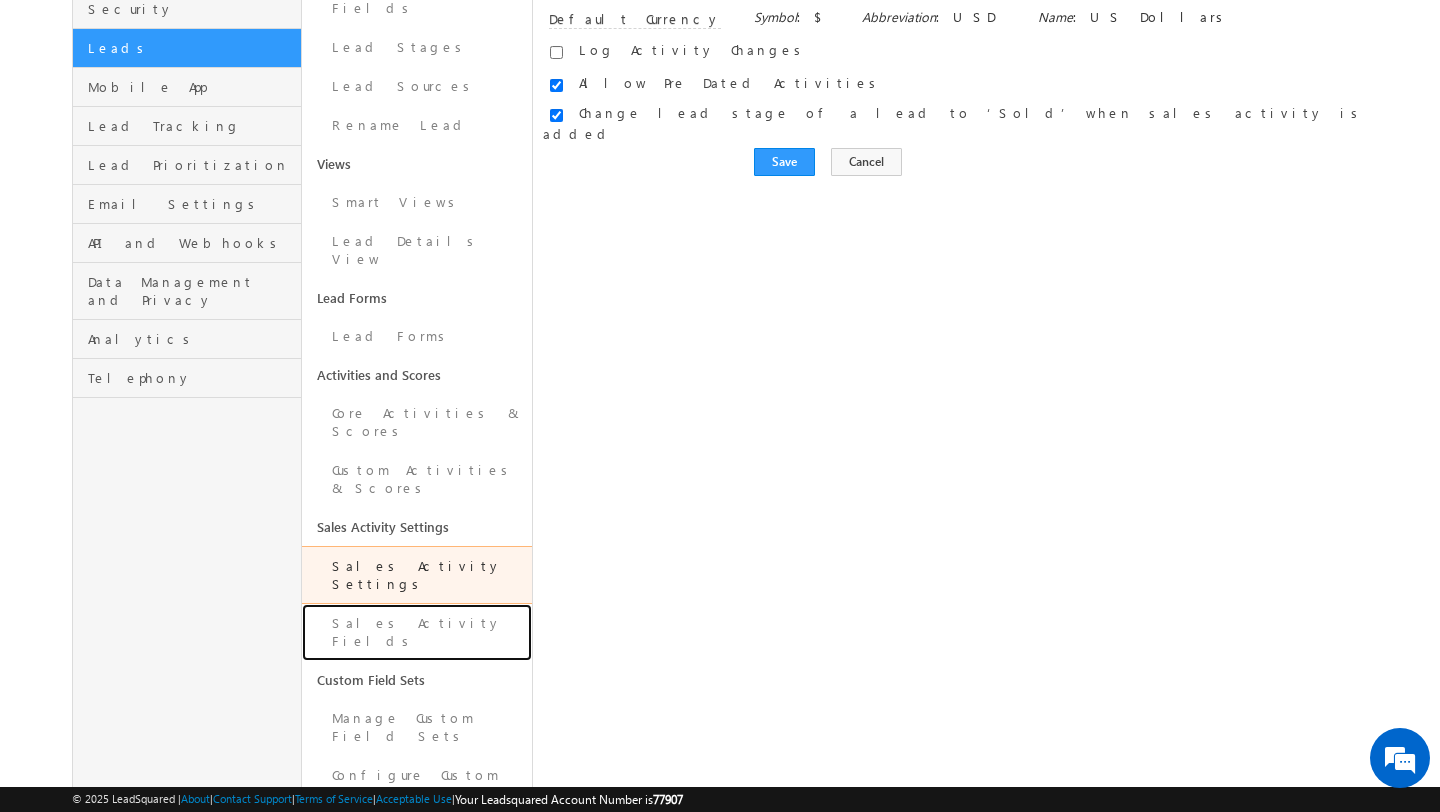 click on "Sales Activity Fields" at bounding box center (416, 632) 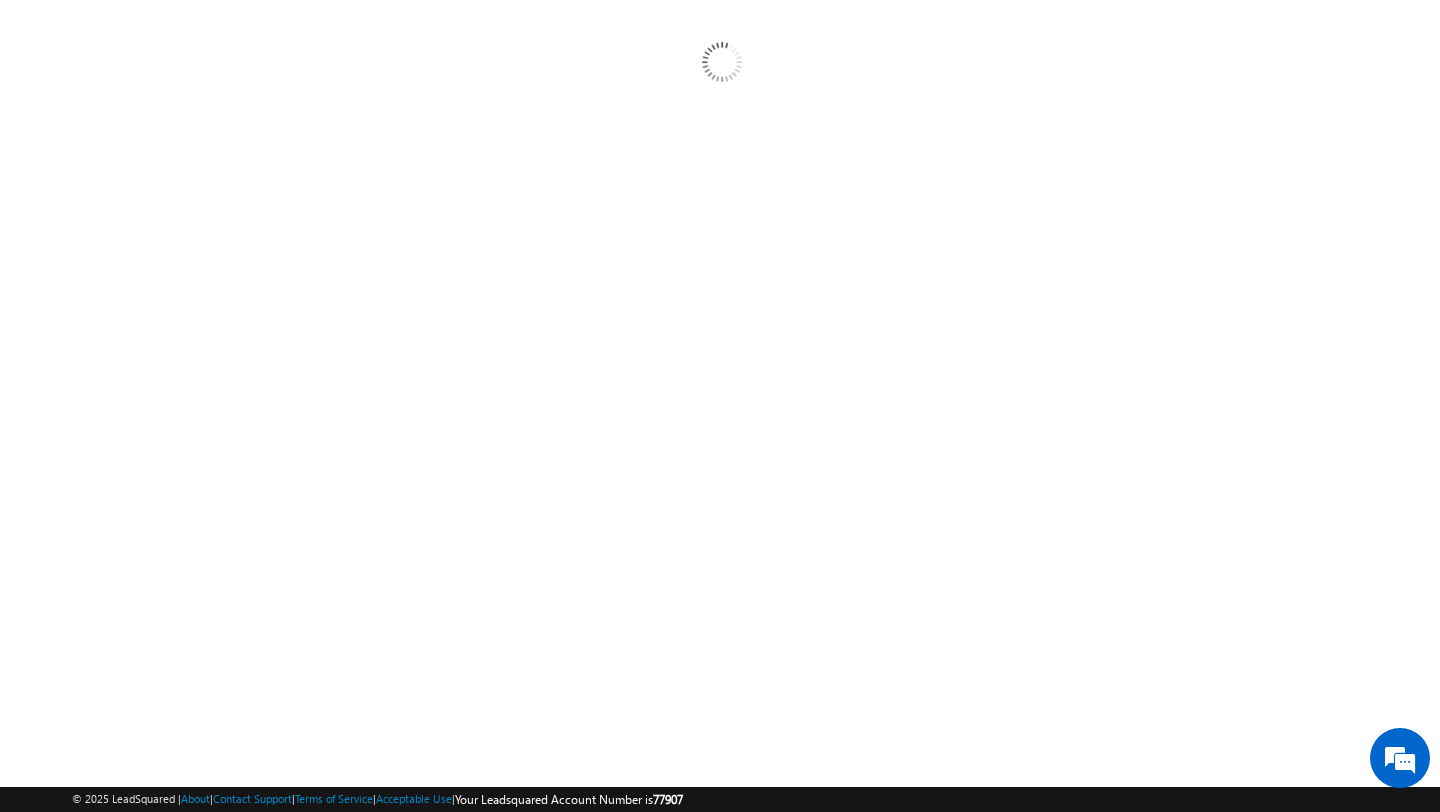 scroll, scrollTop: 185, scrollLeft: 0, axis: vertical 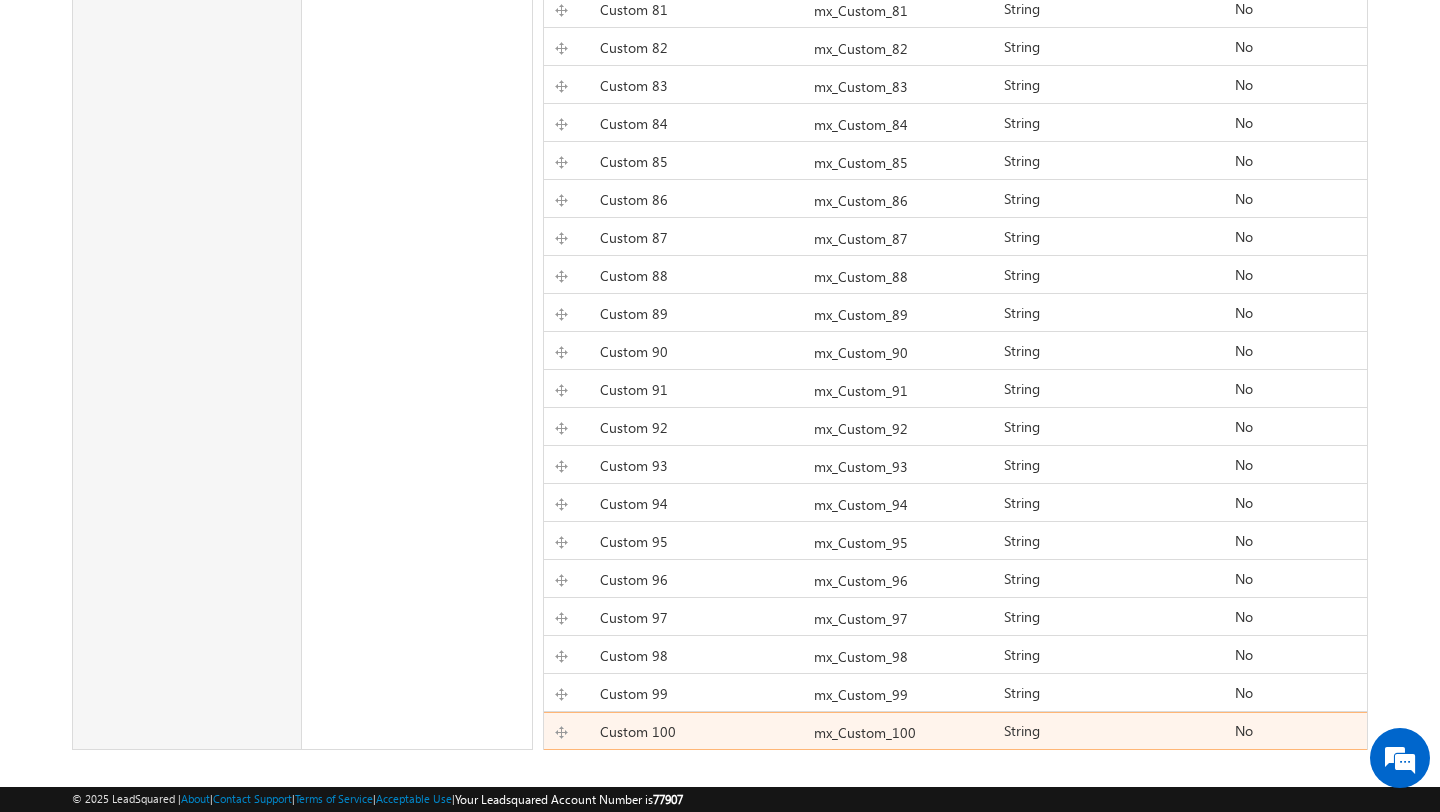drag, startPoint x: 566, startPoint y: 256, endPoint x: 1273, endPoint y: 715, distance: 842.92944 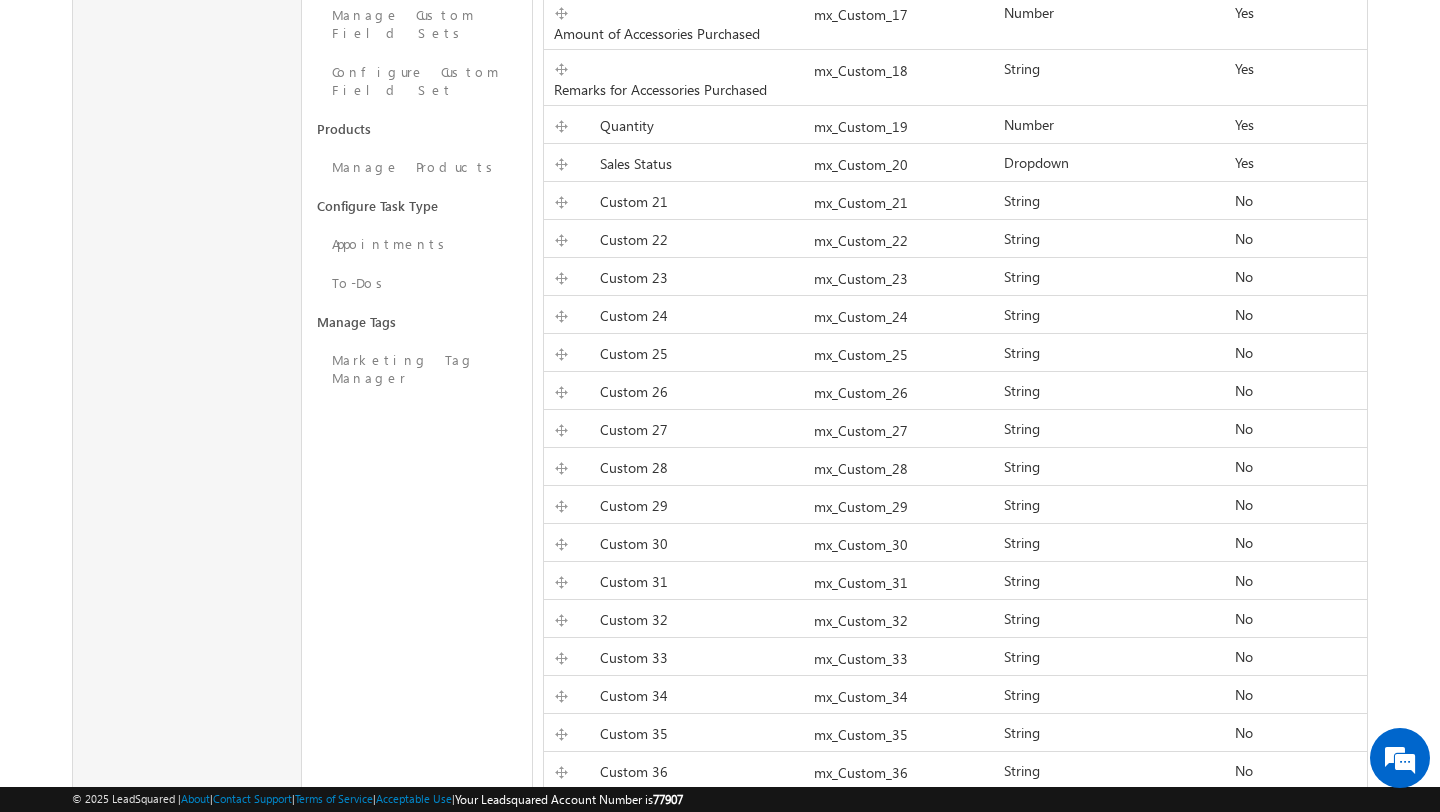 scroll, scrollTop: 0, scrollLeft: 0, axis: both 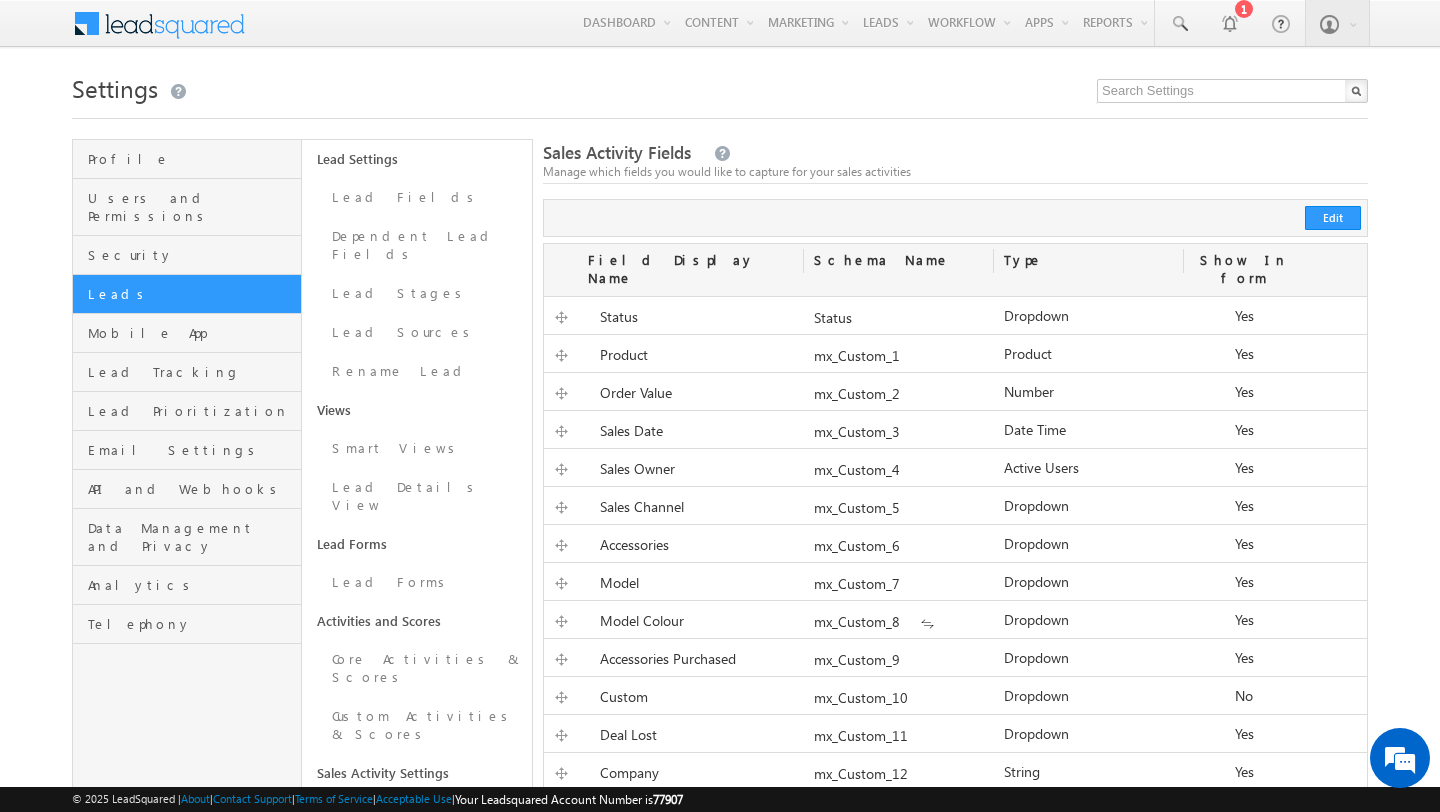 click on "Menu
Admin
anuve sh@al mocha t.com" at bounding box center [720, 2100] 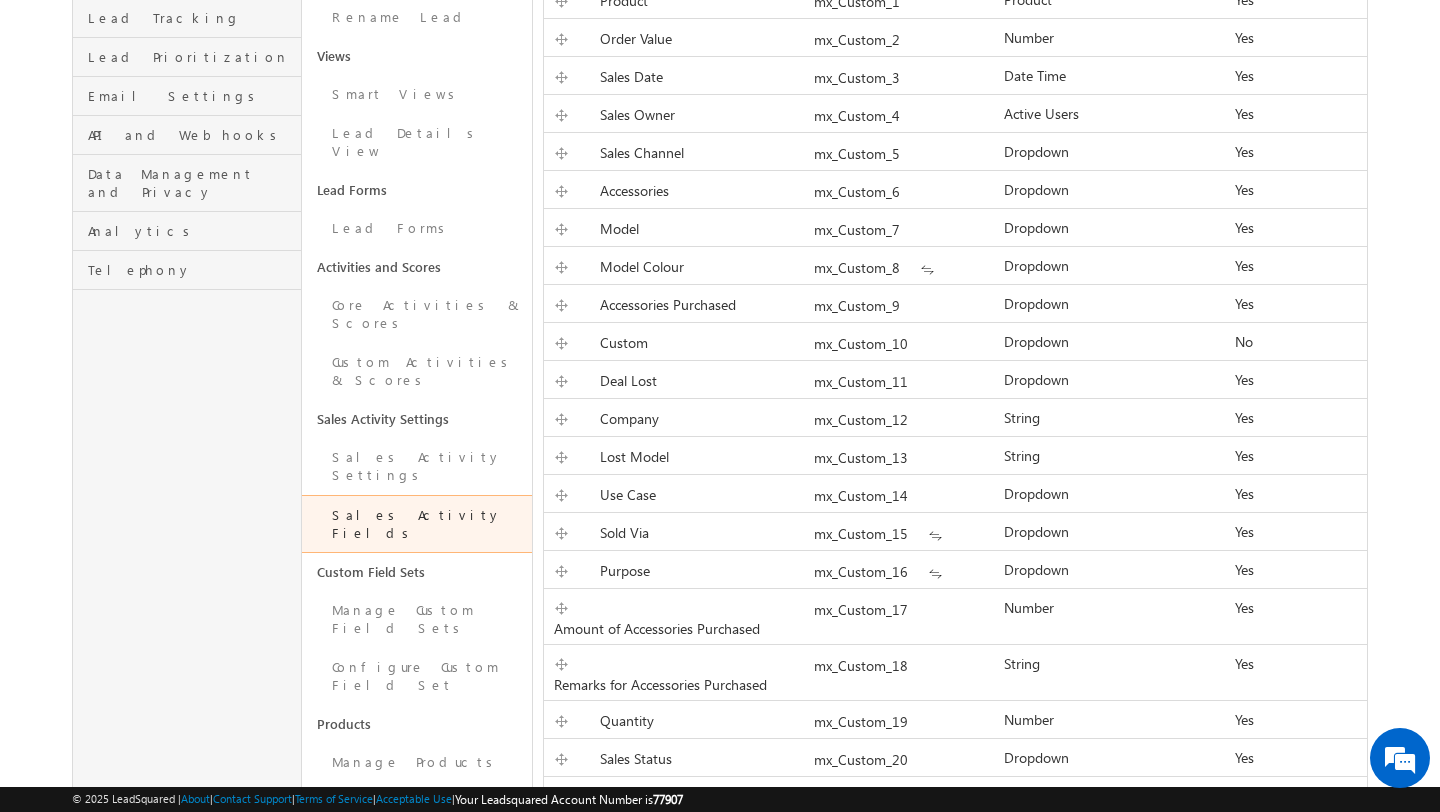 scroll, scrollTop: 0, scrollLeft: 0, axis: both 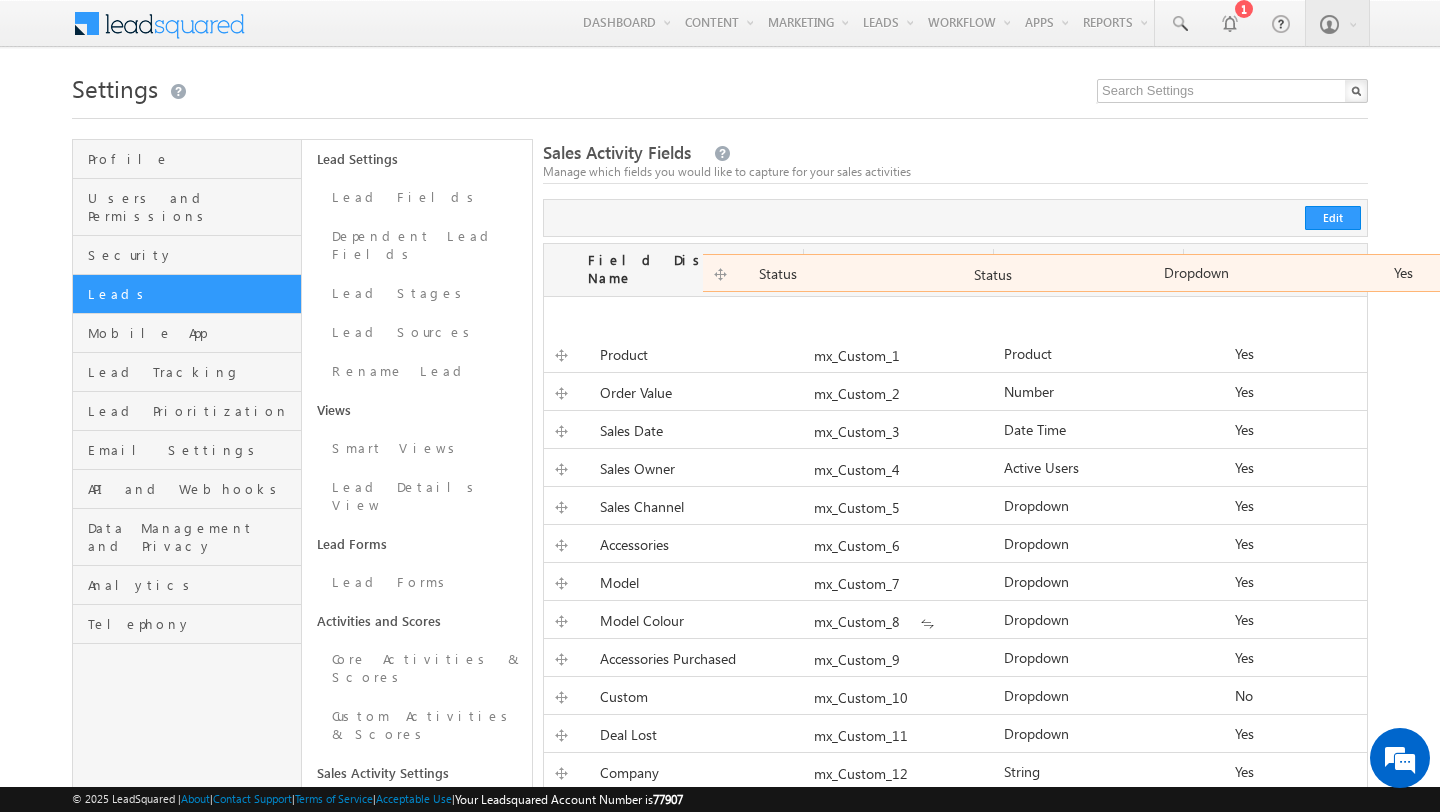 drag, startPoint x: 550, startPoint y: 300, endPoint x: 696, endPoint y: 291, distance: 146.27713 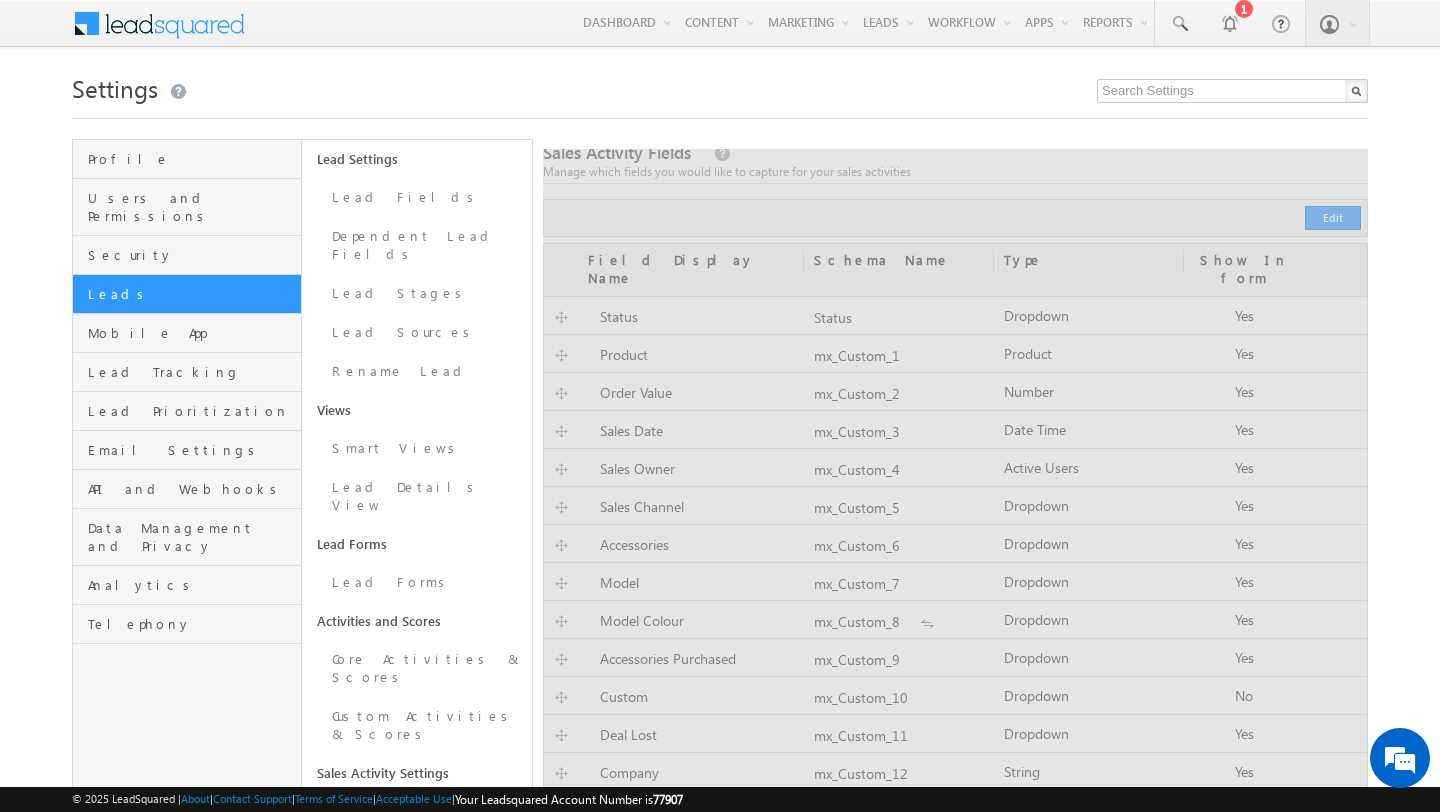 click on "Settings" at bounding box center (720, 86) 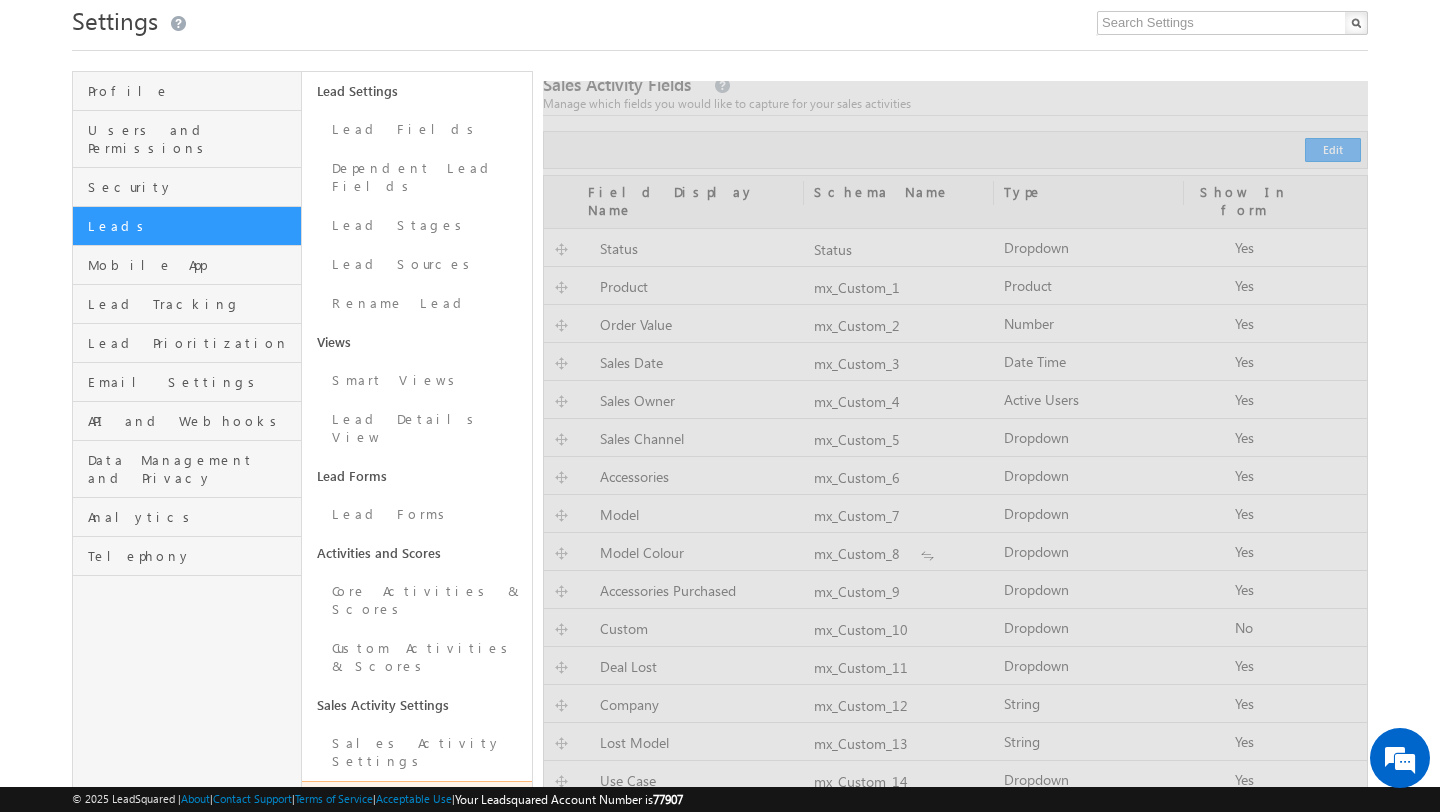 scroll, scrollTop: 0, scrollLeft: 0, axis: both 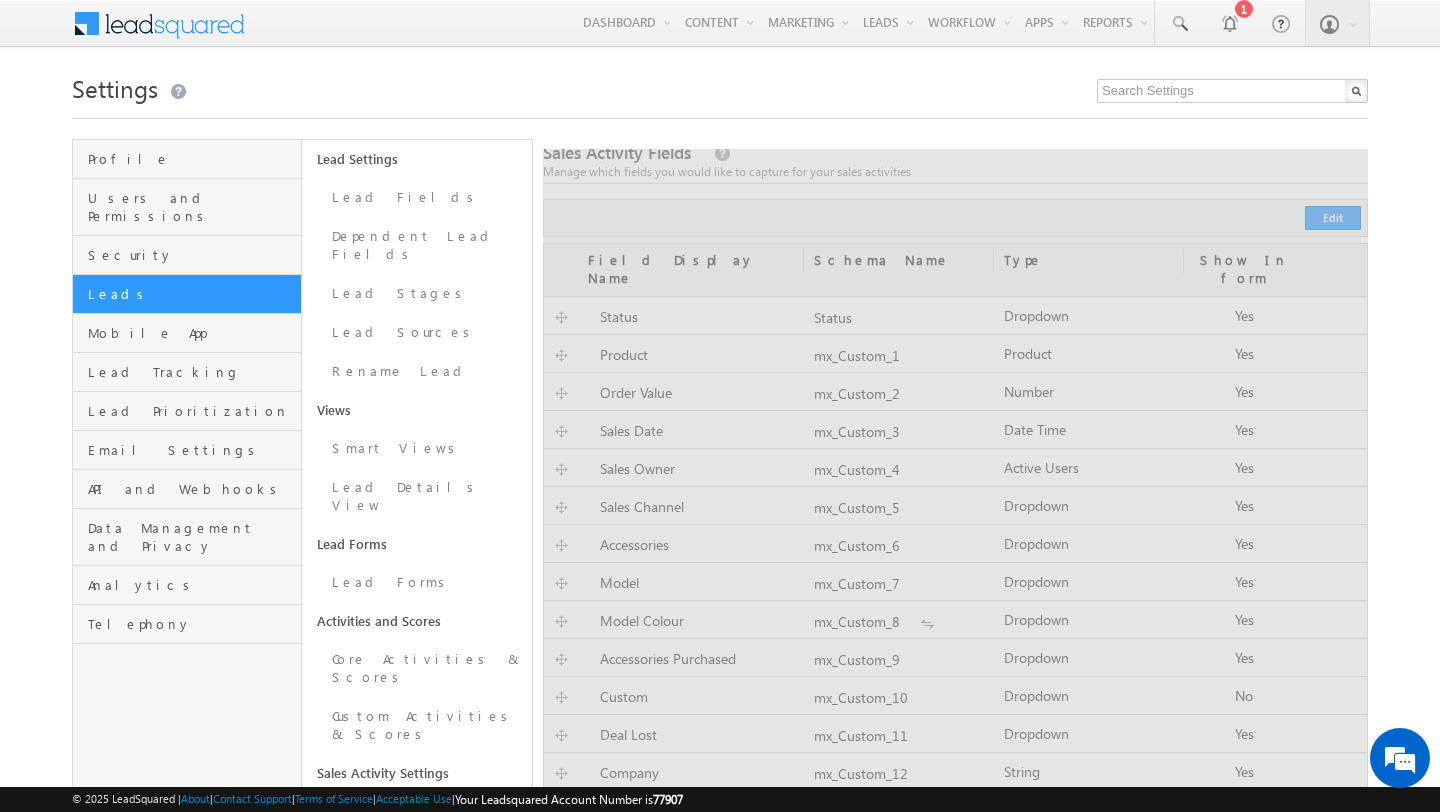 click on "Menu Admin anuve sh@[EMAIL]" at bounding box center (720, 2100) 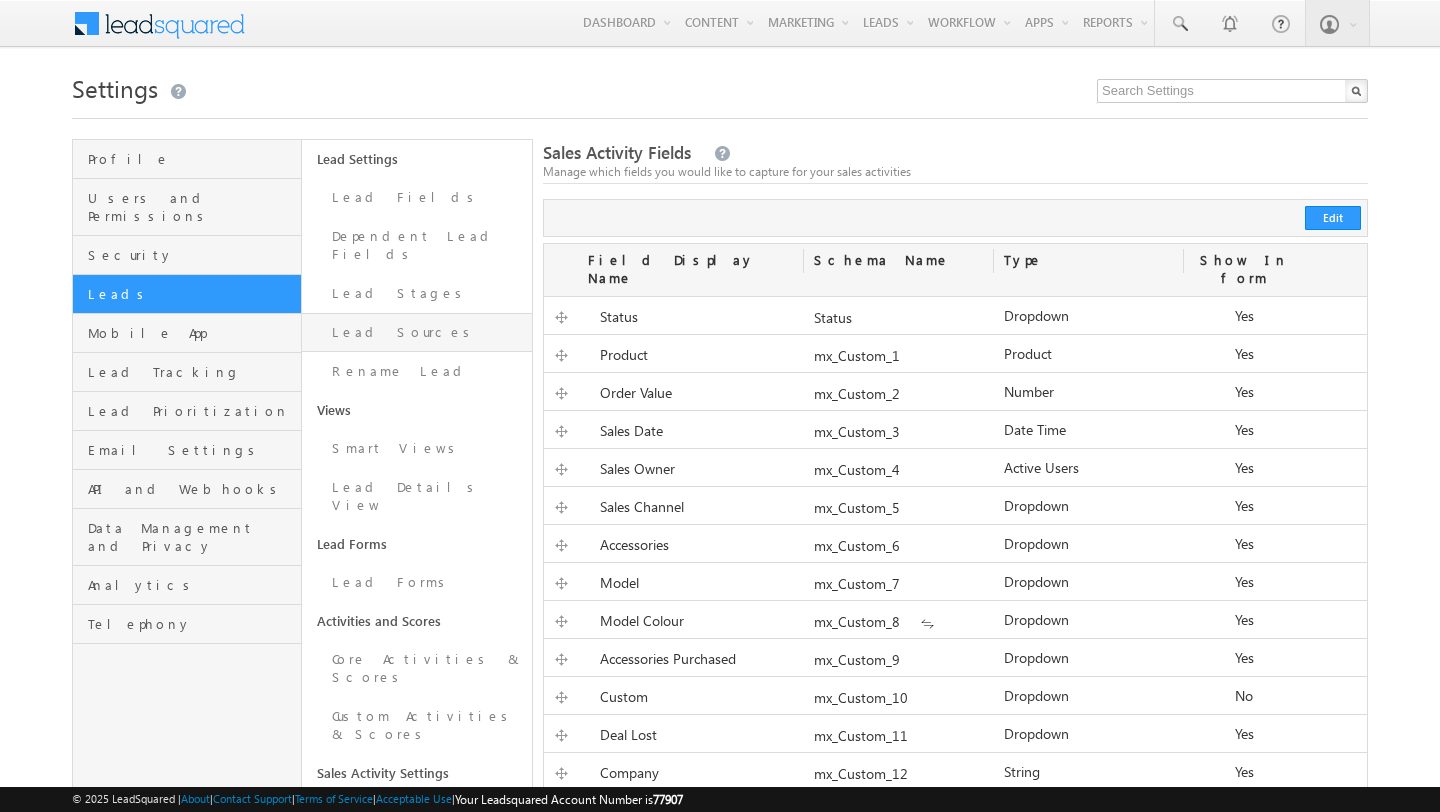 scroll, scrollTop: 0, scrollLeft: 0, axis: both 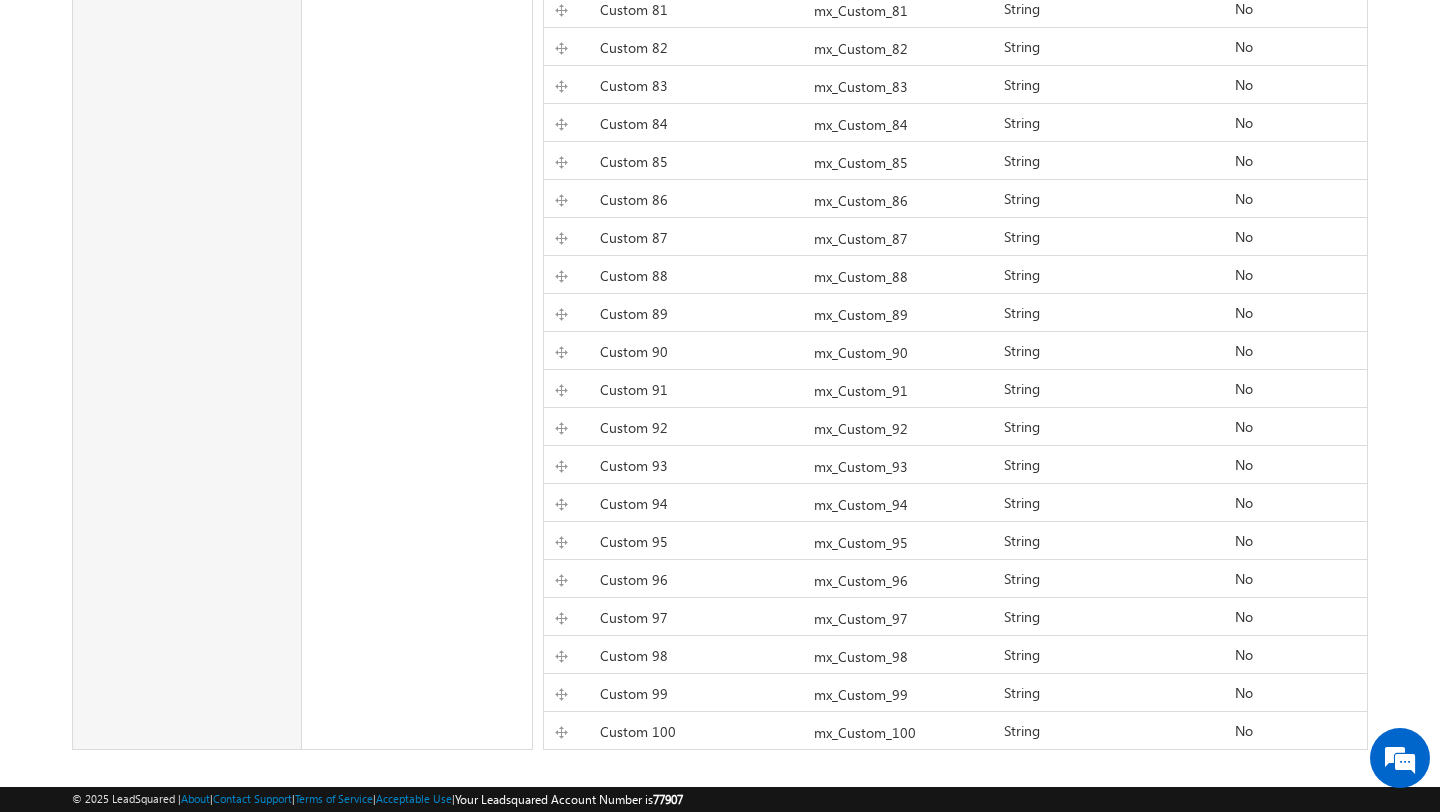 drag, startPoint x: 537, startPoint y: 293, endPoint x: 1297, endPoint y: 734, distance: 878.6814 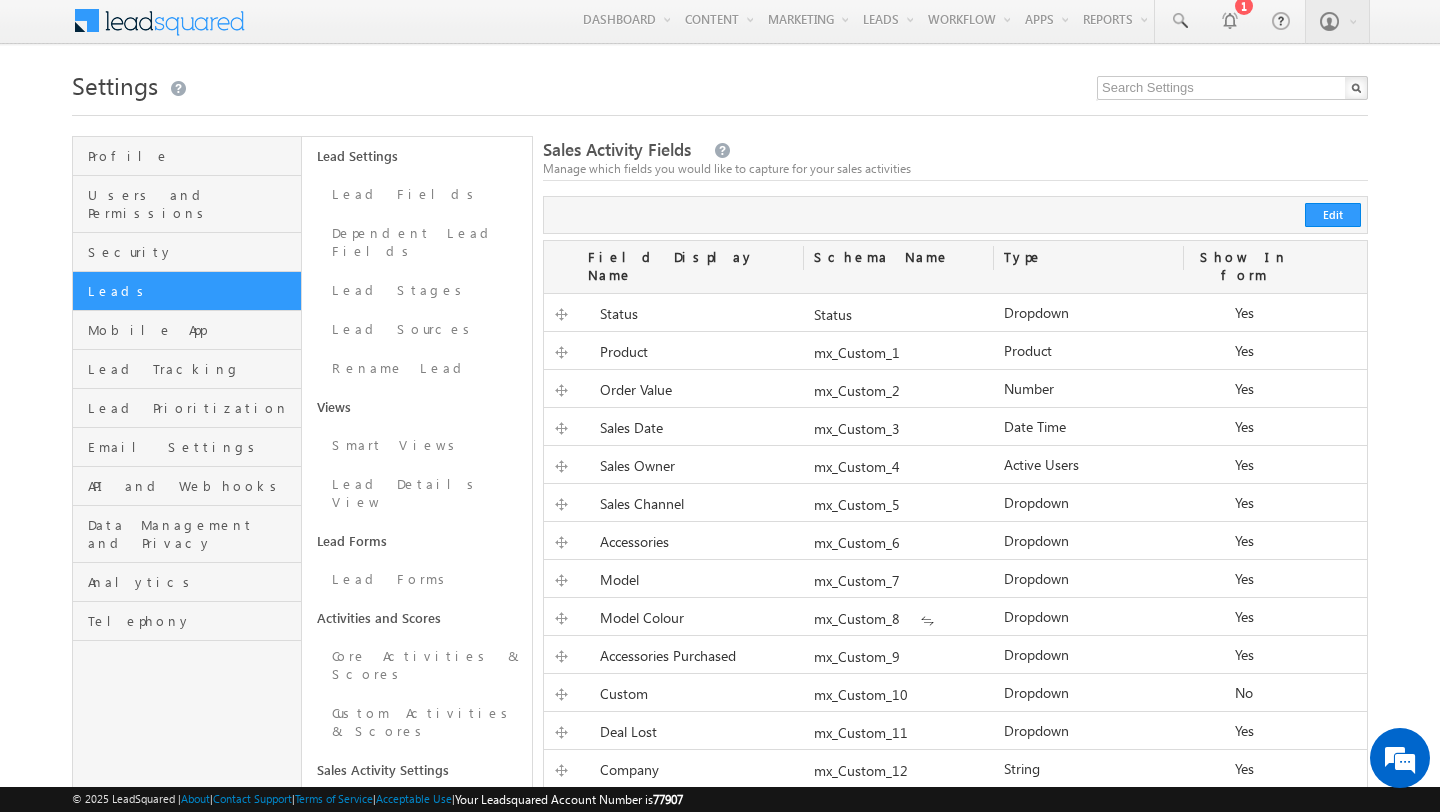 scroll, scrollTop: 0, scrollLeft: 0, axis: both 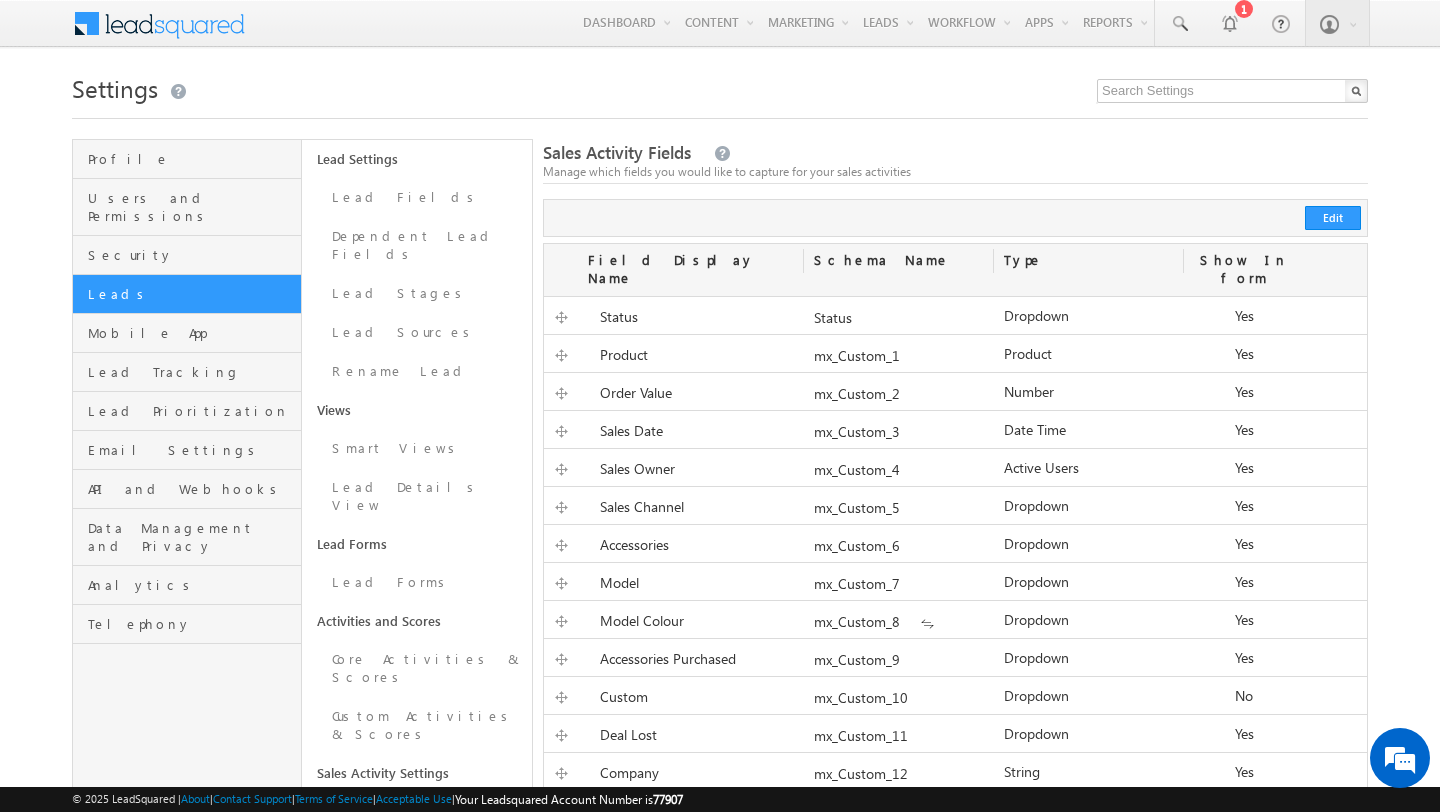 click on "Menu
Admin
anuve sh@al mocha t.com" at bounding box center [720, 2100] 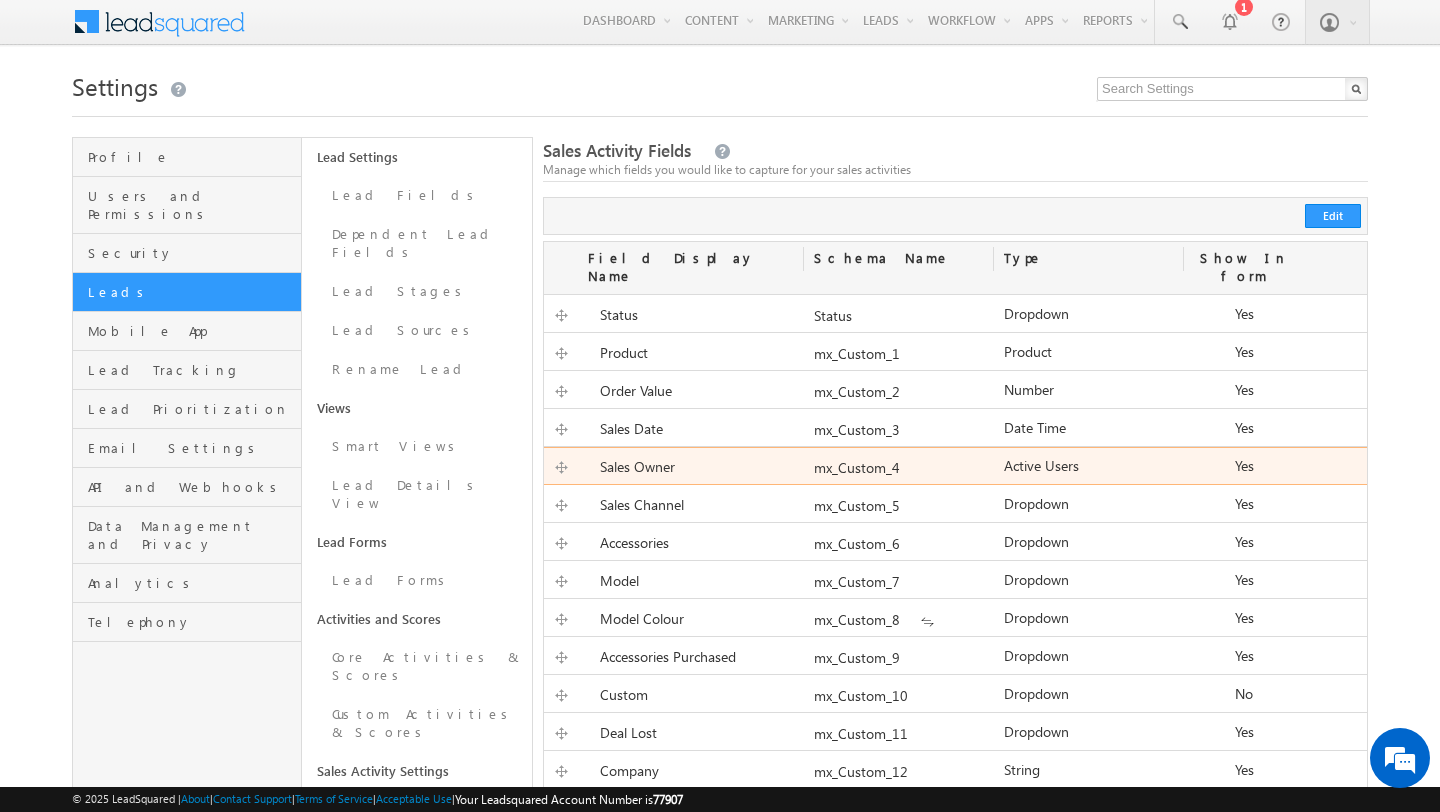 scroll, scrollTop: 0, scrollLeft: 0, axis: both 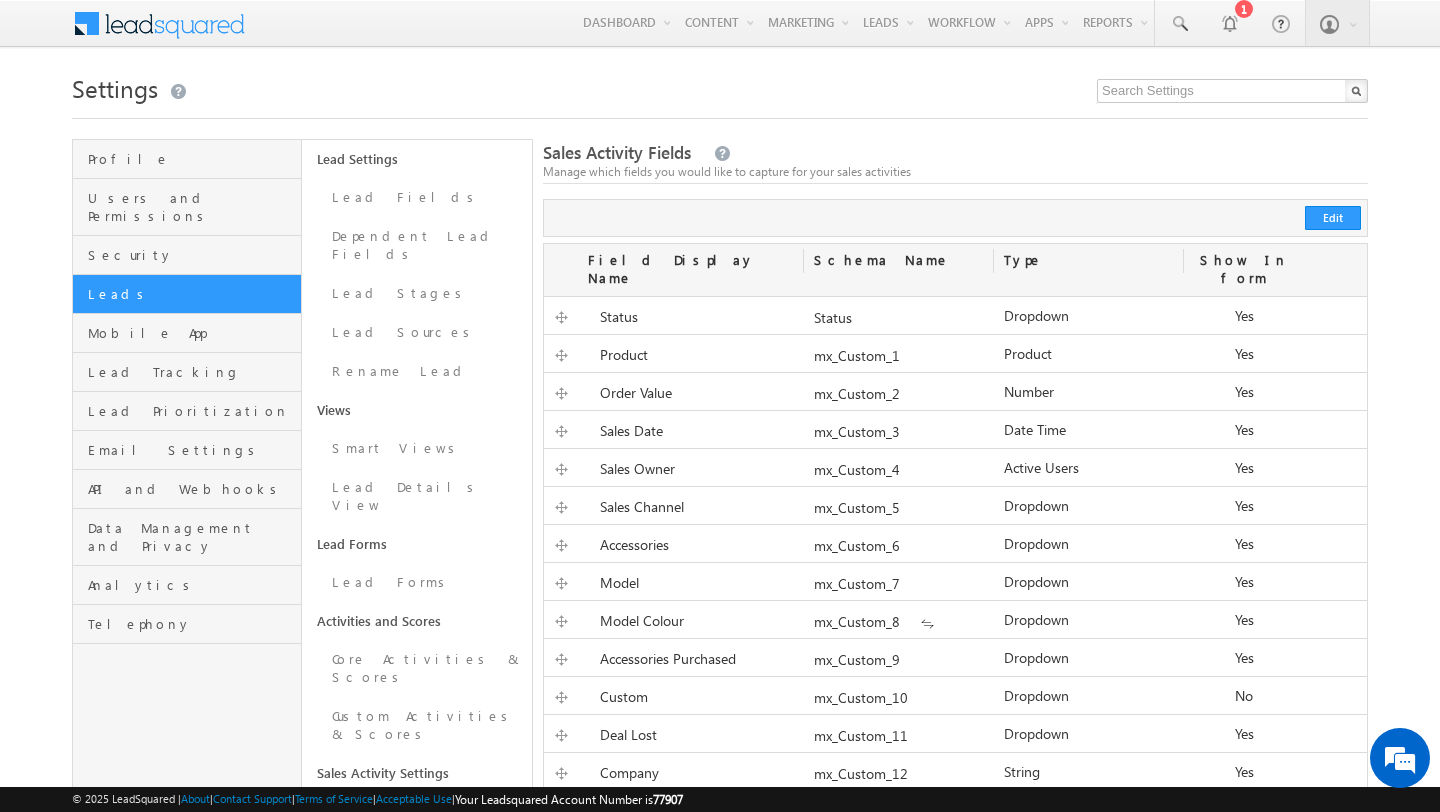 drag, startPoint x: 555, startPoint y: 256, endPoint x: 1315, endPoint y: 272, distance: 760.1684 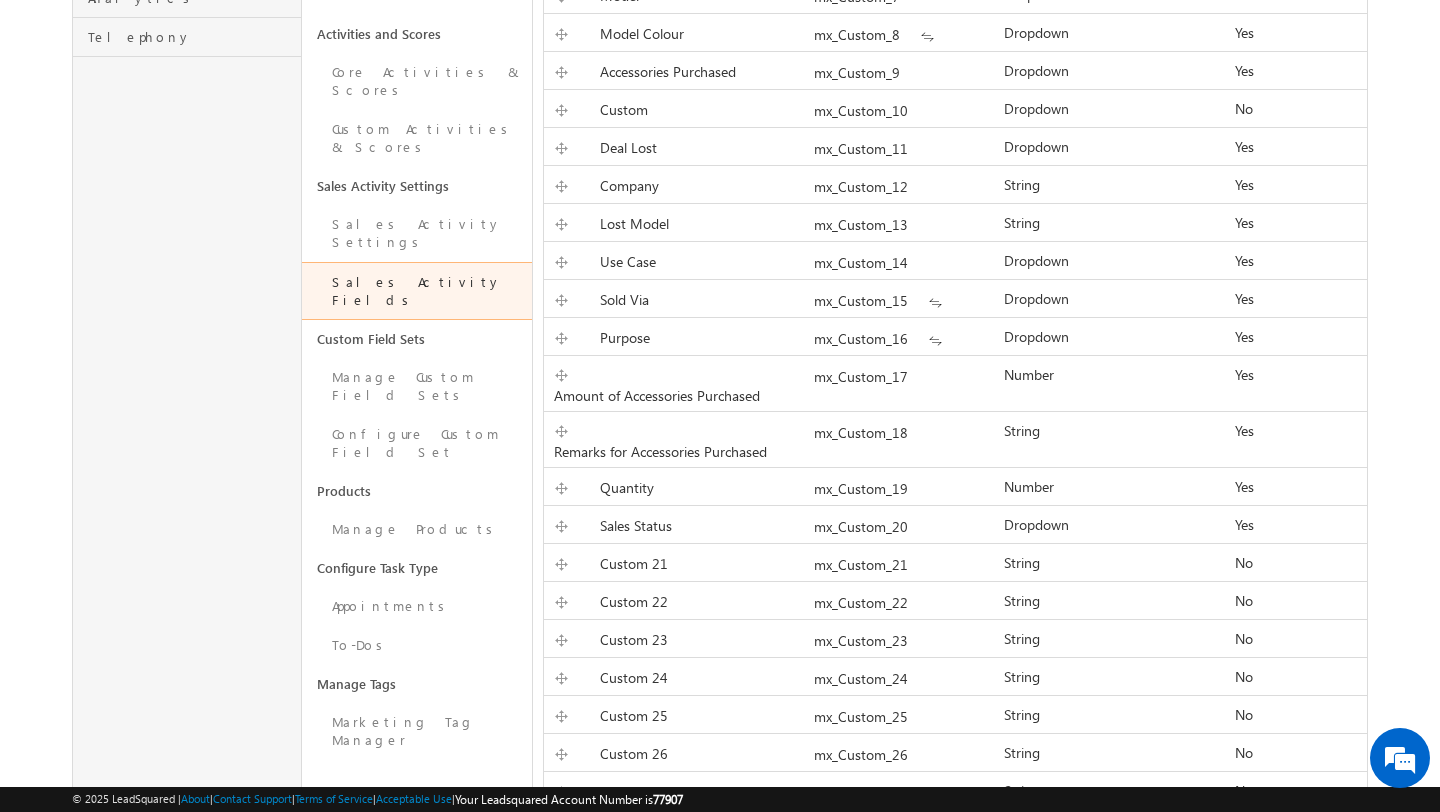 scroll, scrollTop: 551, scrollLeft: 0, axis: vertical 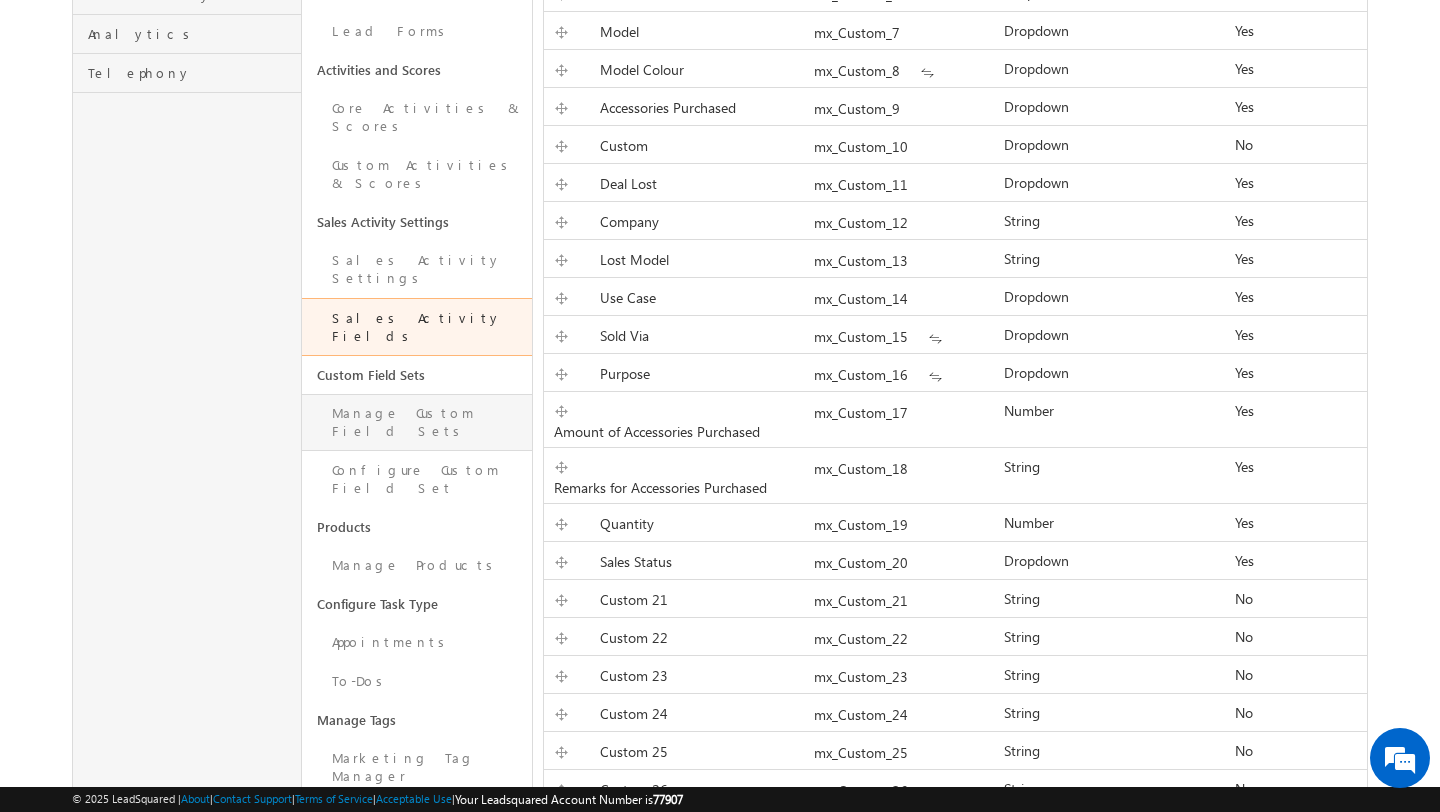 click on "Manage Custom Field Sets" at bounding box center (416, 422) 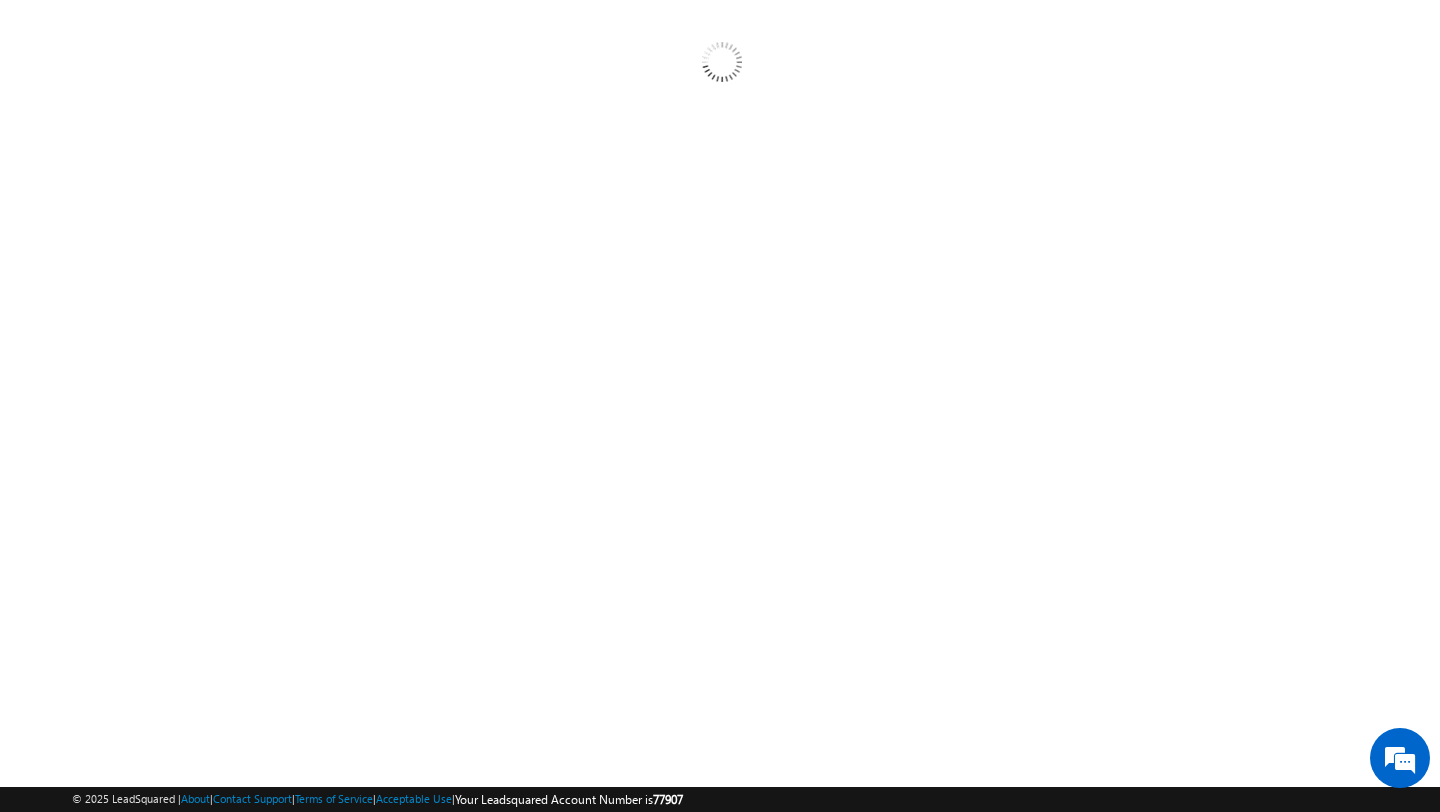 scroll, scrollTop: 185, scrollLeft: 0, axis: vertical 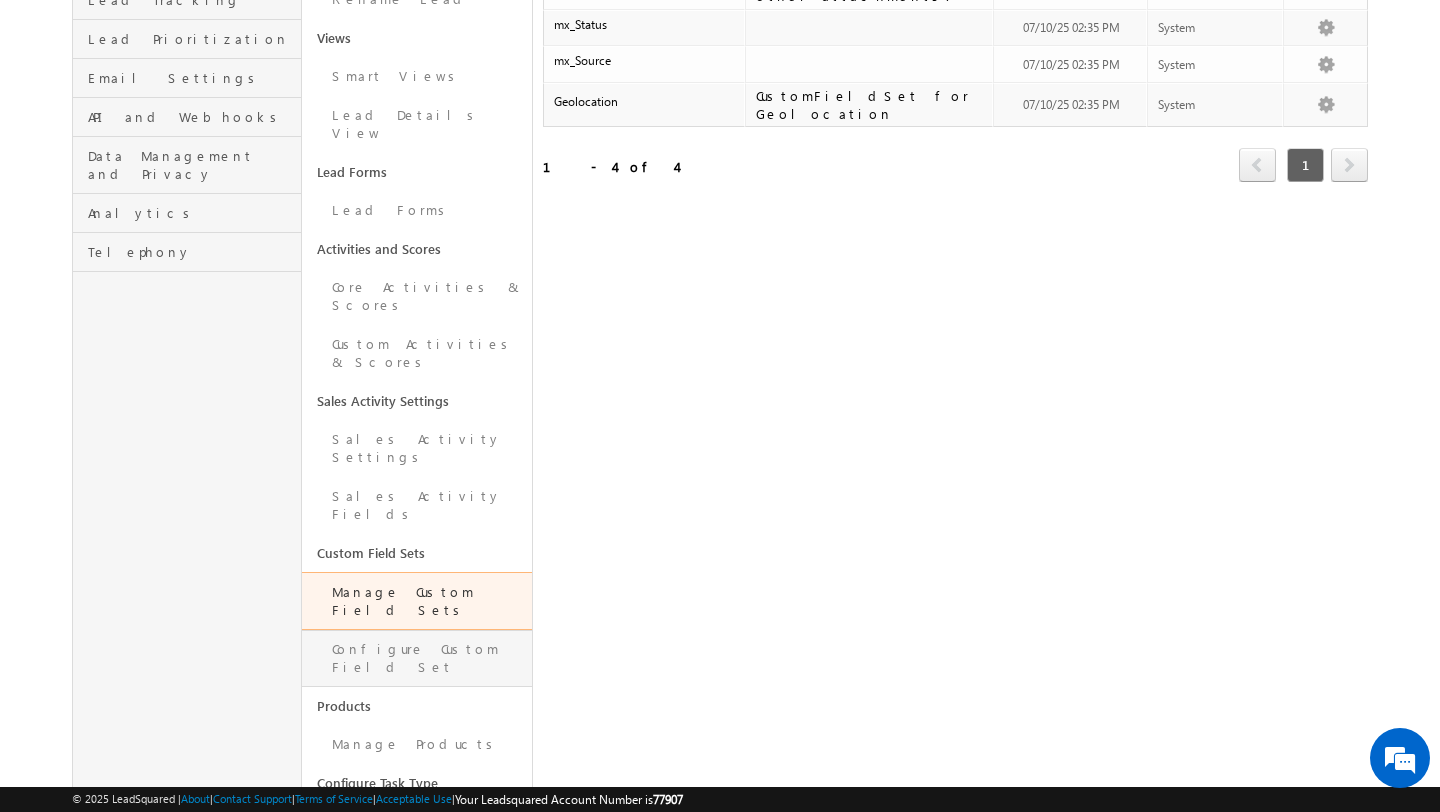 click on "Configure Custom Field Set" at bounding box center (416, 658) 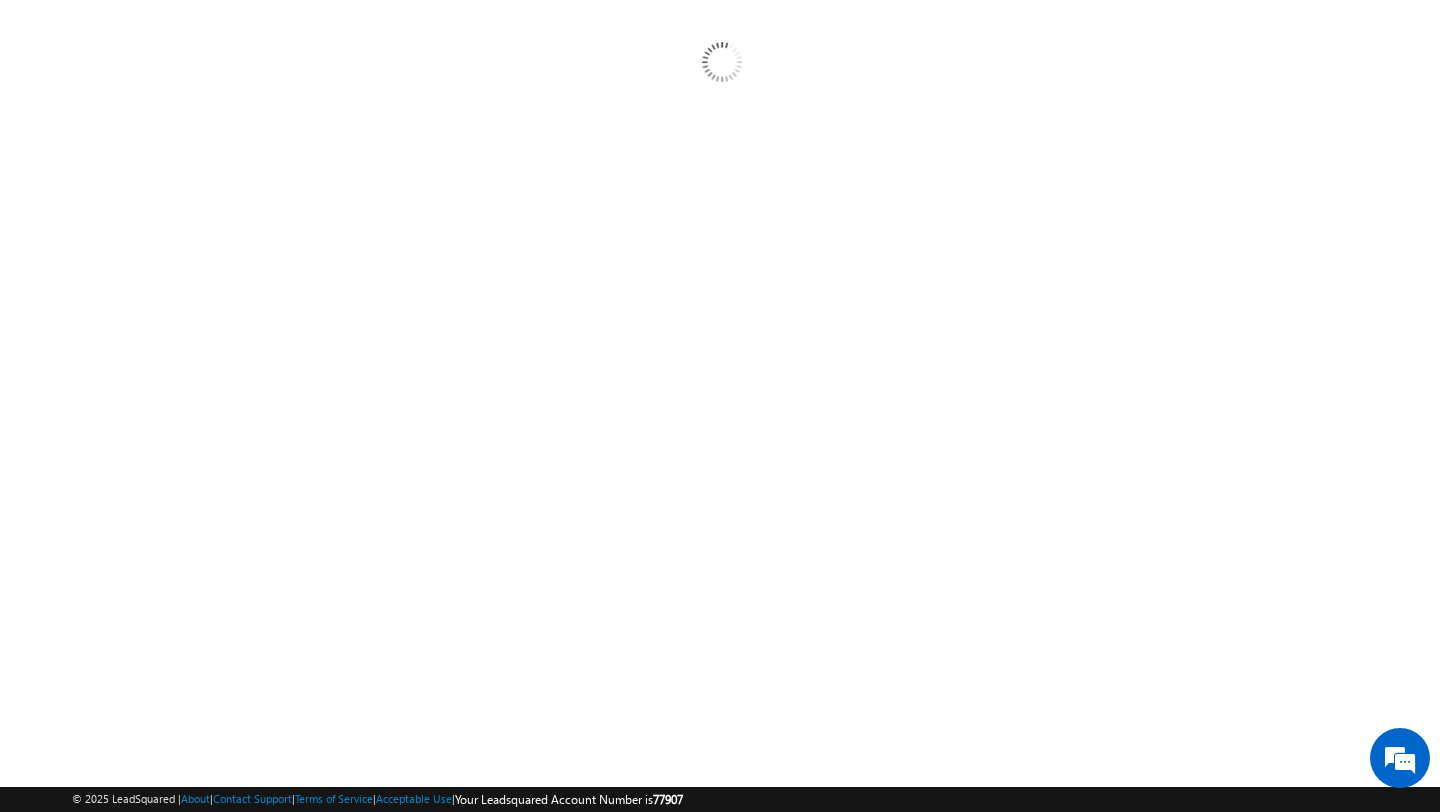 scroll, scrollTop: 185, scrollLeft: 0, axis: vertical 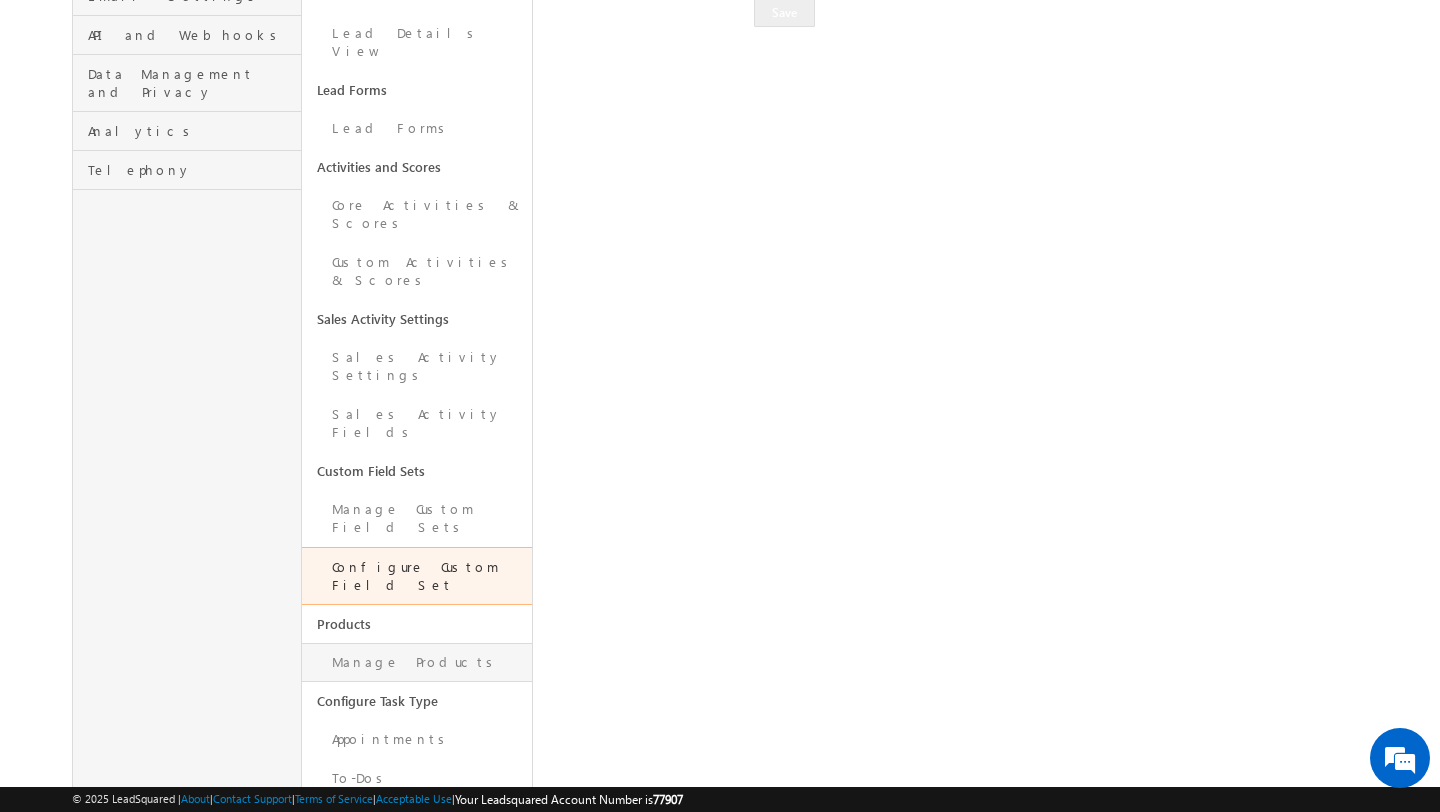 click on "Manage Products" at bounding box center (416, 662) 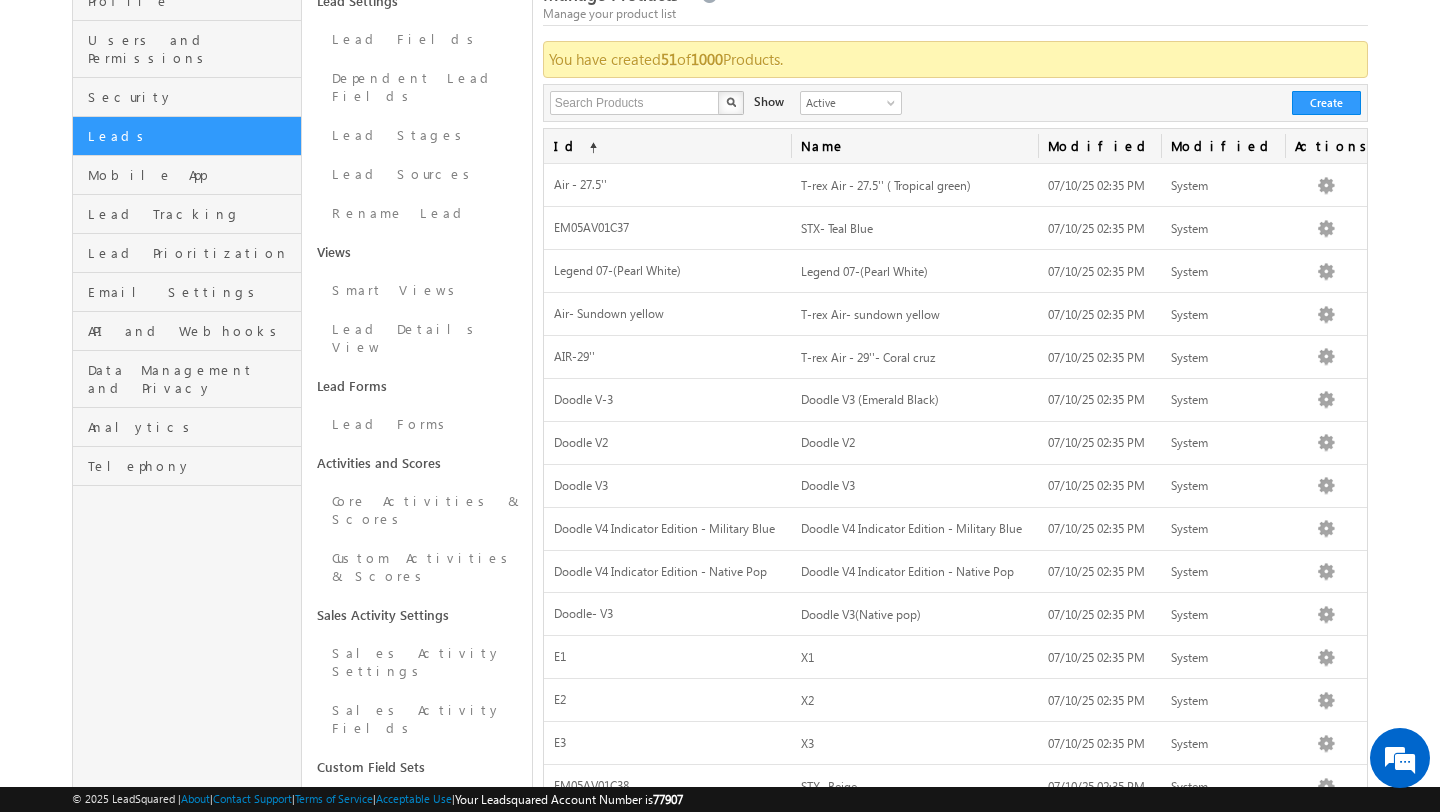 scroll, scrollTop: 0, scrollLeft: 0, axis: both 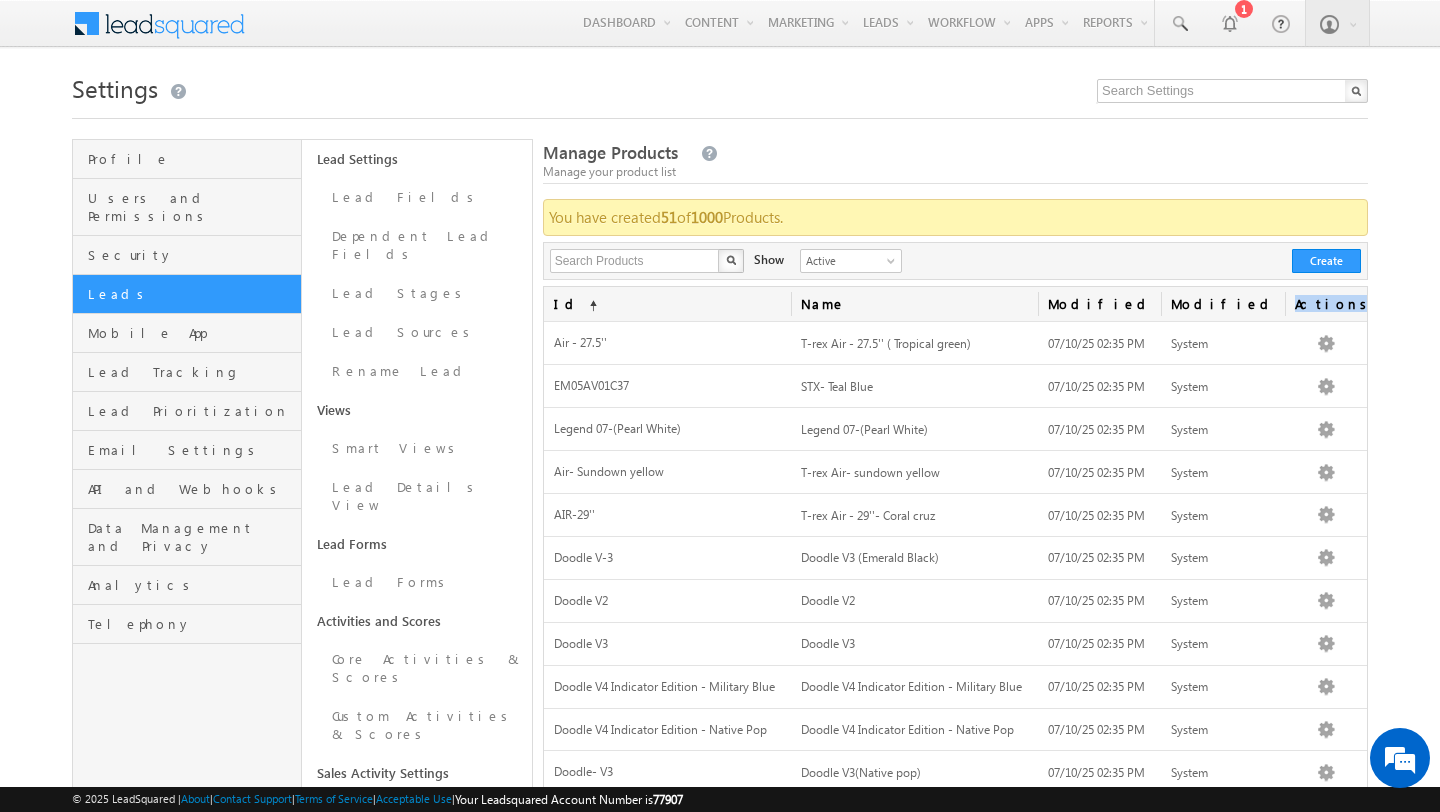 drag, startPoint x: 544, startPoint y: 338, endPoint x: 1163, endPoint y: 322, distance: 619.2067 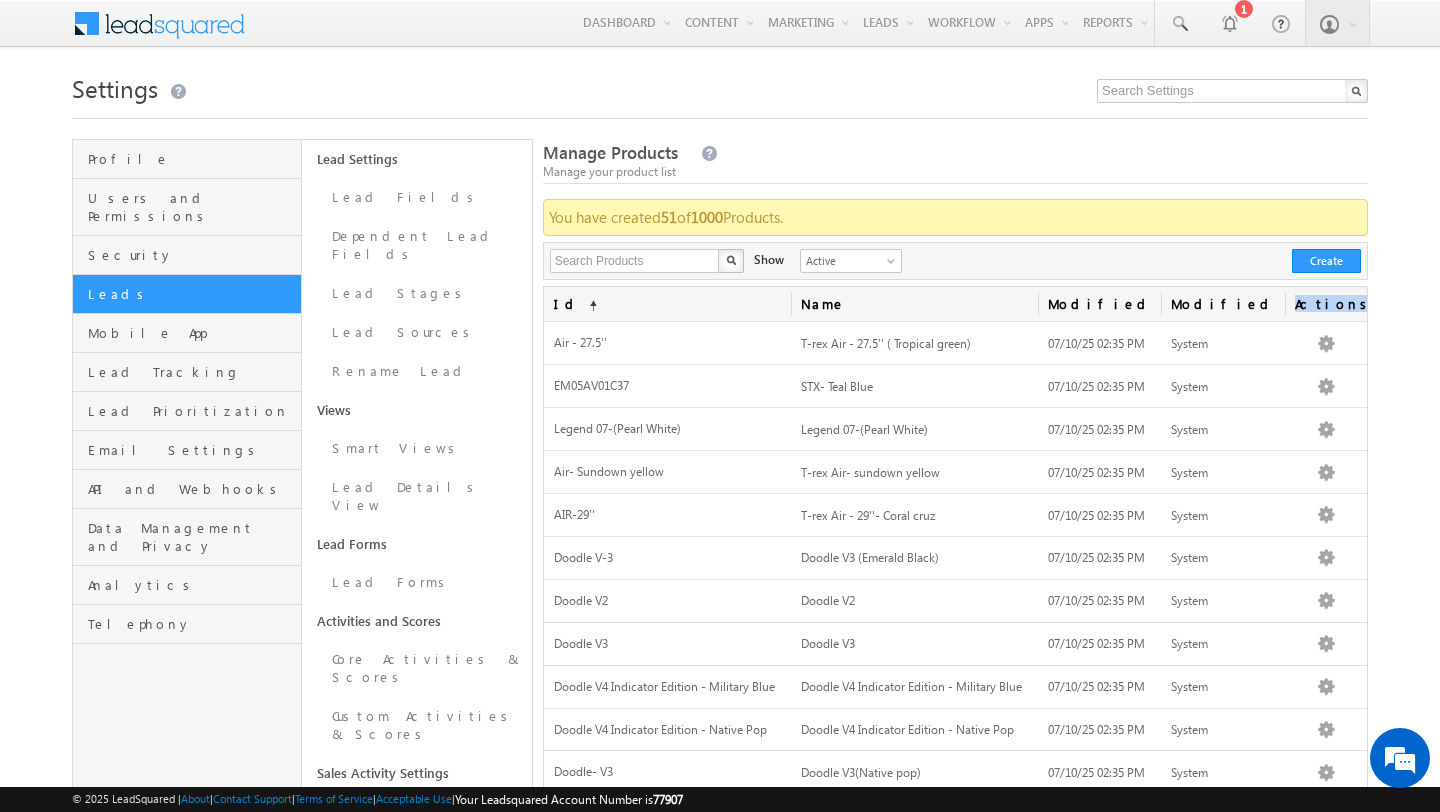 click on "Id (sorted ascending) Name Modified On Modified By Actions Air - 27.5'' T-rex Air - 27.5'' ( Tropical green) 07/10/25 02:35 PM System Edit Delete EM05AV01C37 STX- Teal Blue 07/10/25 02:35 PM System Edit Delete Legend 07-(Pearl White) Legend 07-(Pearl White) 07/10/25 02:35 PM System Edit Delete Air- Sundown yellow T-rex Air- sundown yellow 07/10/25 02:35 PM System Edit Delete AIR-29'' T-rex Air - 29''- Coral cruz 07/10/25 02:35 PM System Edit Delete Doodle V-3 Doodle V3 (Emerald Black) 07/10/25 02:35 PM System Edit Delete Doodle V2 Doodle V2 07/10/25 02:35 PM System Edit Delete Doodle V3 Doodle V3 07/10/25 02:35 PM System Edit Delete Doodle V4 Indicator Edition - Military Blue Doodle V4 Indicator Edition - Military Blue 07/10/25 02:35 PM System Edit Delete Doodle V4 Indicator Edition - Native Pop Doodle V4 Indicator Edition - Native Pop 07/10/25 02:35 PM System Edit Delete Doodle- V3 Doodle V3(Native pop) 07/10/25 02:35 PM System Edit Delete E1" at bounding box center (955, 840) 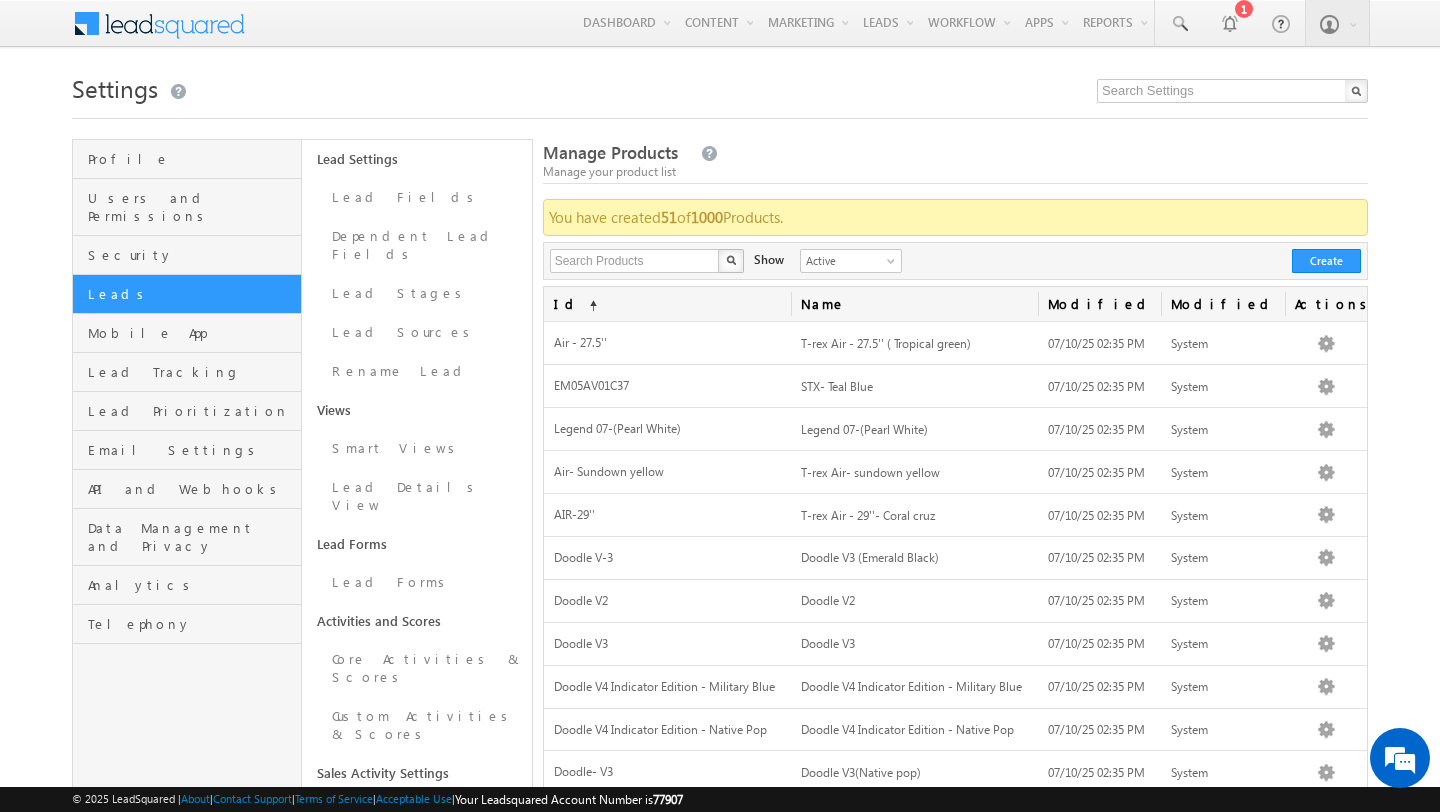 click on "Menu Admin anuve sh@[EMAIL]" at bounding box center [720, 738] 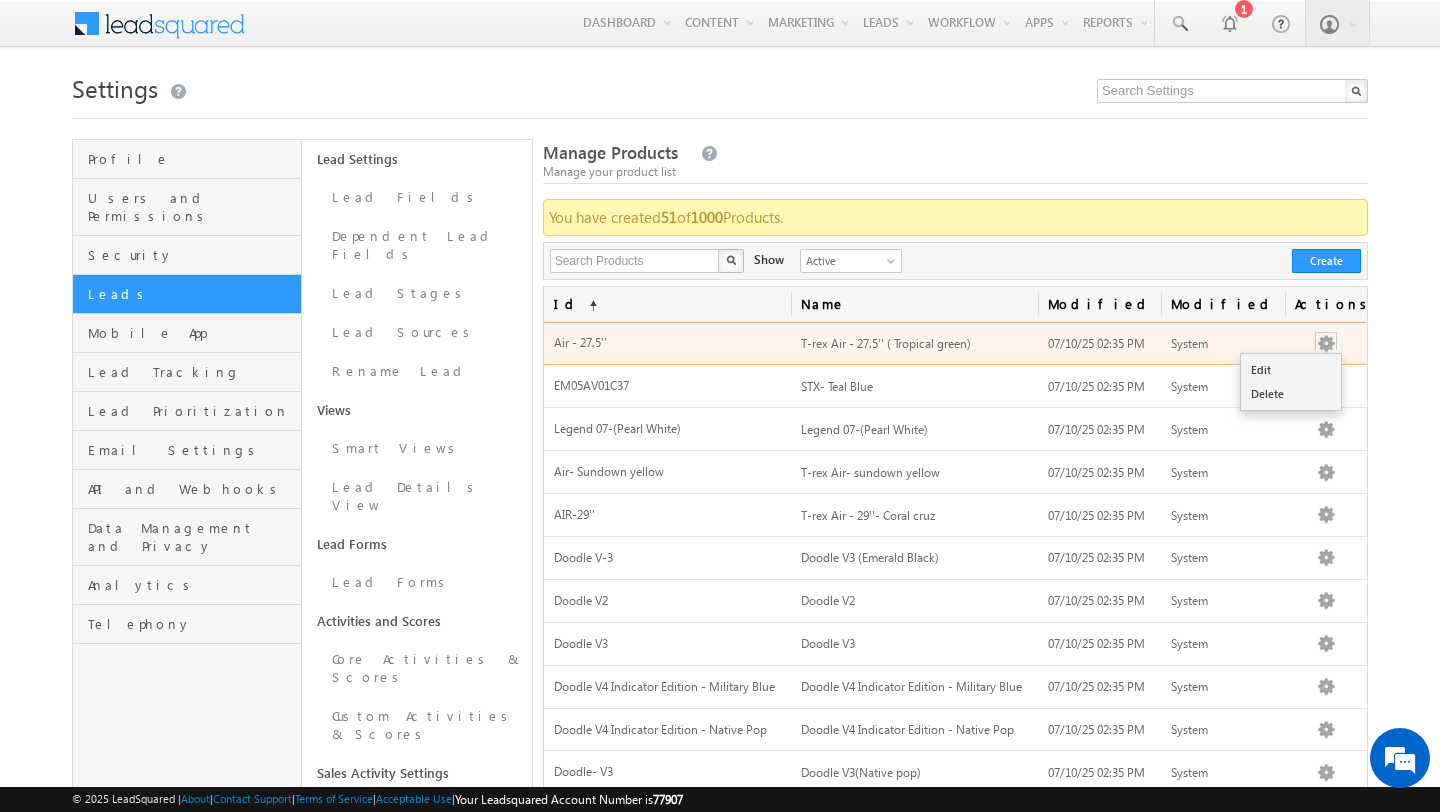 click at bounding box center [1326, 344] 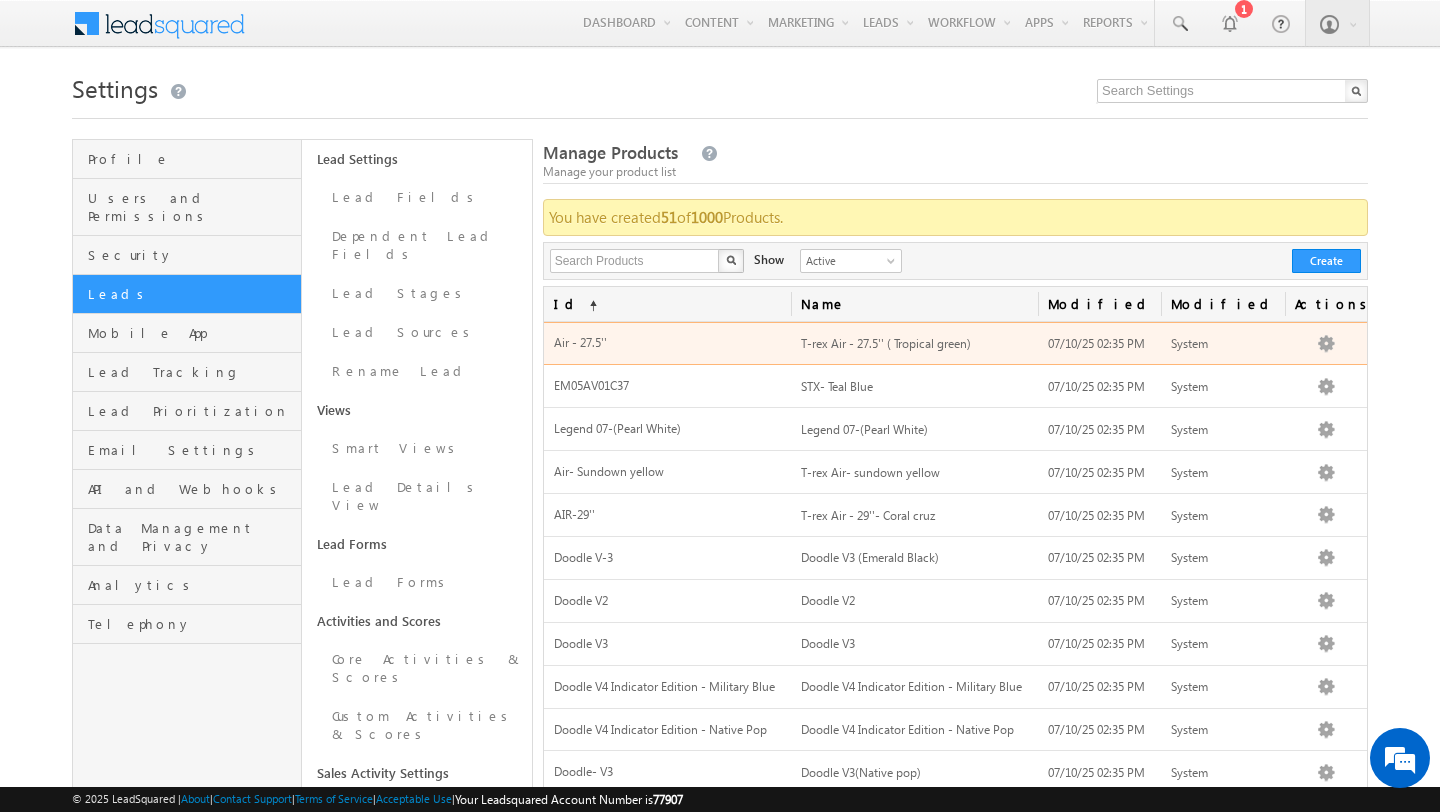 click on "07/10/25 02:35 PM" at bounding box center (1096, 343) 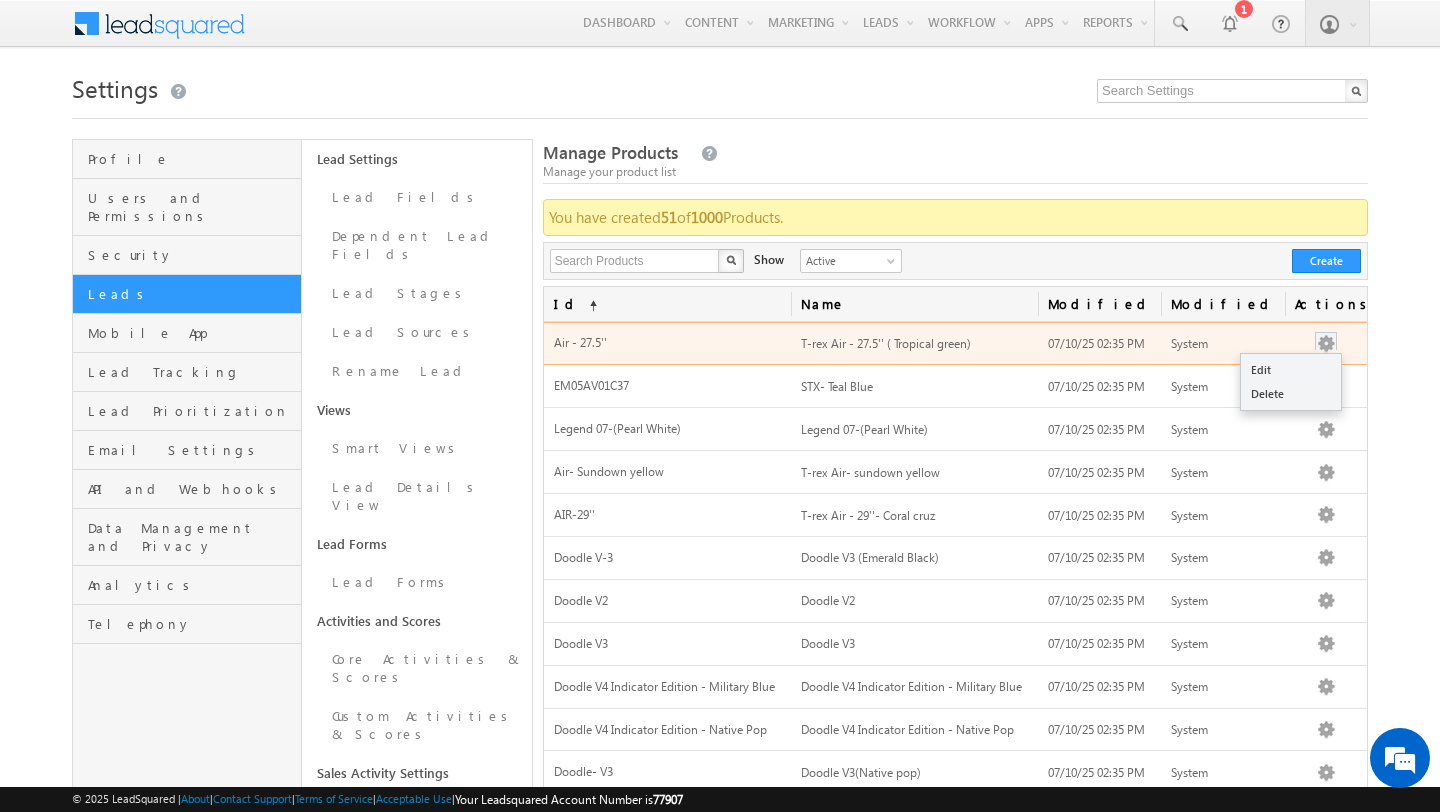 click at bounding box center (1326, 344) 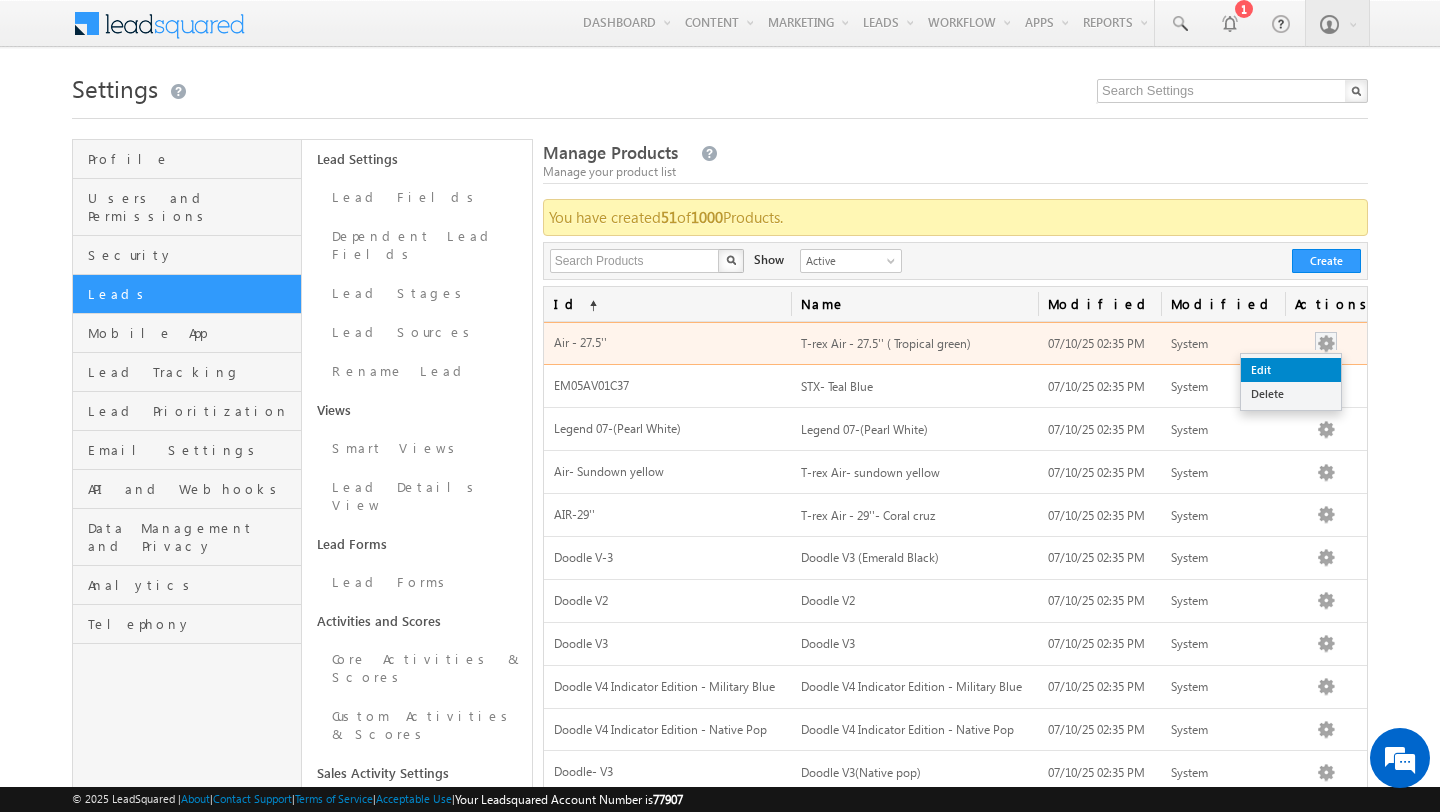 click on "Edit" at bounding box center (1291, 370) 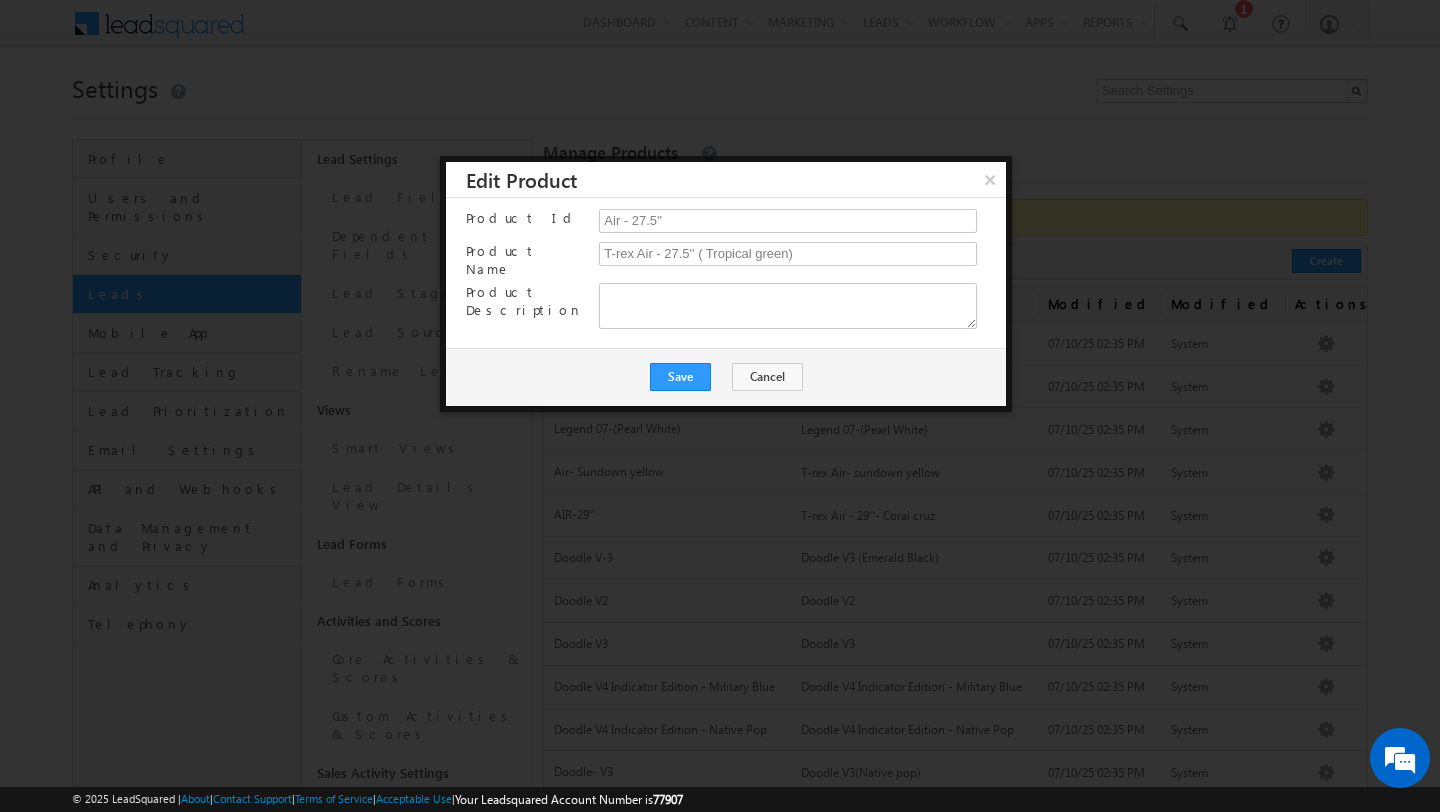 drag, startPoint x: 464, startPoint y: 181, endPoint x: 781, endPoint y: 327, distance: 349.00574 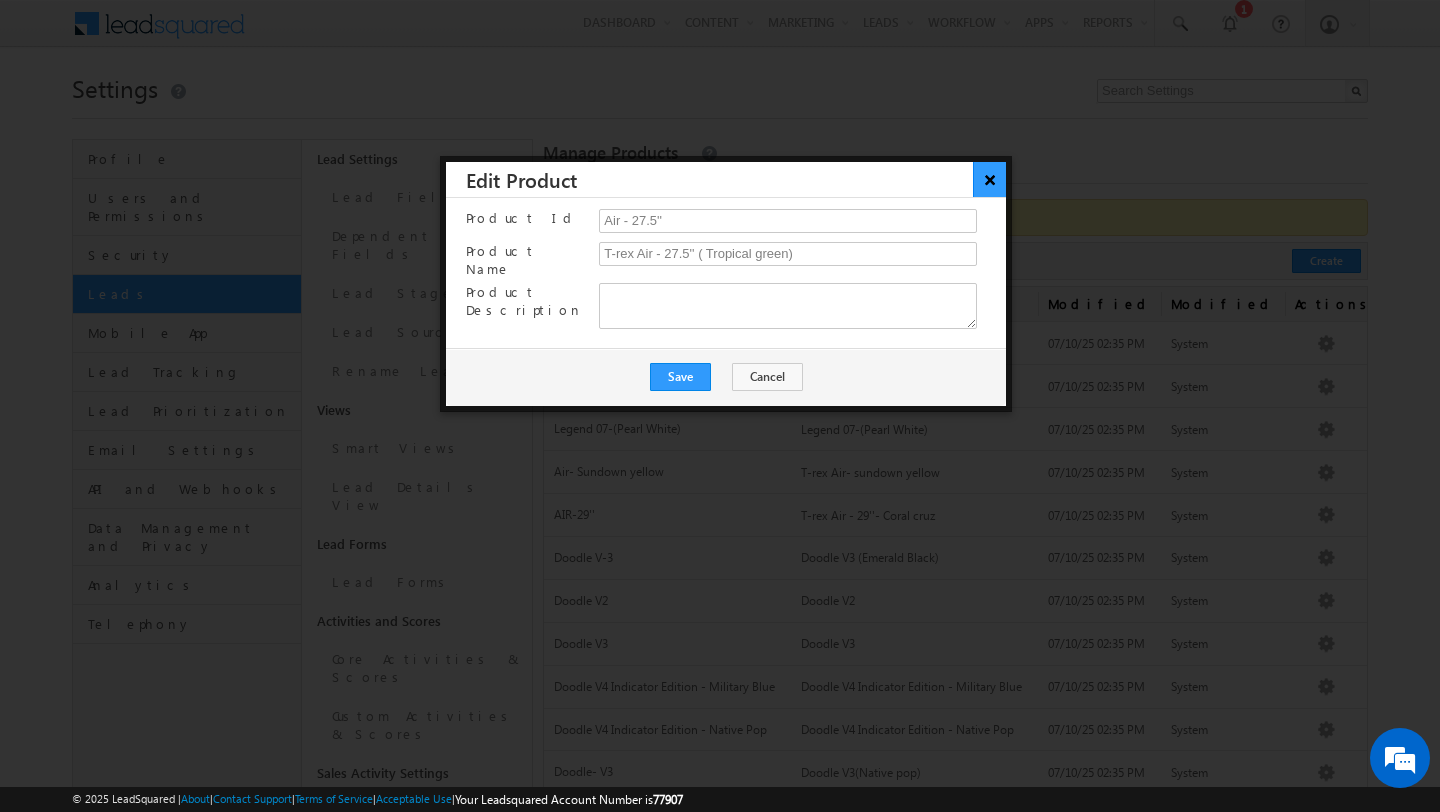 click on "×" at bounding box center [989, 179] 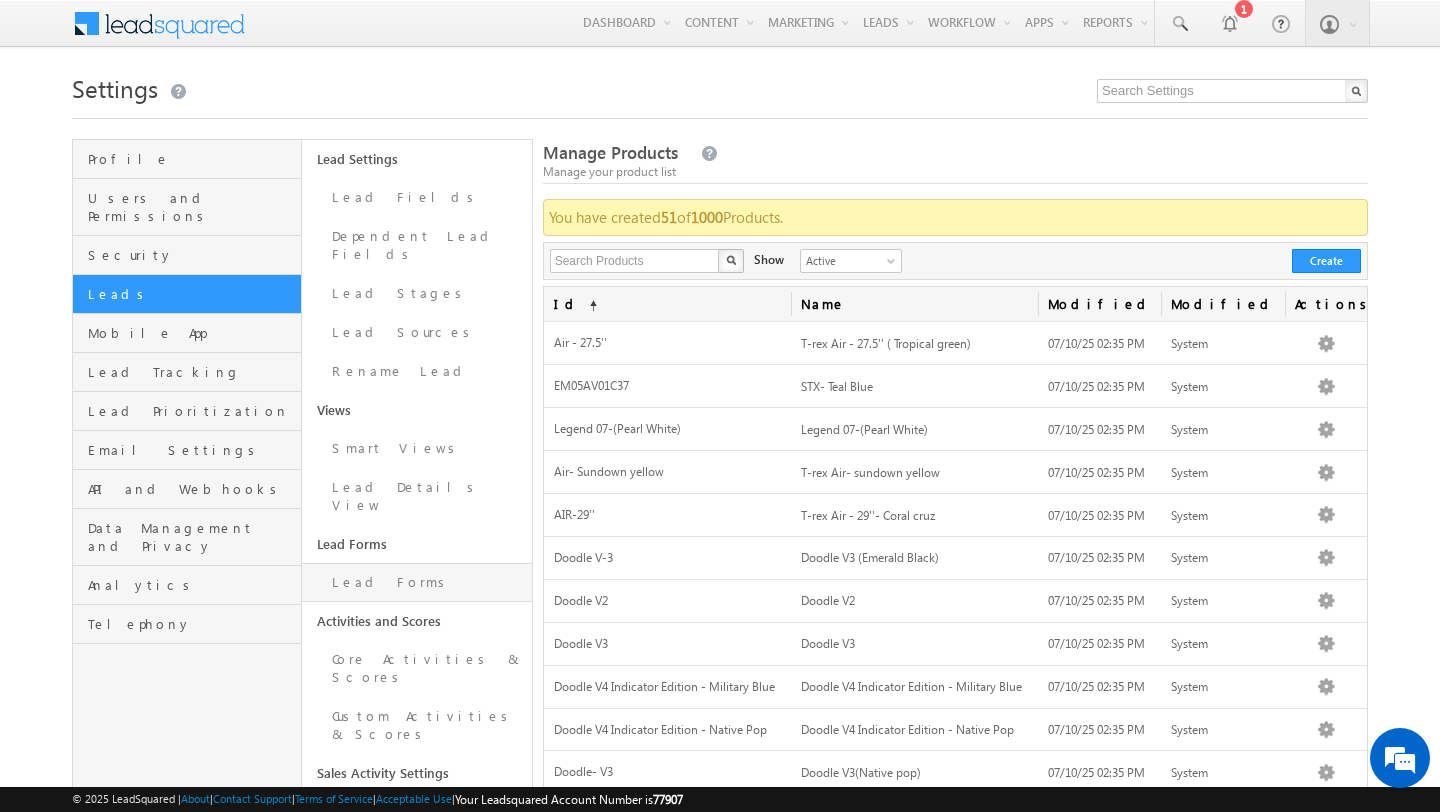 scroll, scrollTop: 716, scrollLeft: 0, axis: vertical 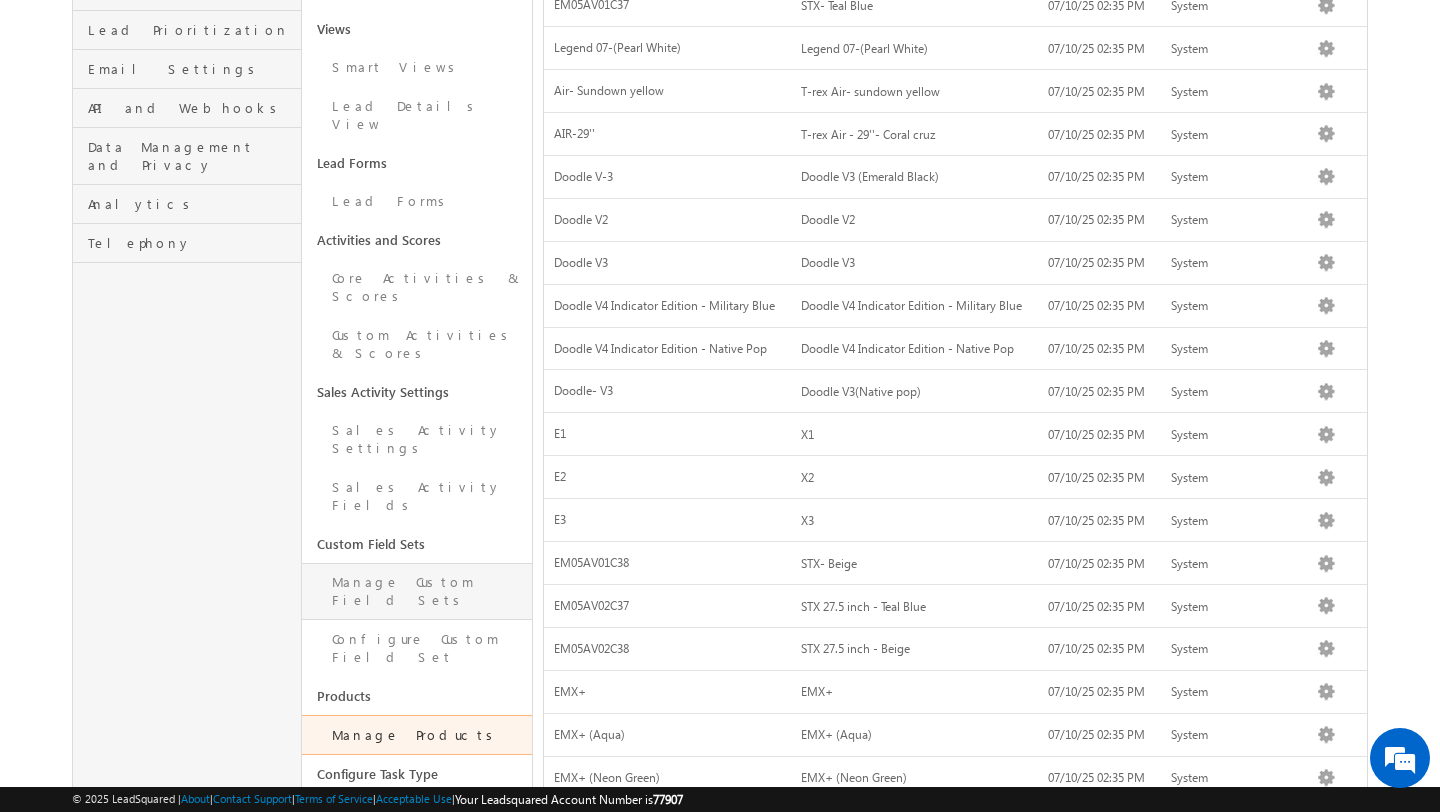 click on "Manage Custom Field Sets" at bounding box center (416, 591) 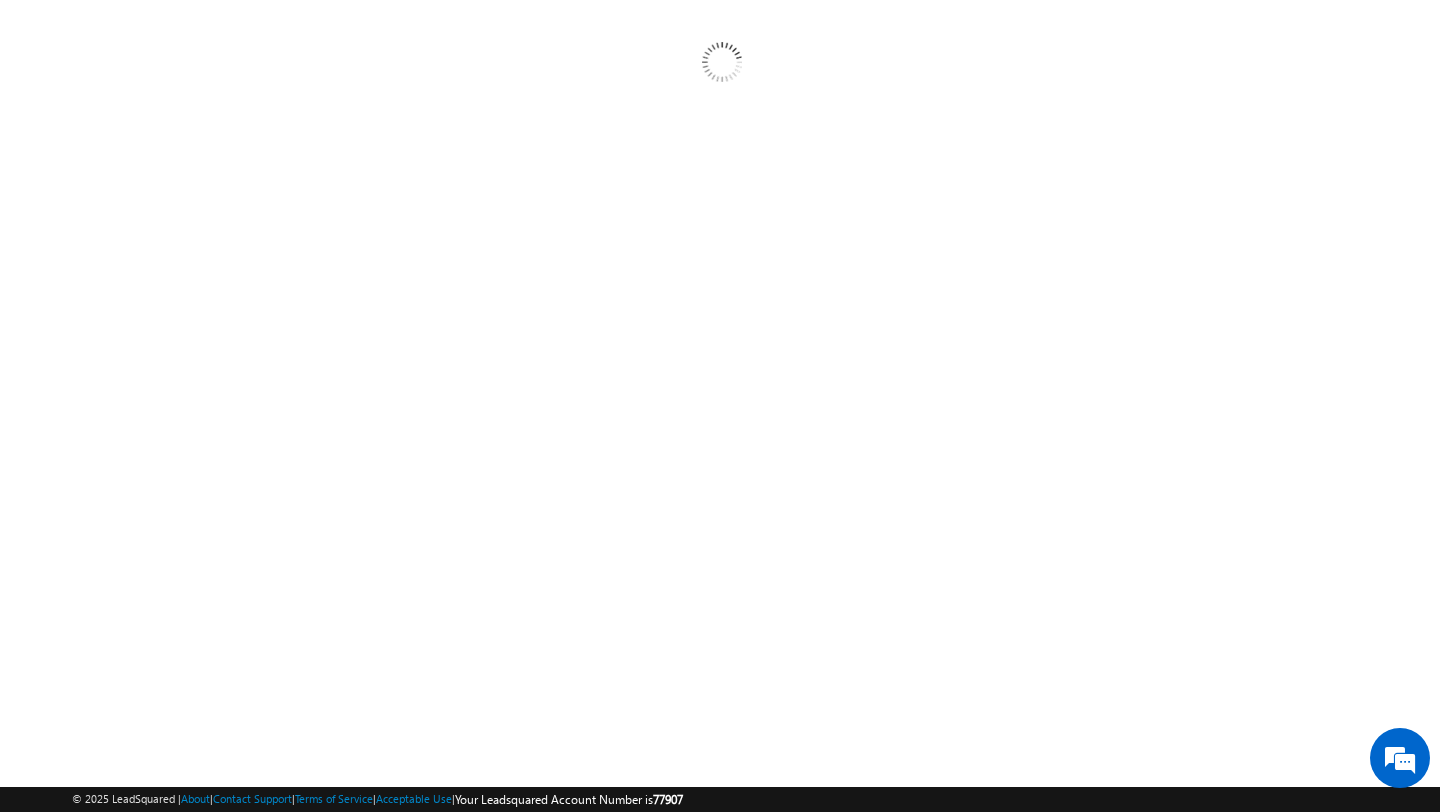 scroll, scrollTop: 185, scrollLeft: 0, axis: vertical 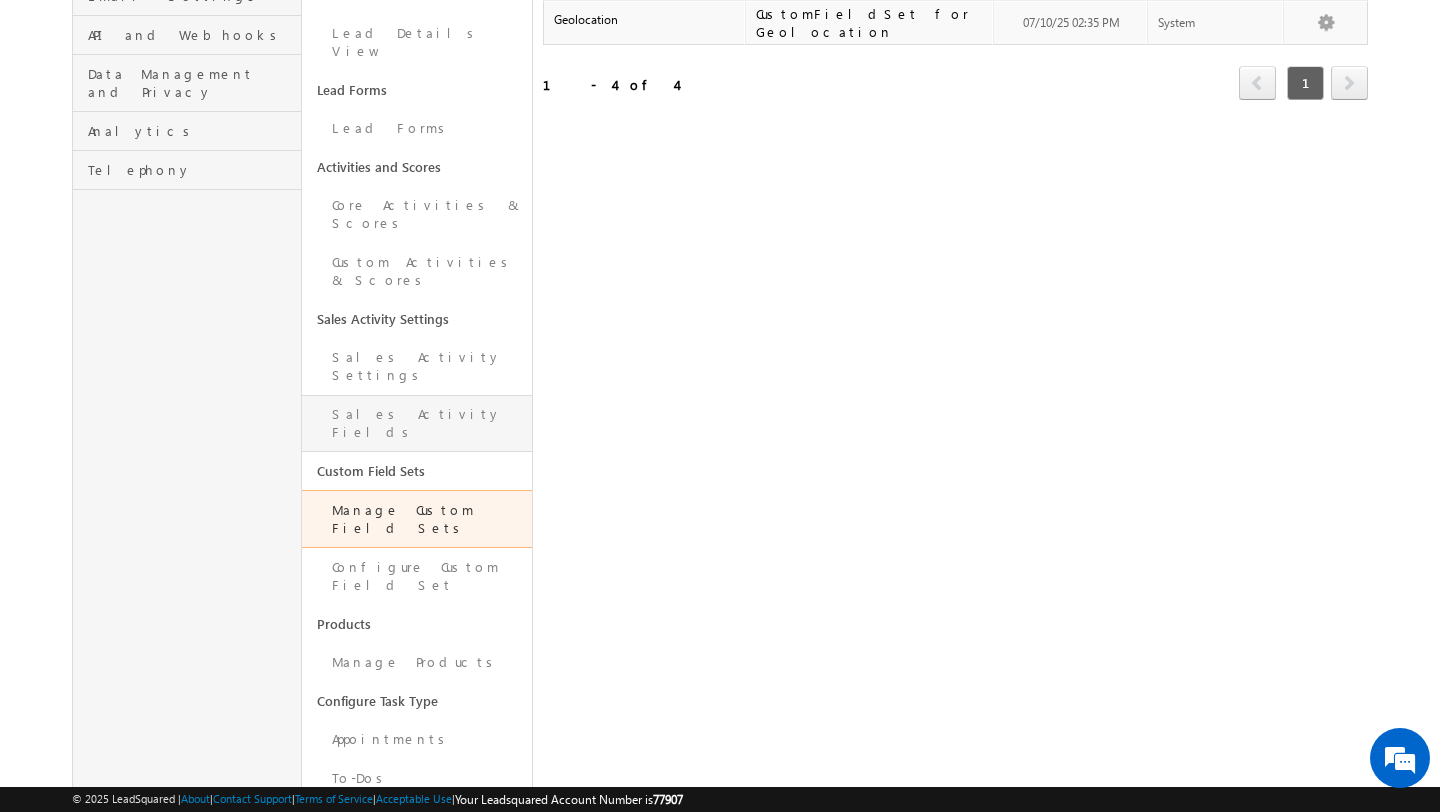 click on "Sales Activity Fields" at bounding box center [416, 423] 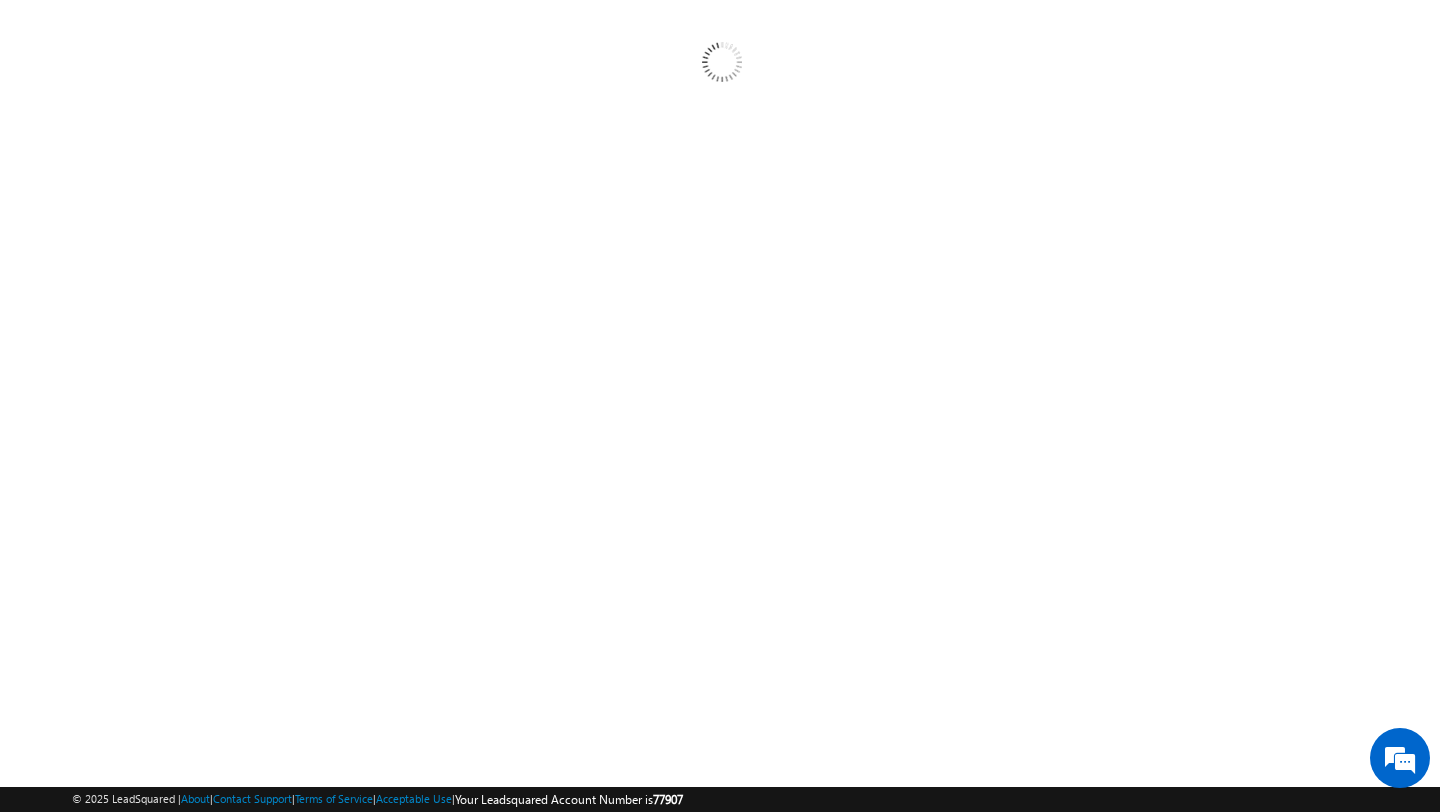 scroll, scrollTop: 185, scrollLeft: 0, axis: vertical 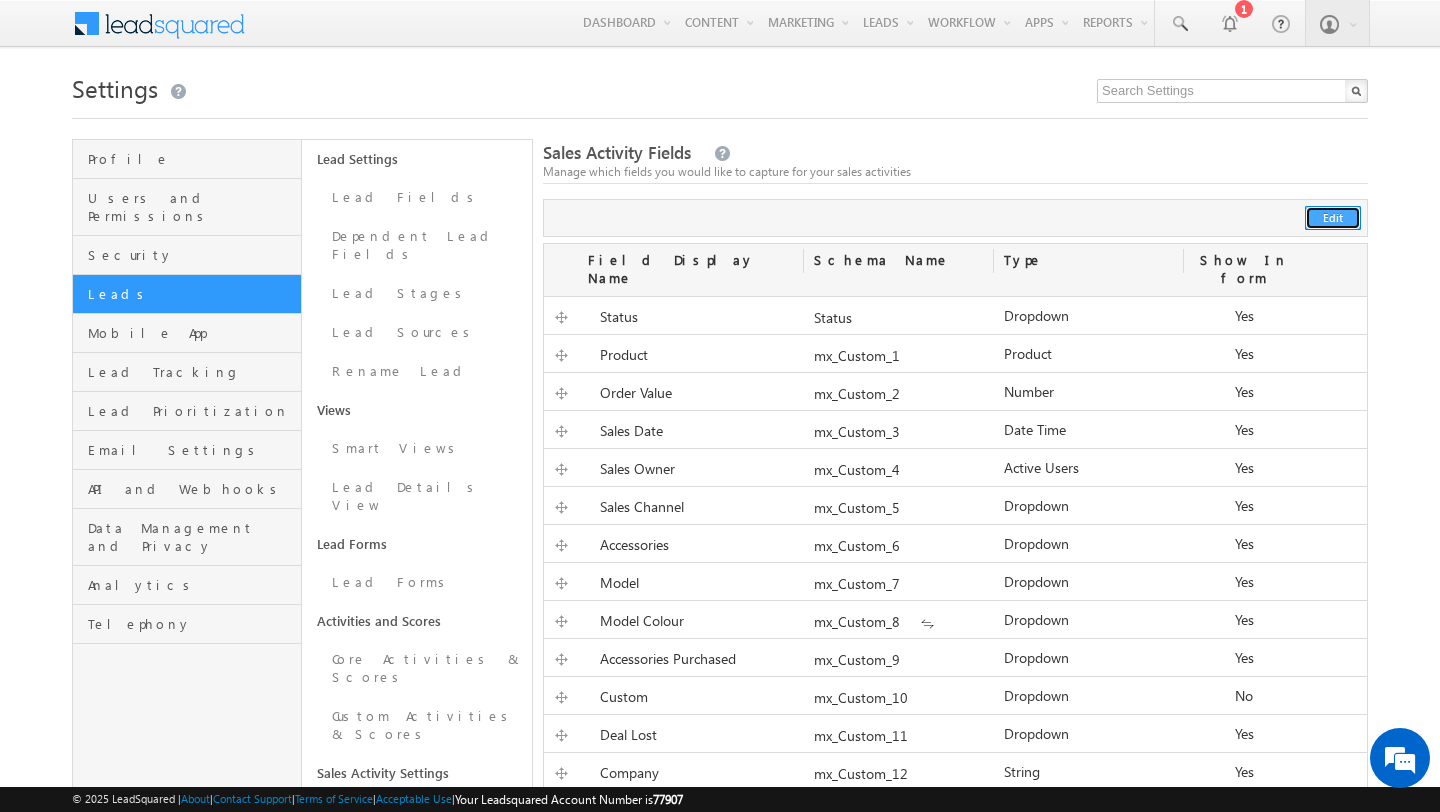 click on "Edit" at bounding box center [1333, 218] 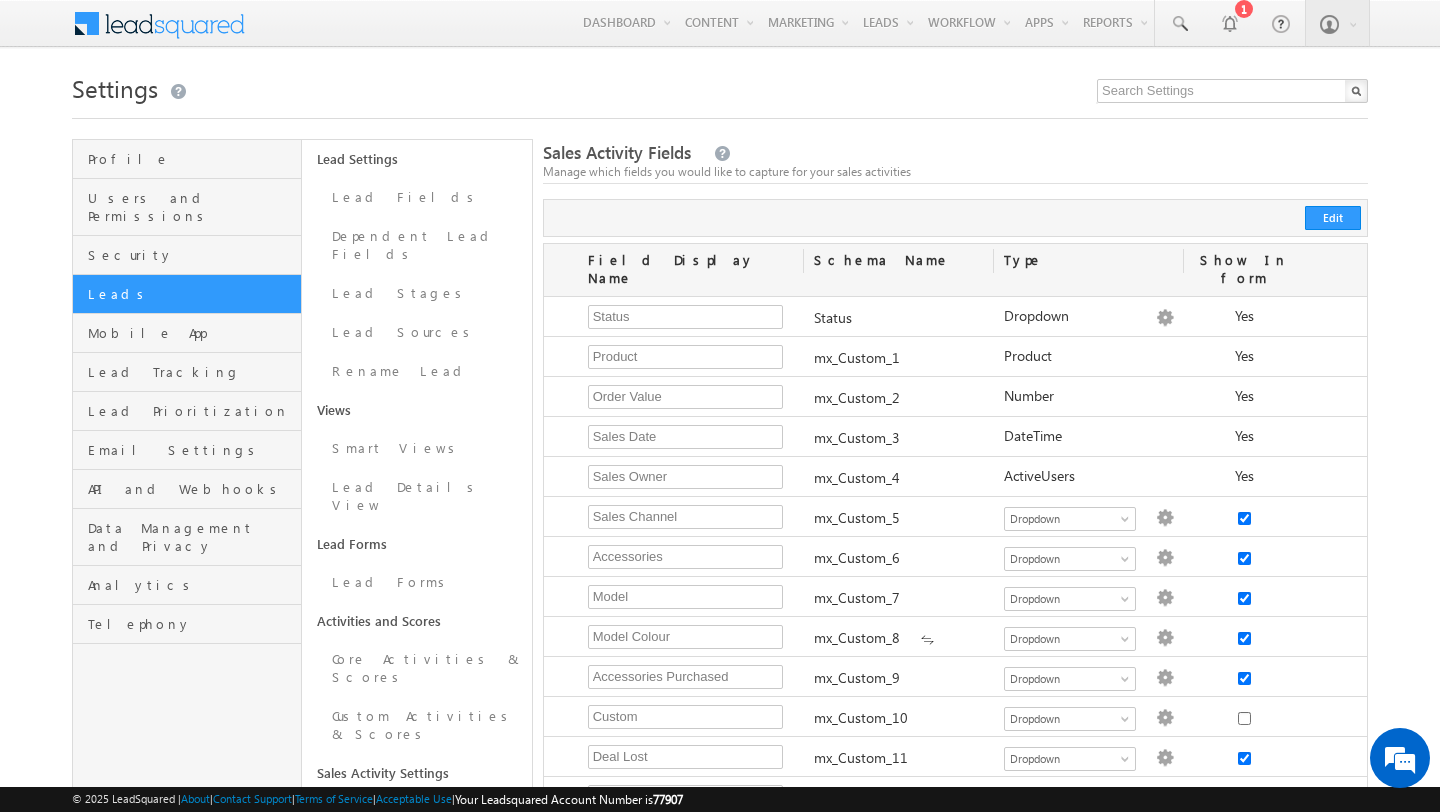 click on "Menu
Admin
[EMAIL]@[DOMAIN].com" at bounding box center (720, 2206) 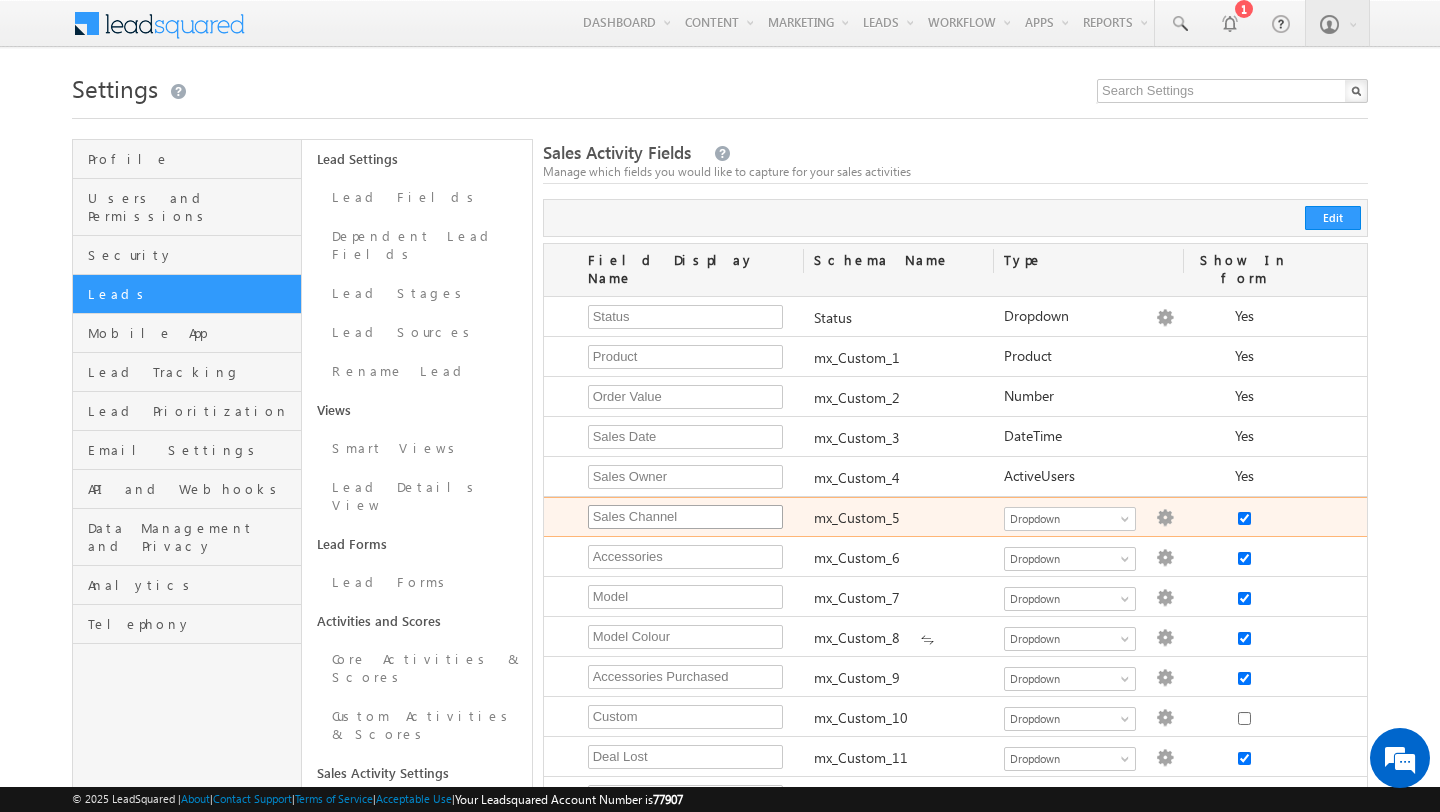 scroll, scrollTop: 0, scrollLeft: 0, axis: both 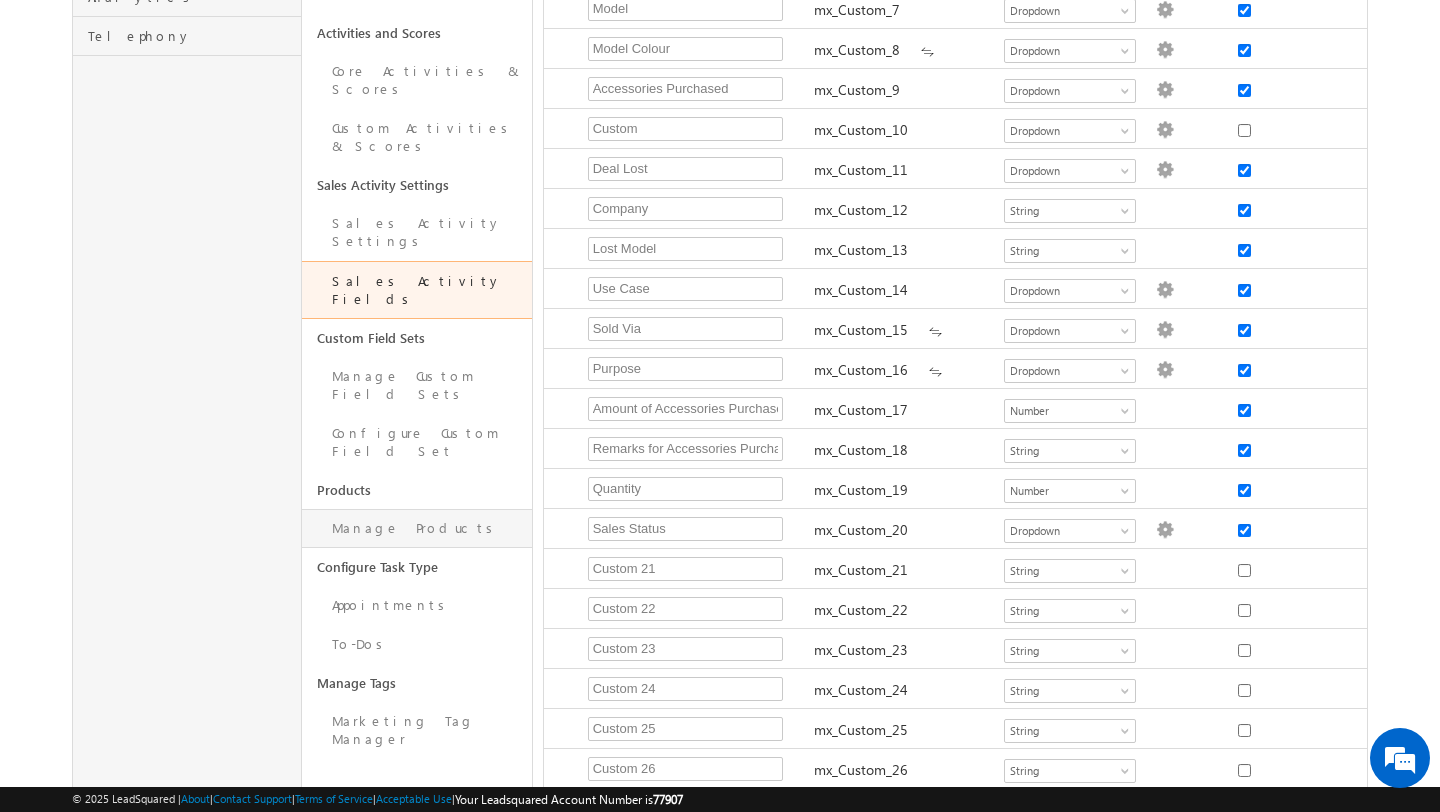 click on "Manage Products" at bounding box center (416, 528) 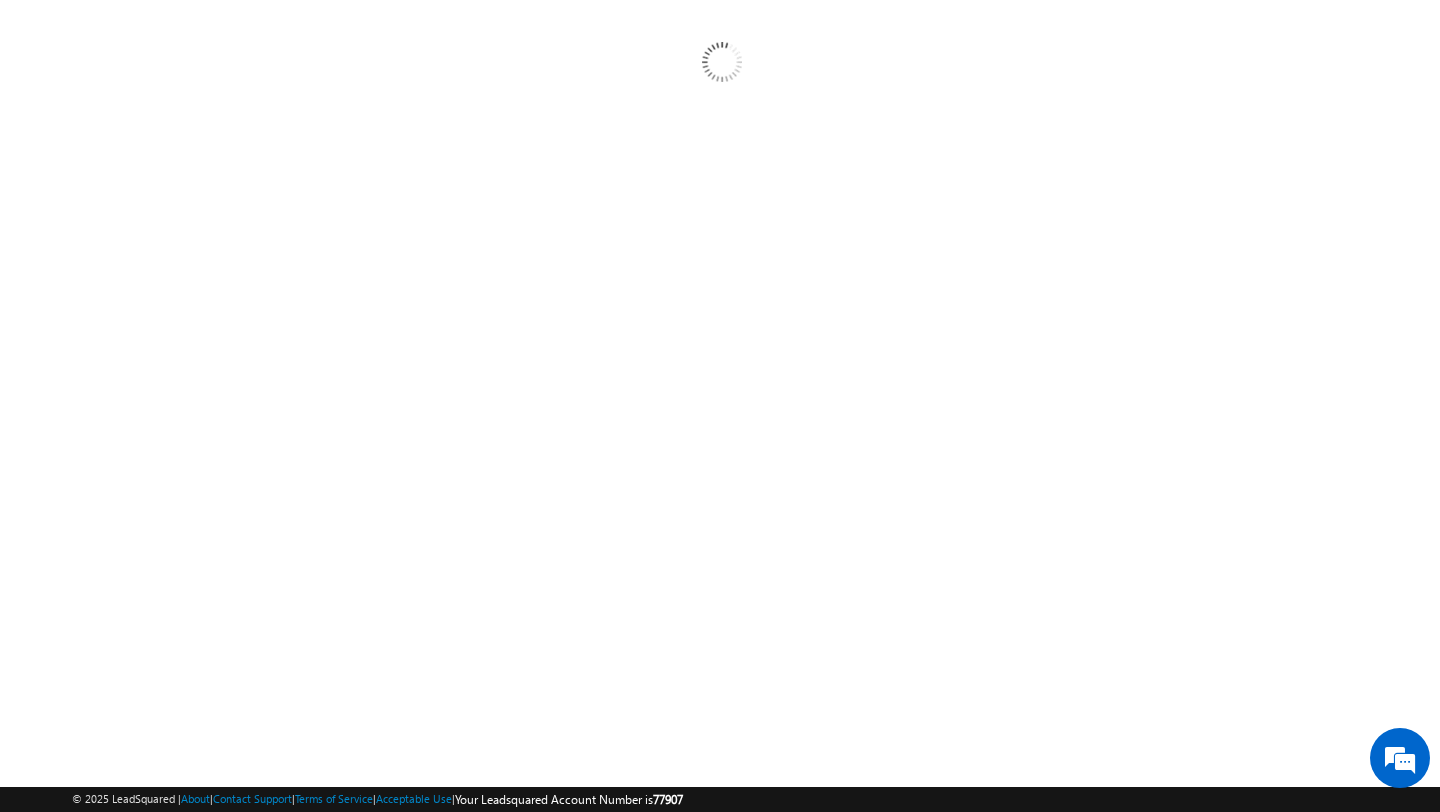 scroll, scrollTop: 185, scrollLeft: 0, axis: vertical 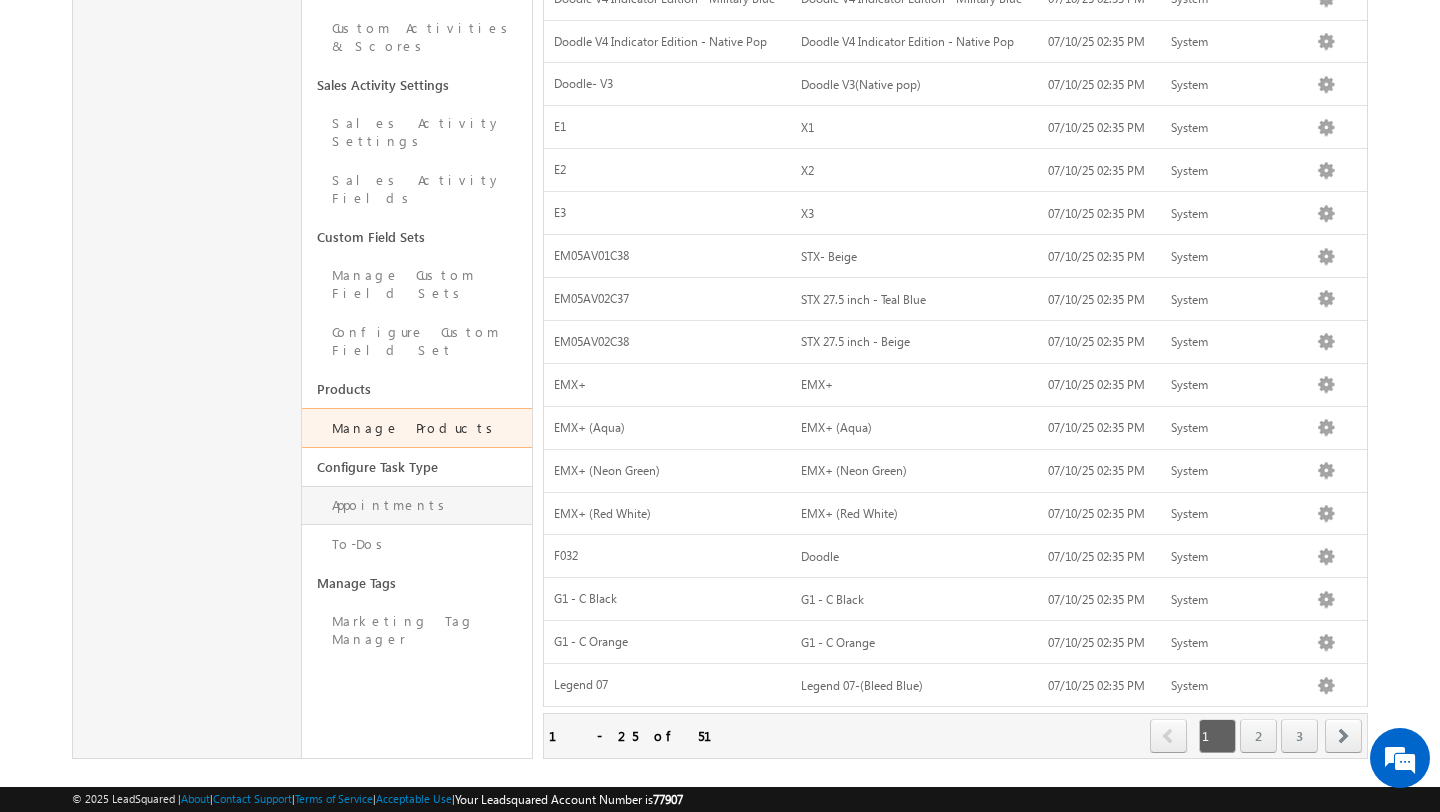 click on "Appointments" at bounding box center (416, 505) 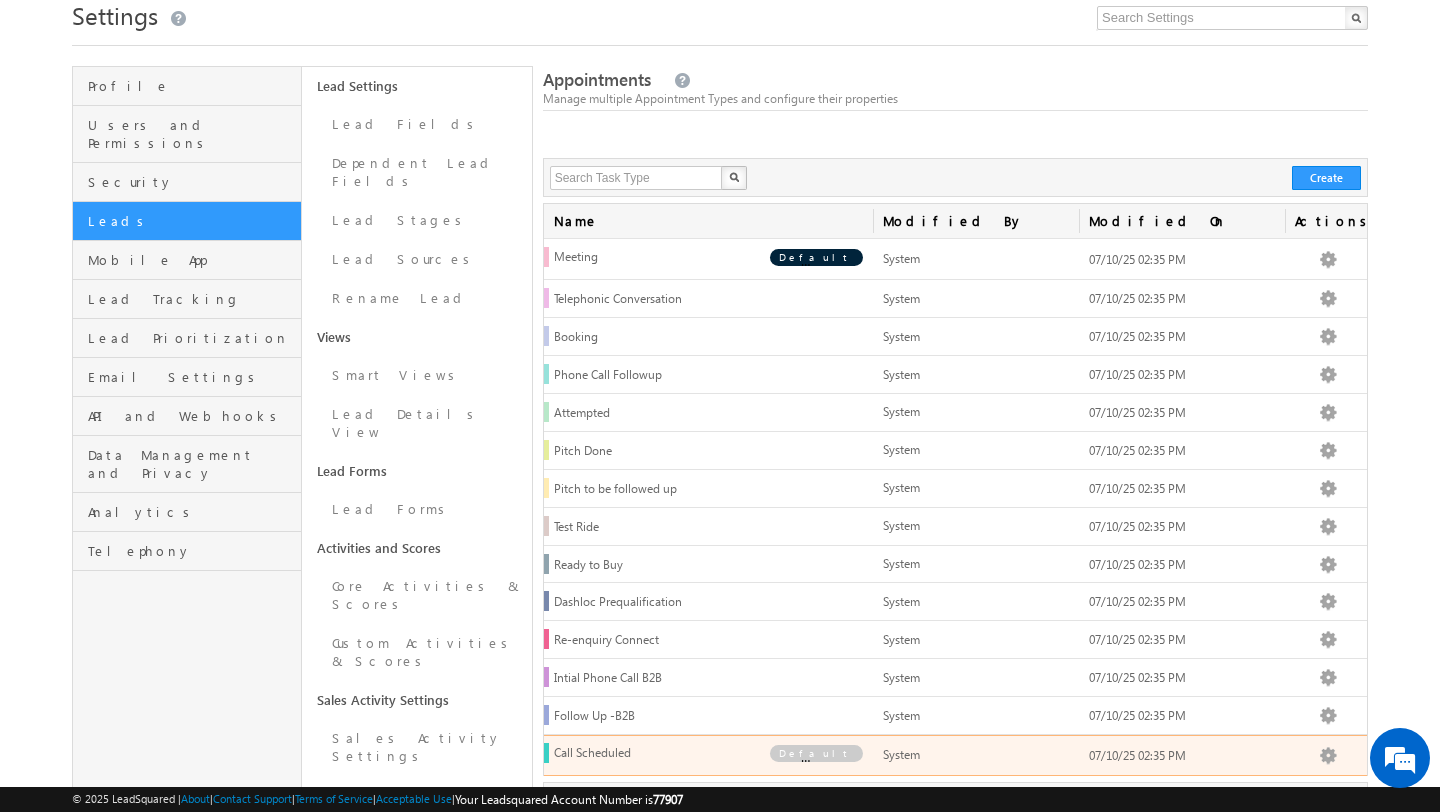 scroll, scrollTop: 18, scrollLeft: 0, axis: vertical 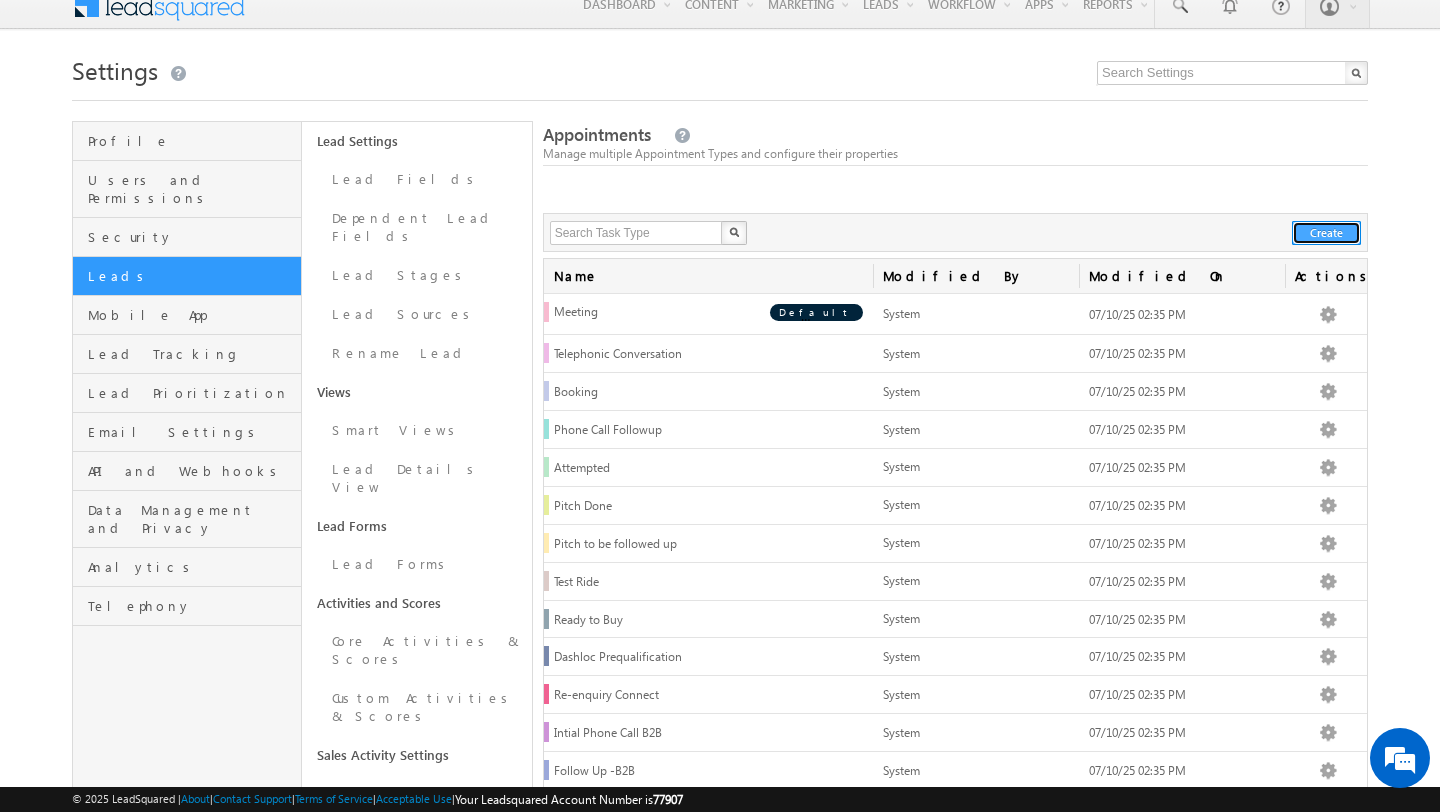click on "Create" at bounding box center (1326, 233) 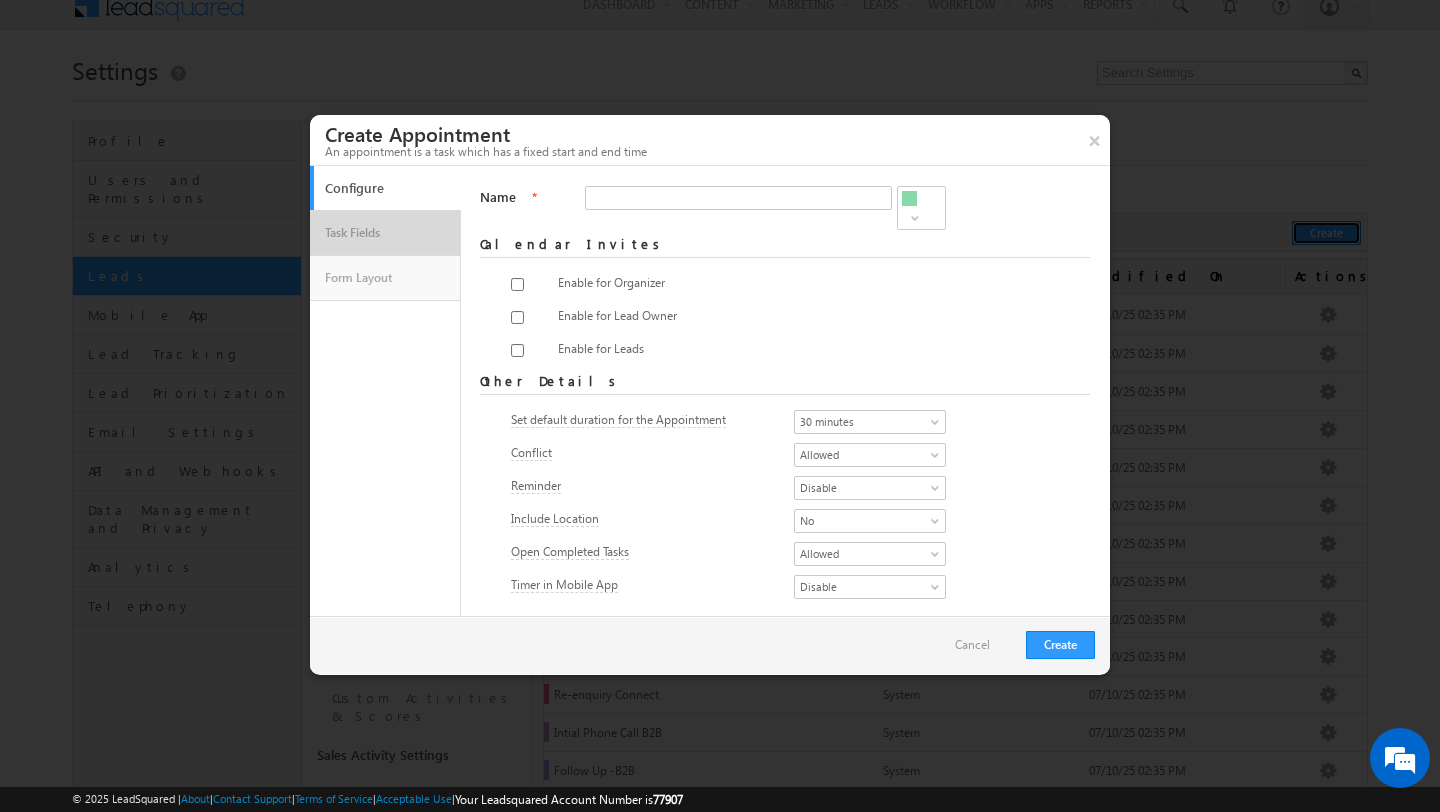 scroll, scrollTop: 0, scrollLeft: 0, axis: both 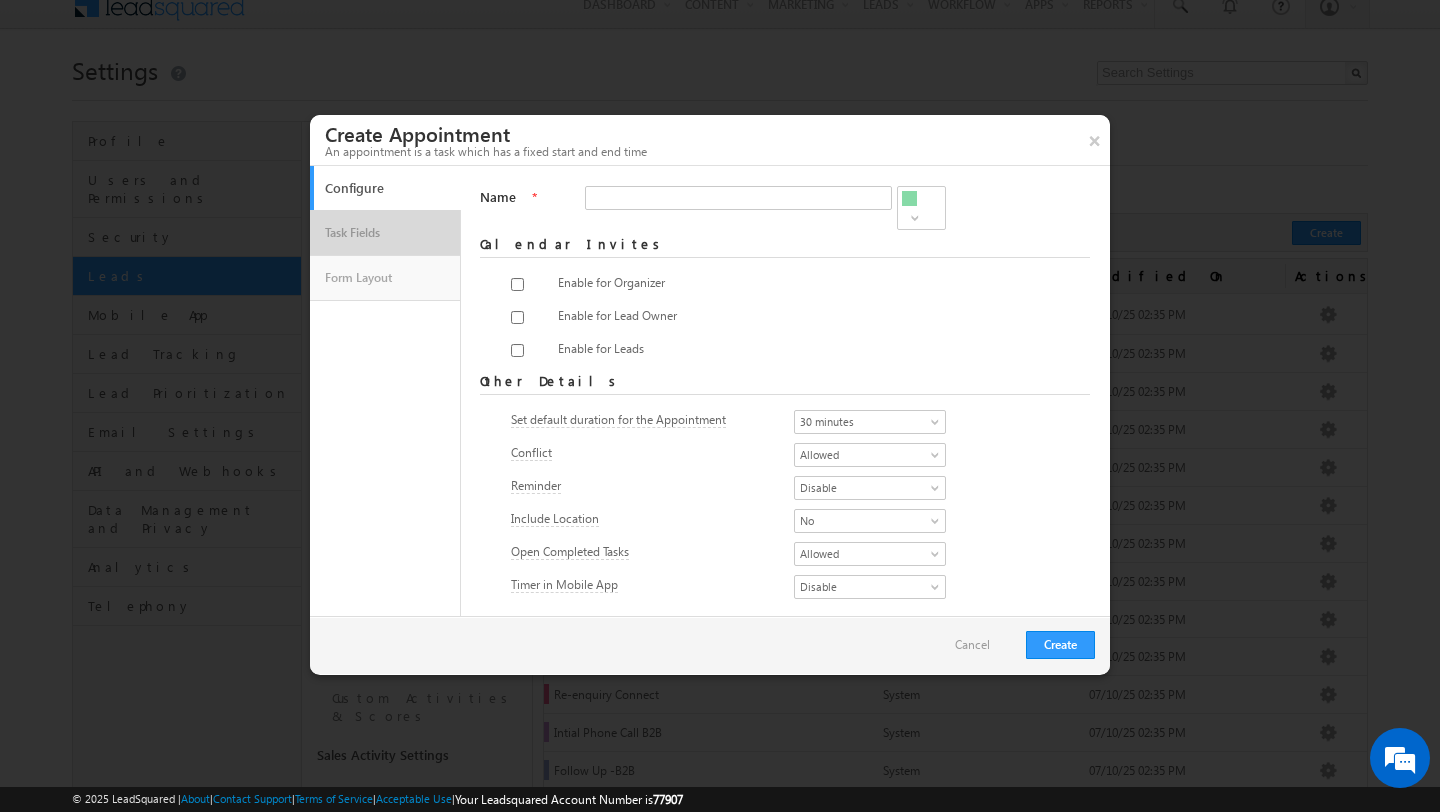 click on "Task Fields" at bounding box center (385, 233) 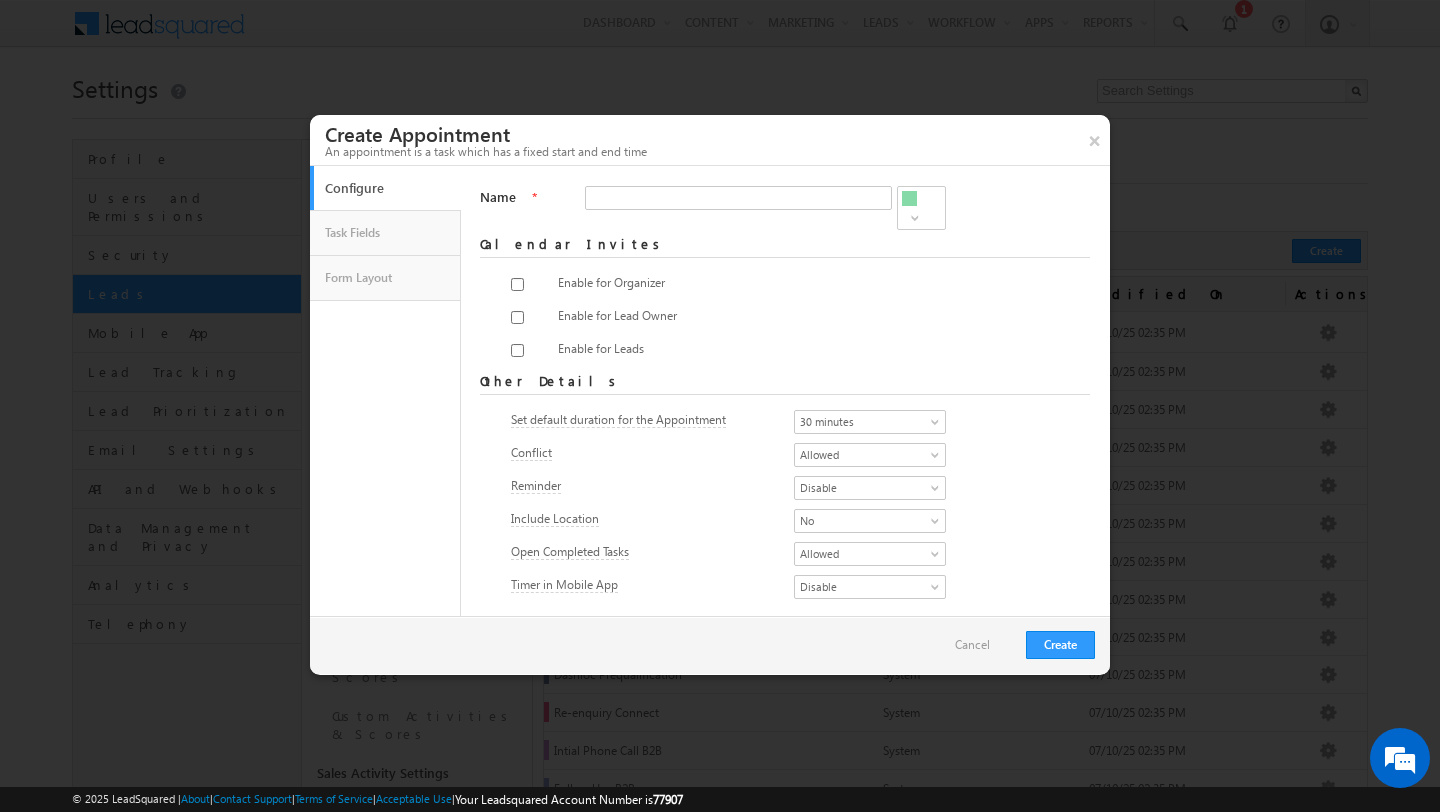 click on "Configure" at bounding box center [386, 188] 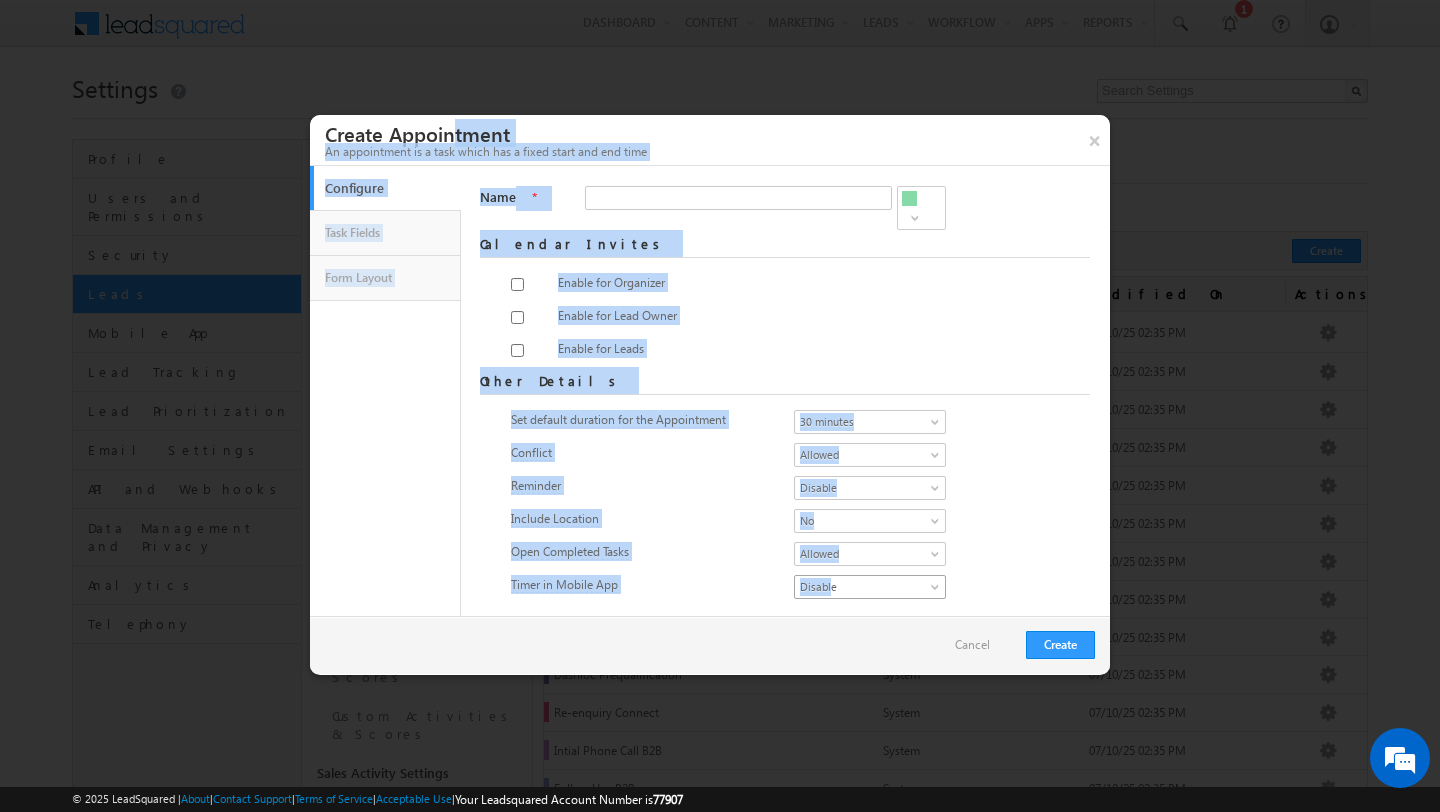 drag, startPoint x: 325, startPoint y: 127, endPoint x: 832, endPoint y: 570, distance: 673.2741 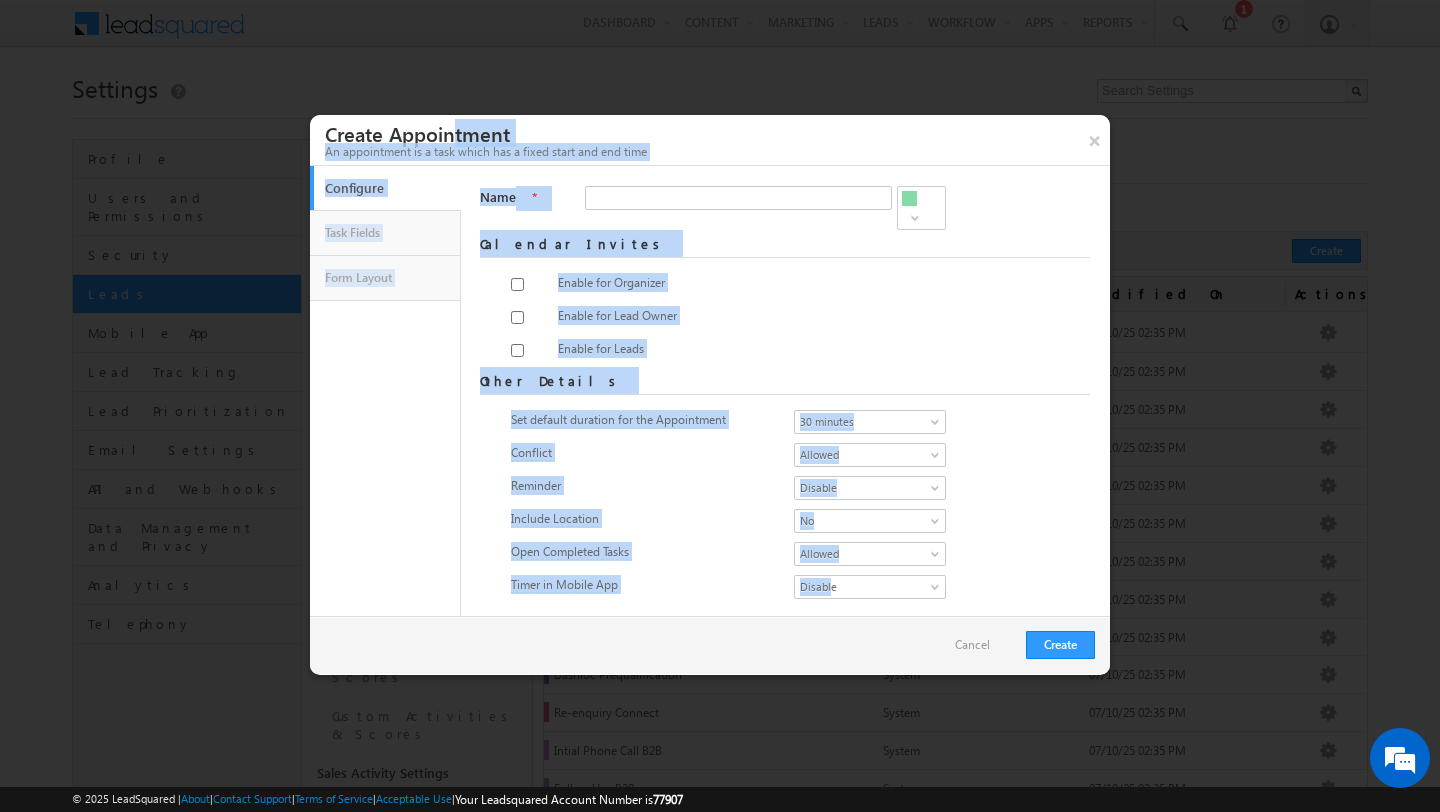 copy on "Create Appointment
An appointment is a task which has a fixed start and end time
Configure
Task Fields
Form Layout
Name
*
Required
Calendar Invites
Enable for Organizer
Configure content
@{Task:Name ,} :
Hi, <br /> <p>Please find attached the calendar invitation.</p> <span class="mx-html-variable" unselectable="on">@{TaskOrganiser:Signature ,}</span> <br />
Enable for Lead Owner
Configure content
@{Task:Name ,} :
Hi, <br /> <p>Please find attached the calendar invitation.</p> <span class="mx-html-variable" unselectable="on">@{TaskOrganiser:Signature ,}</span> <br />
Enable for Leads
Configure content
@{Task:Name ,} :
Hi, <br /> <p>Please find attached the calendar invi..." 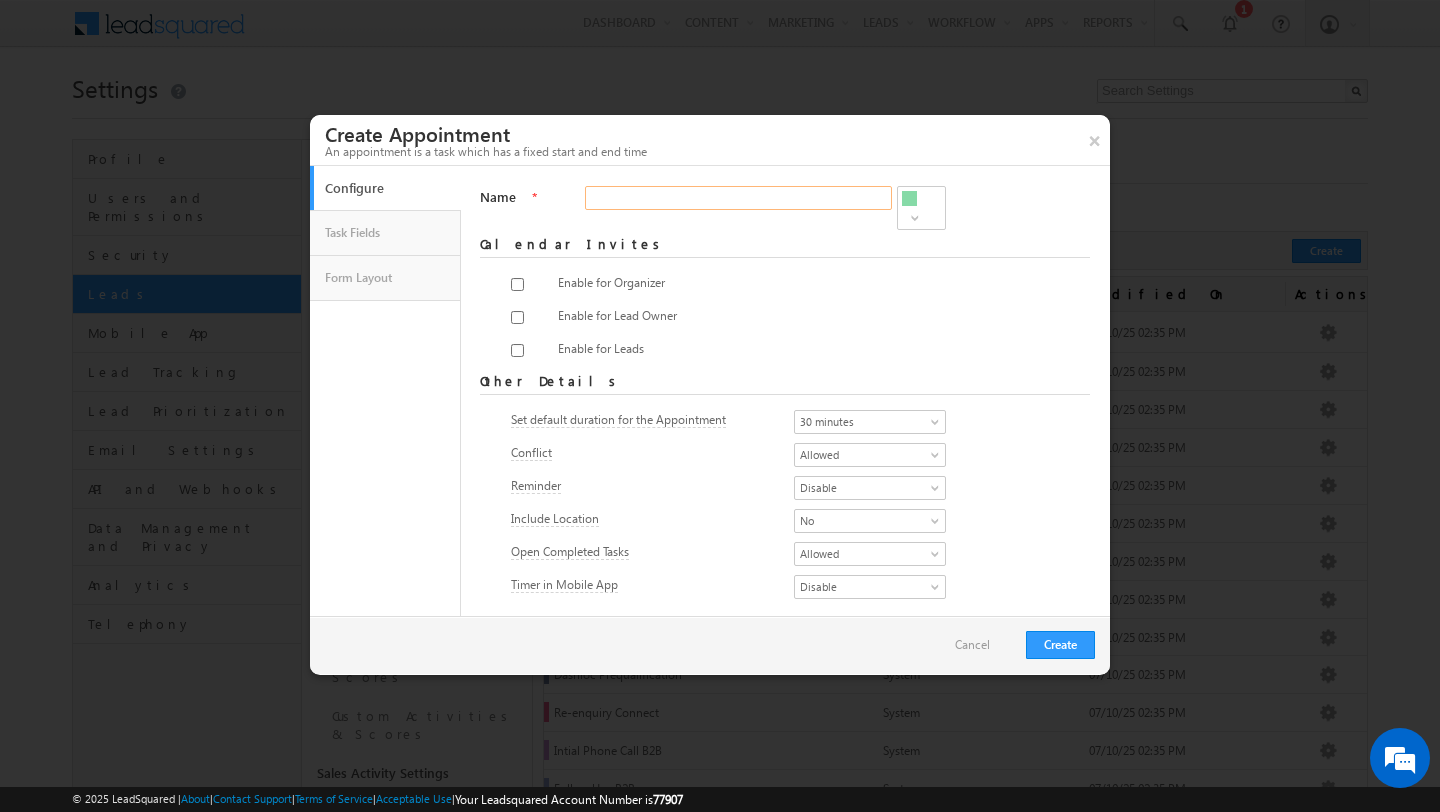 click on "Name" at bounding box center (738, 198) 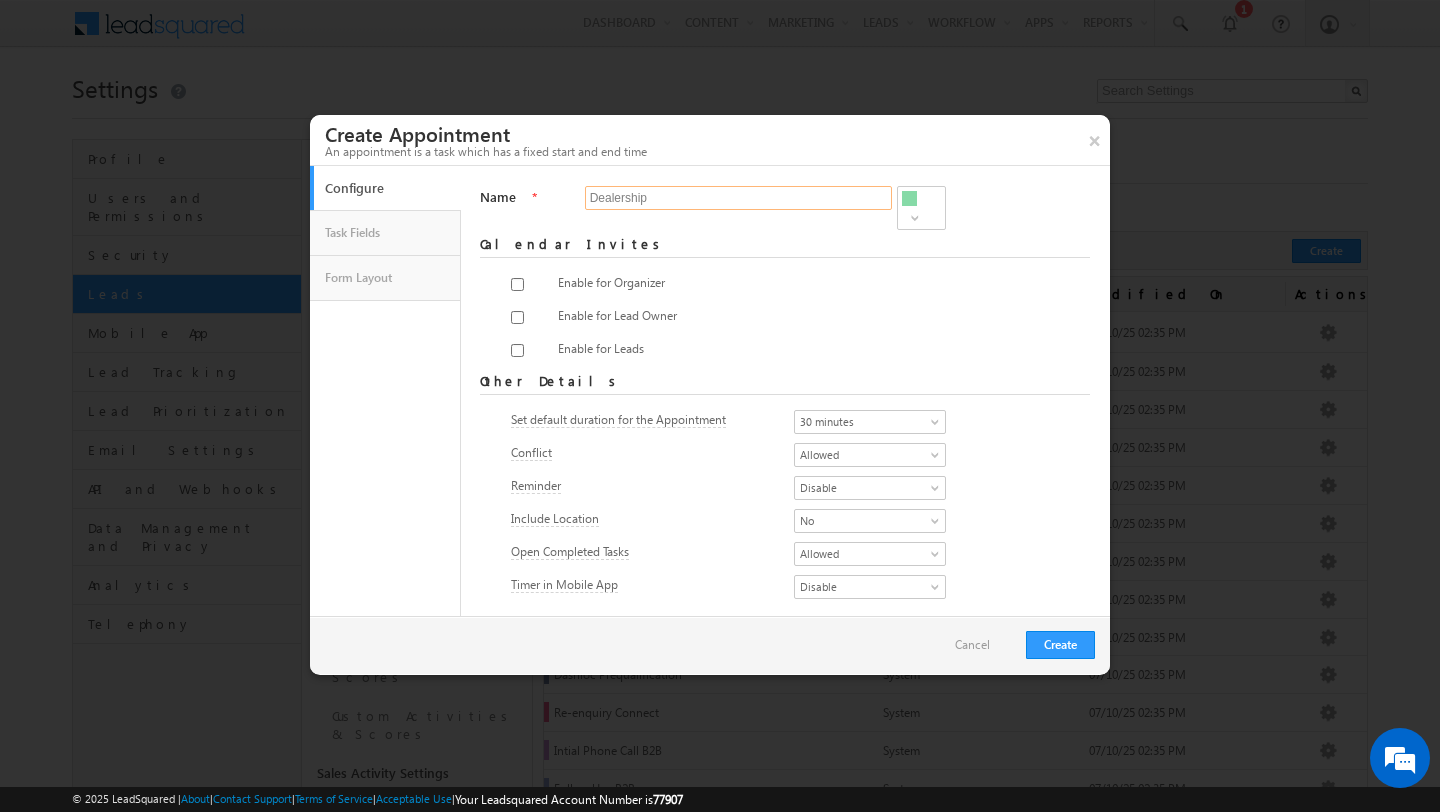 type on "Dealership" 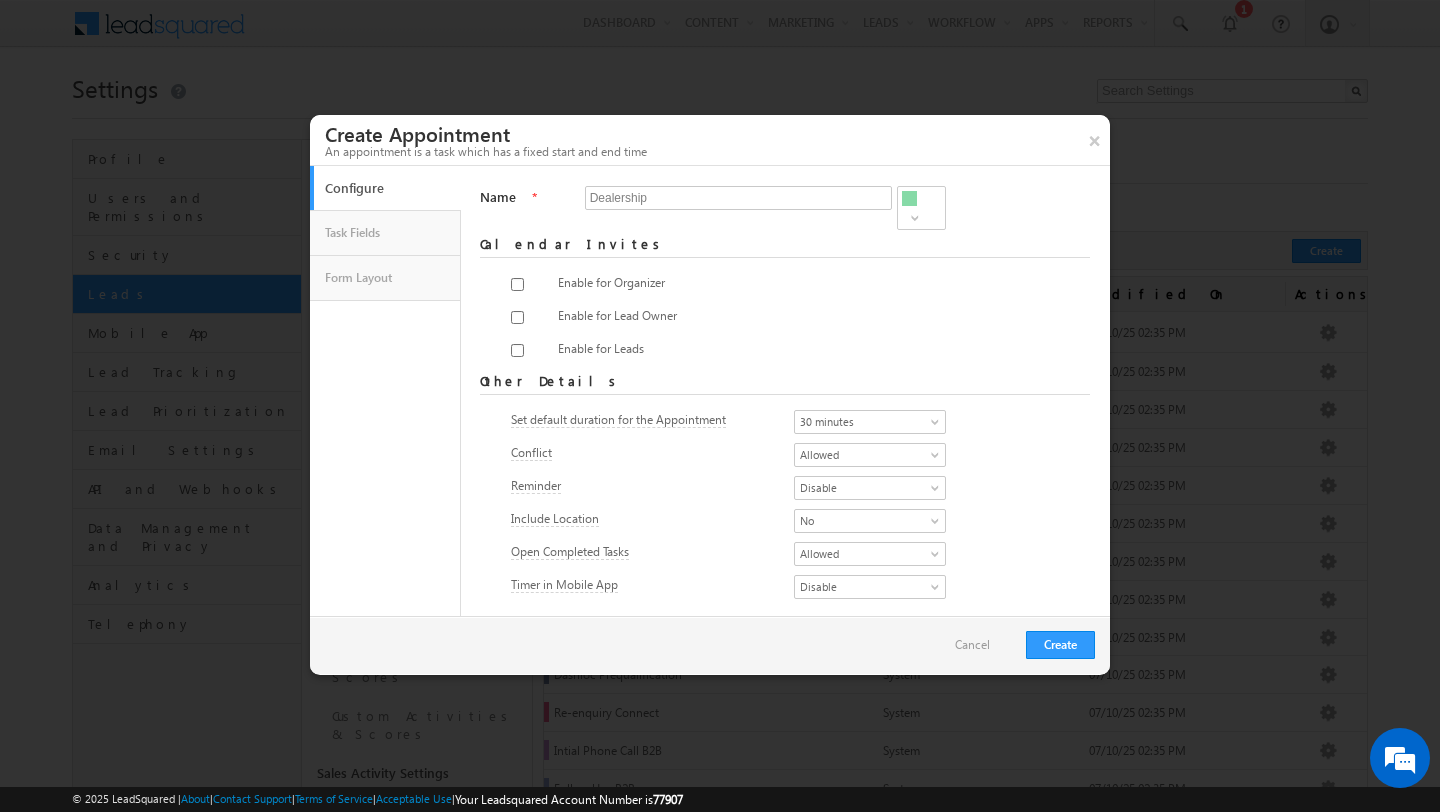 click on "Enable for Organizer
Configure content
@{Task:Name ,} :
Hi, <br /> <p>Please find attached the calendar invitation.</p> <span class="mx-html-variable" unselectable="on">@{TaskOrganiser:Signature ,}</span> <br />" at bounding box center (785, 287) 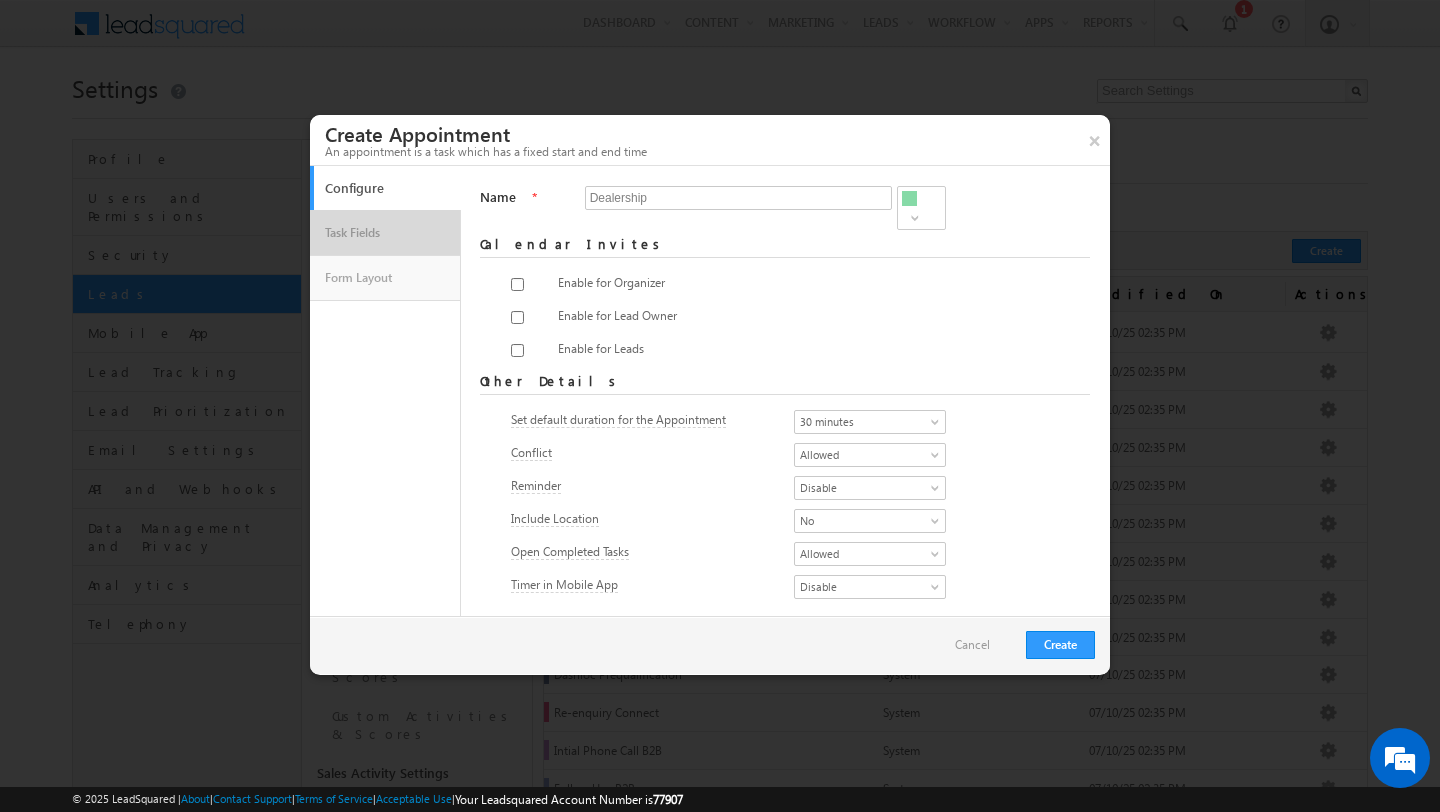 click on "Task Fields" at bounding box center [385, 233] 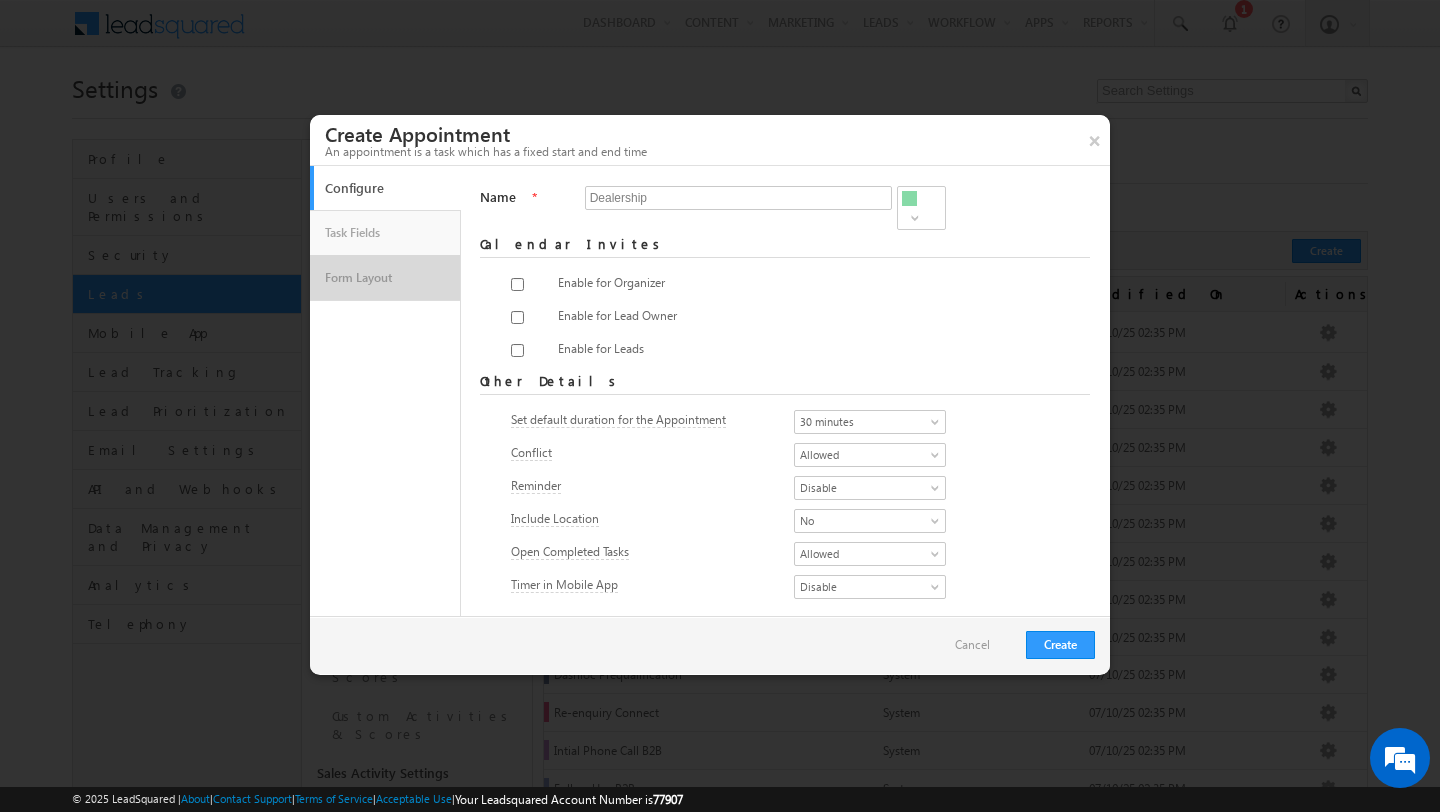 click on "Form Layout" at bounding box center [385, 278] 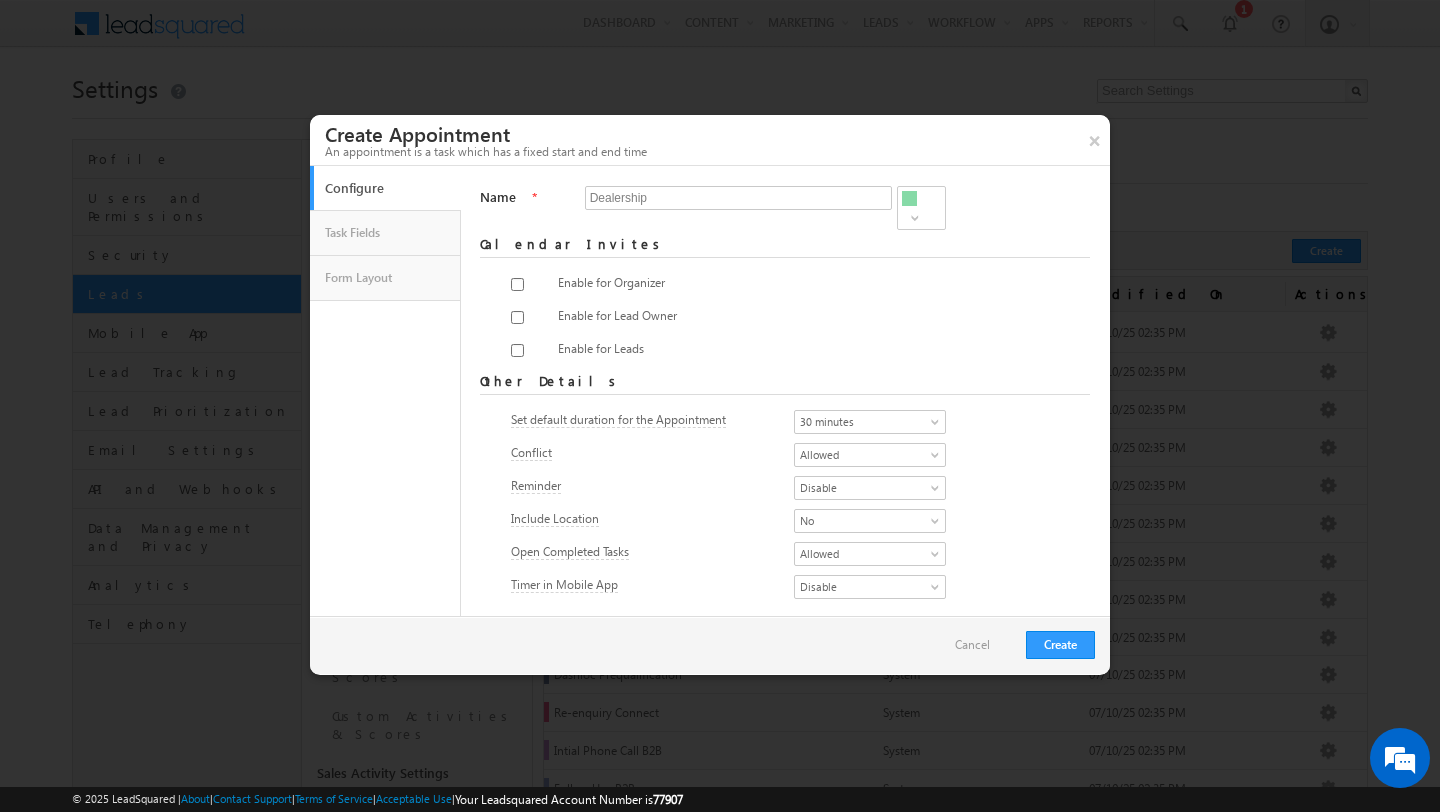 click on "Configure" at bounding box center [386, 188] 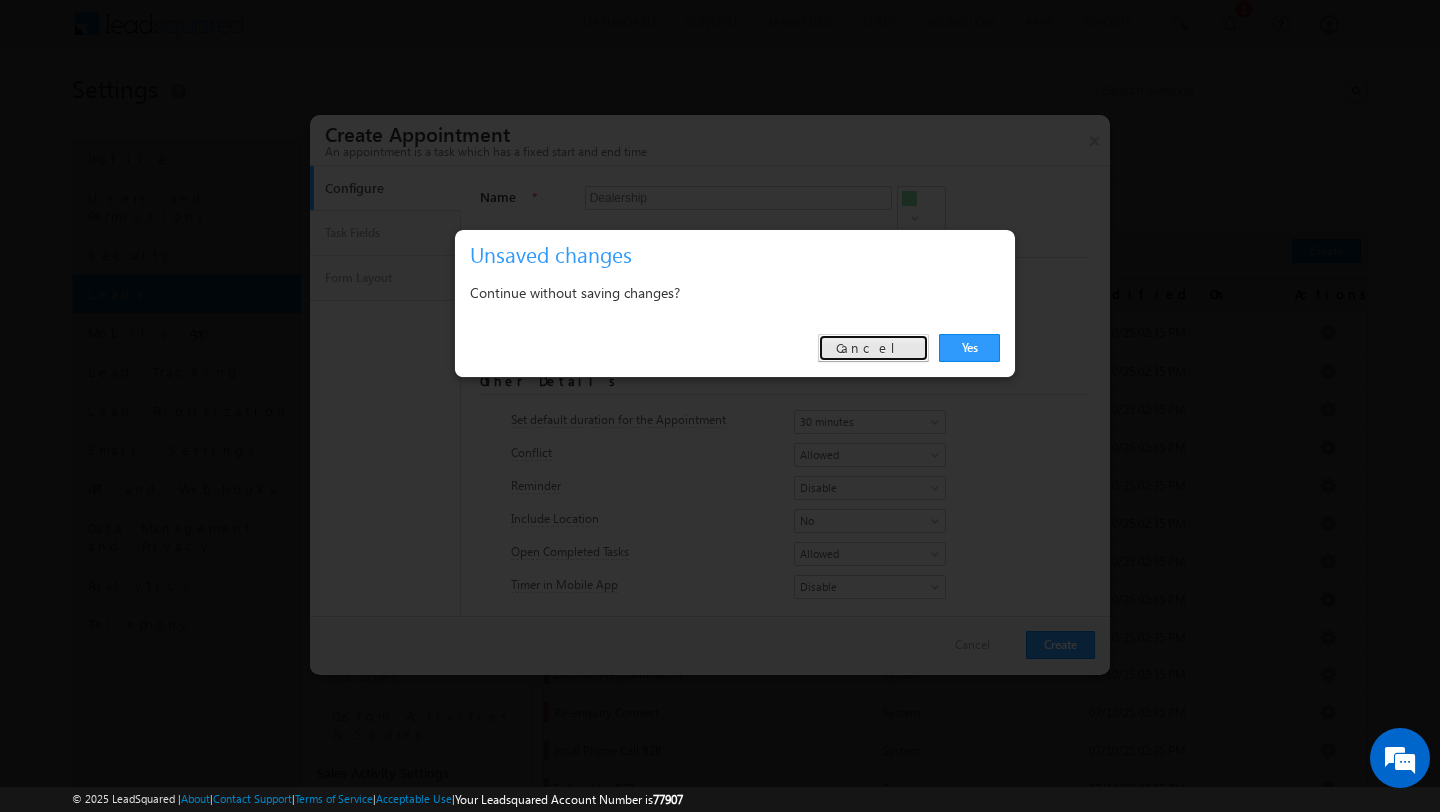 click on "Cancel" at bounding box center [873, 348] 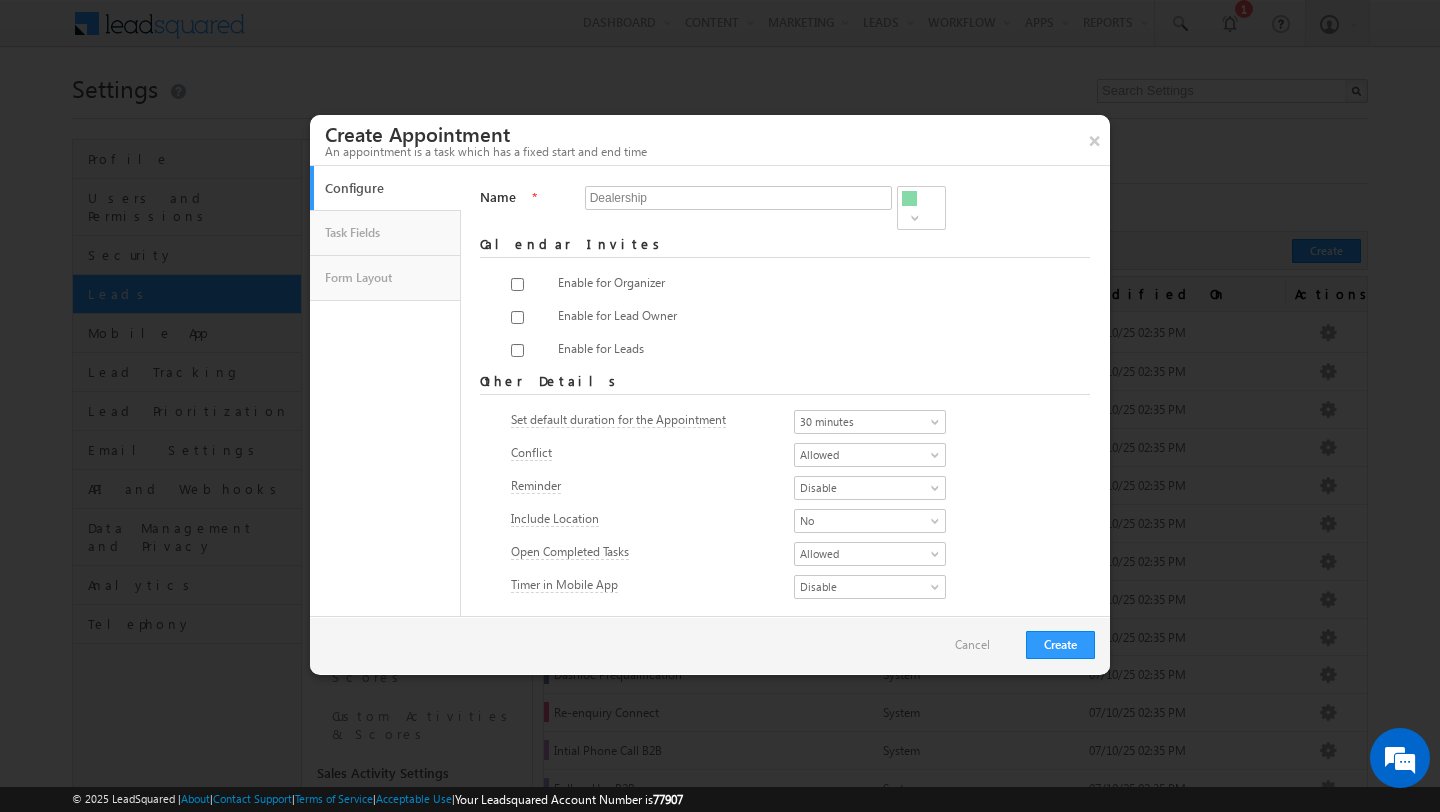 click at bounding box center (720, 406) 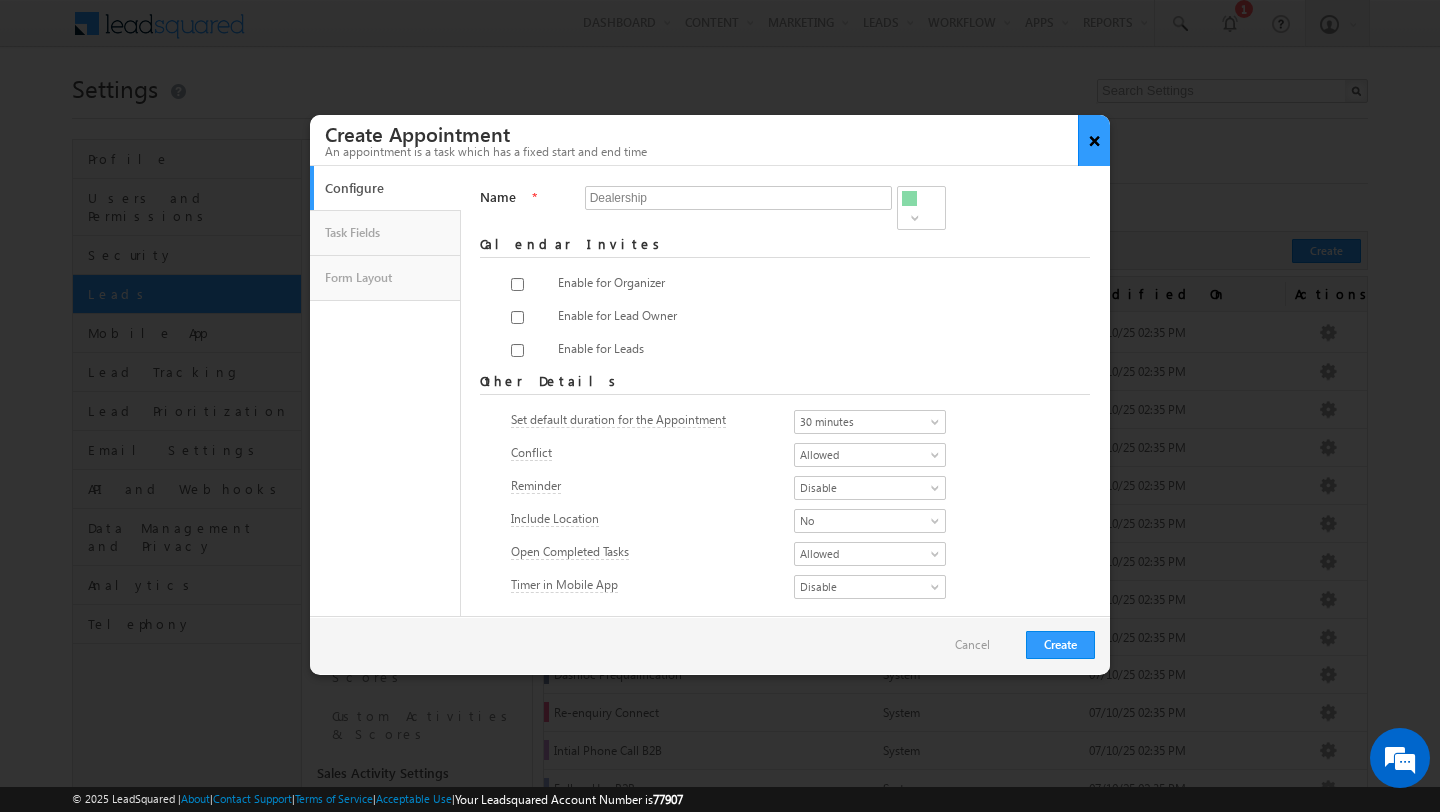 click on "×" at bounding box center [1094, 140] 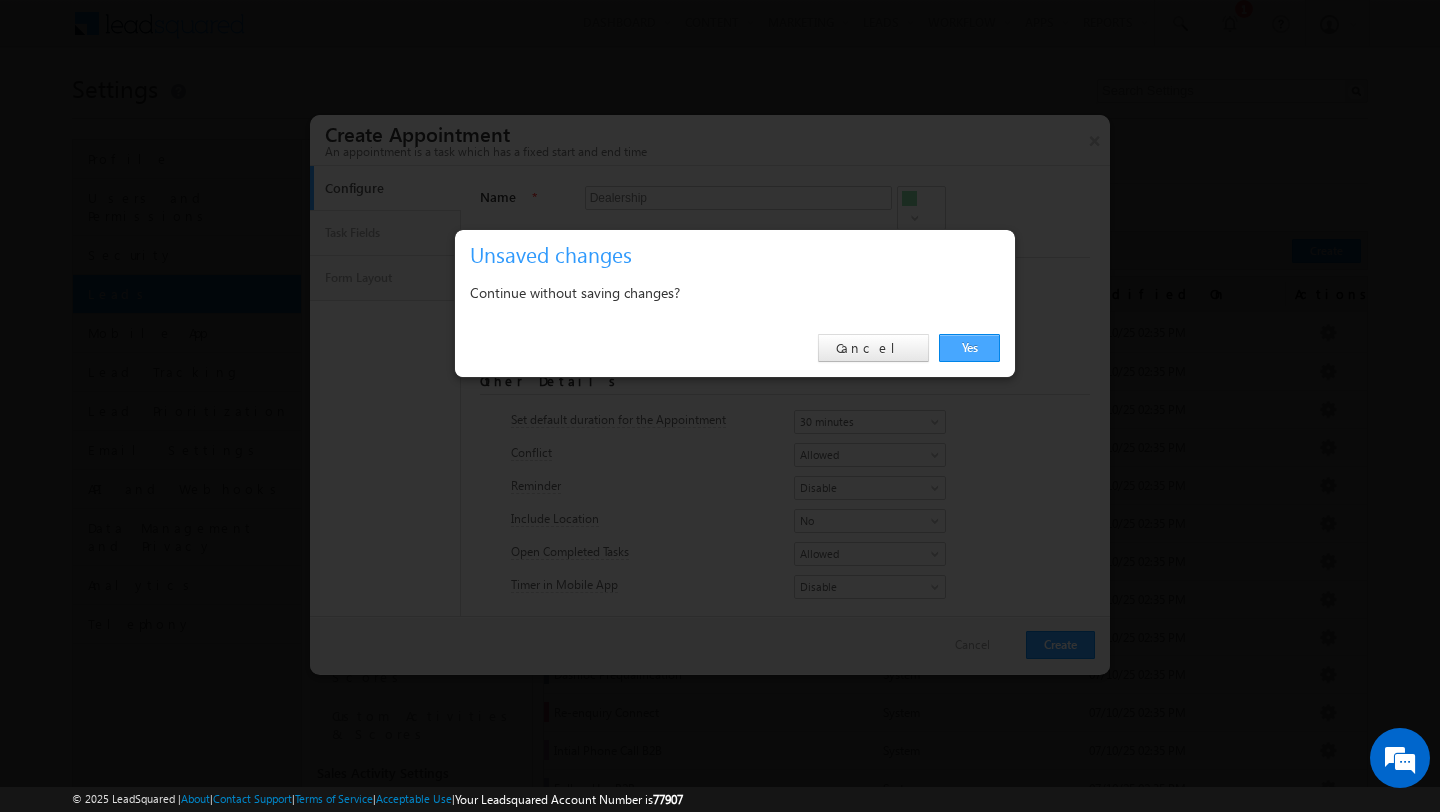 click on "Yes" at bounding box center (969, 348) 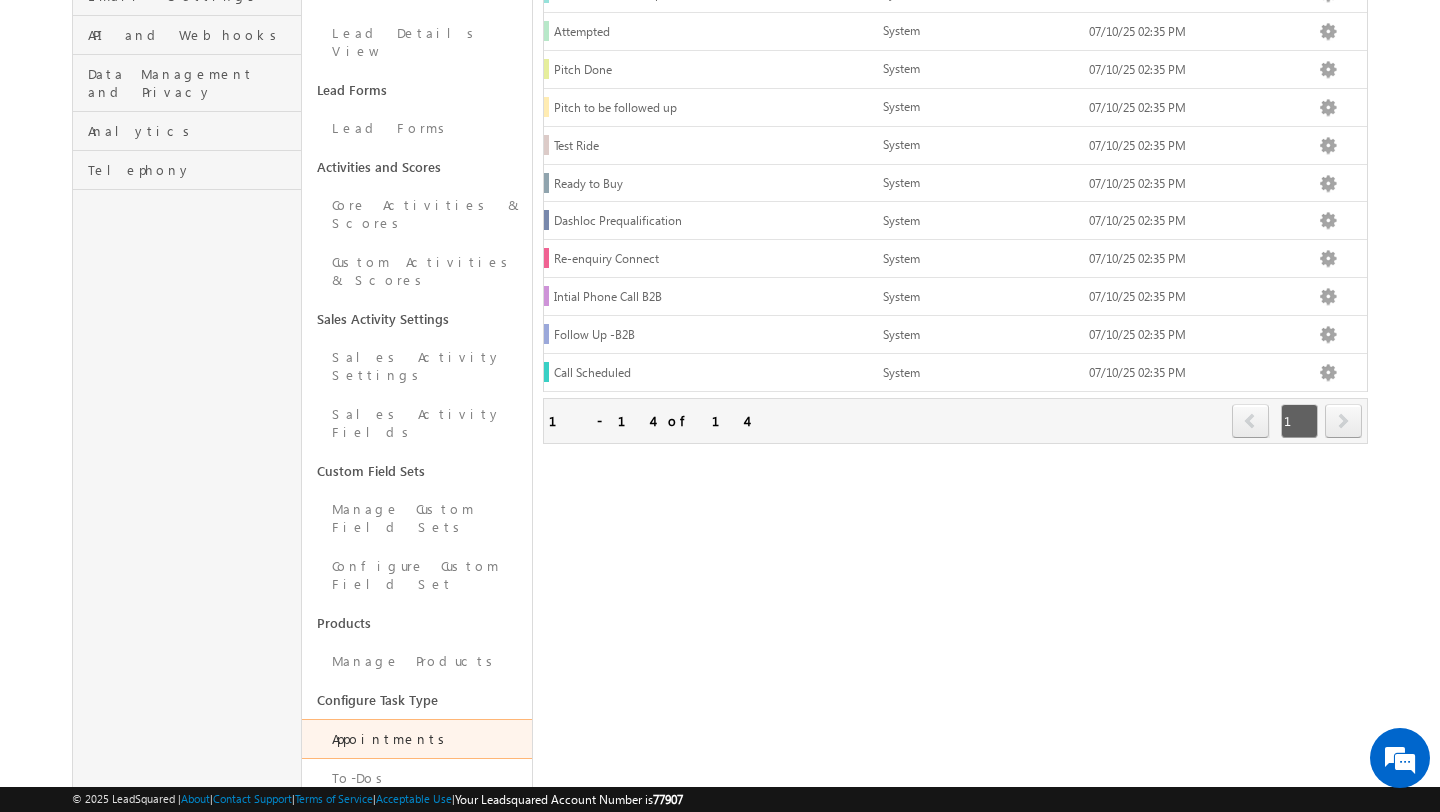 scroll, scrollTop: 0, scrollLeft: 0, axis: both 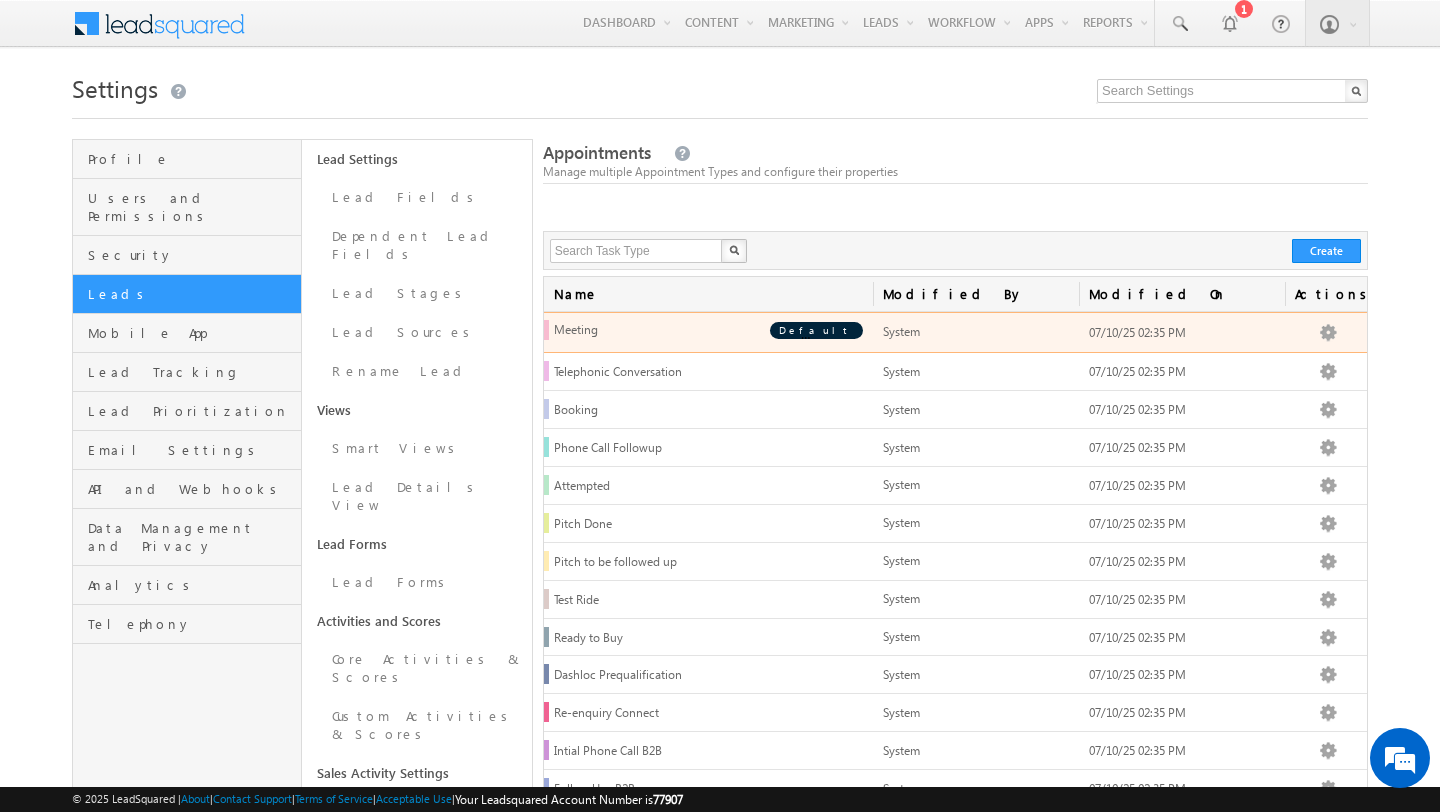click on "Meeting" at bounding box center (677, 330) 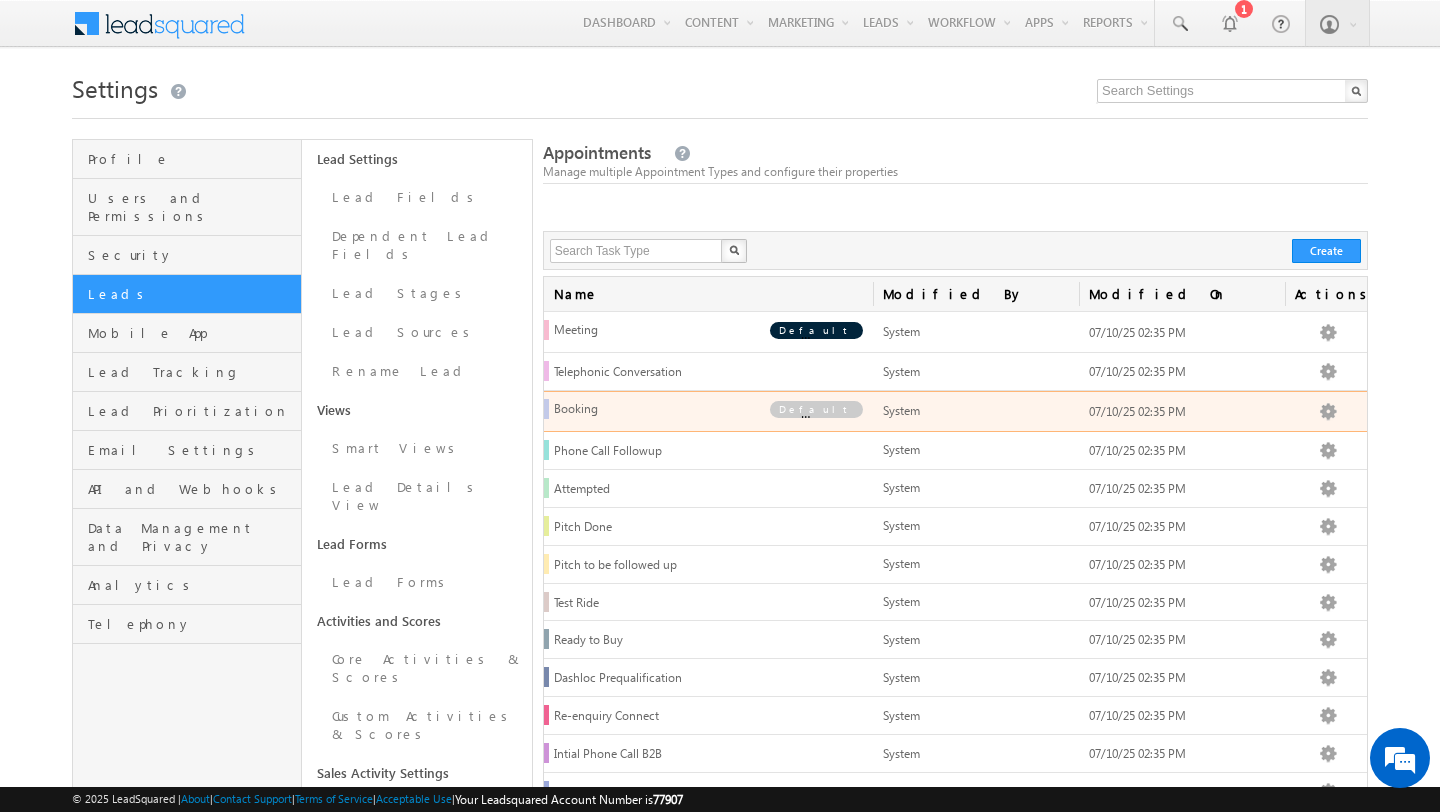 scroll, scrollTop: 454, scrollLeft: 0, axis: vertical 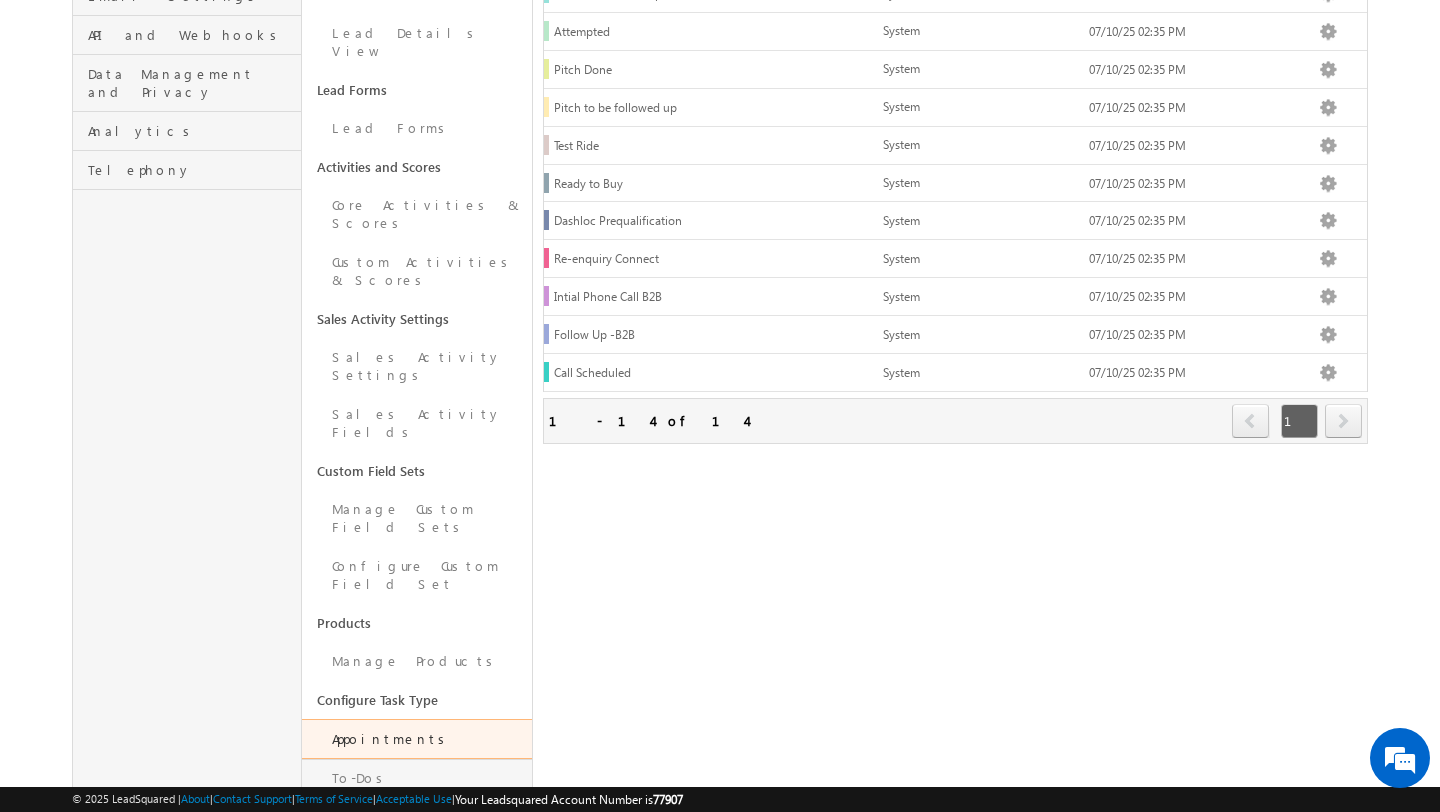 click on "To-Dos" at bounding box center [416, 778] 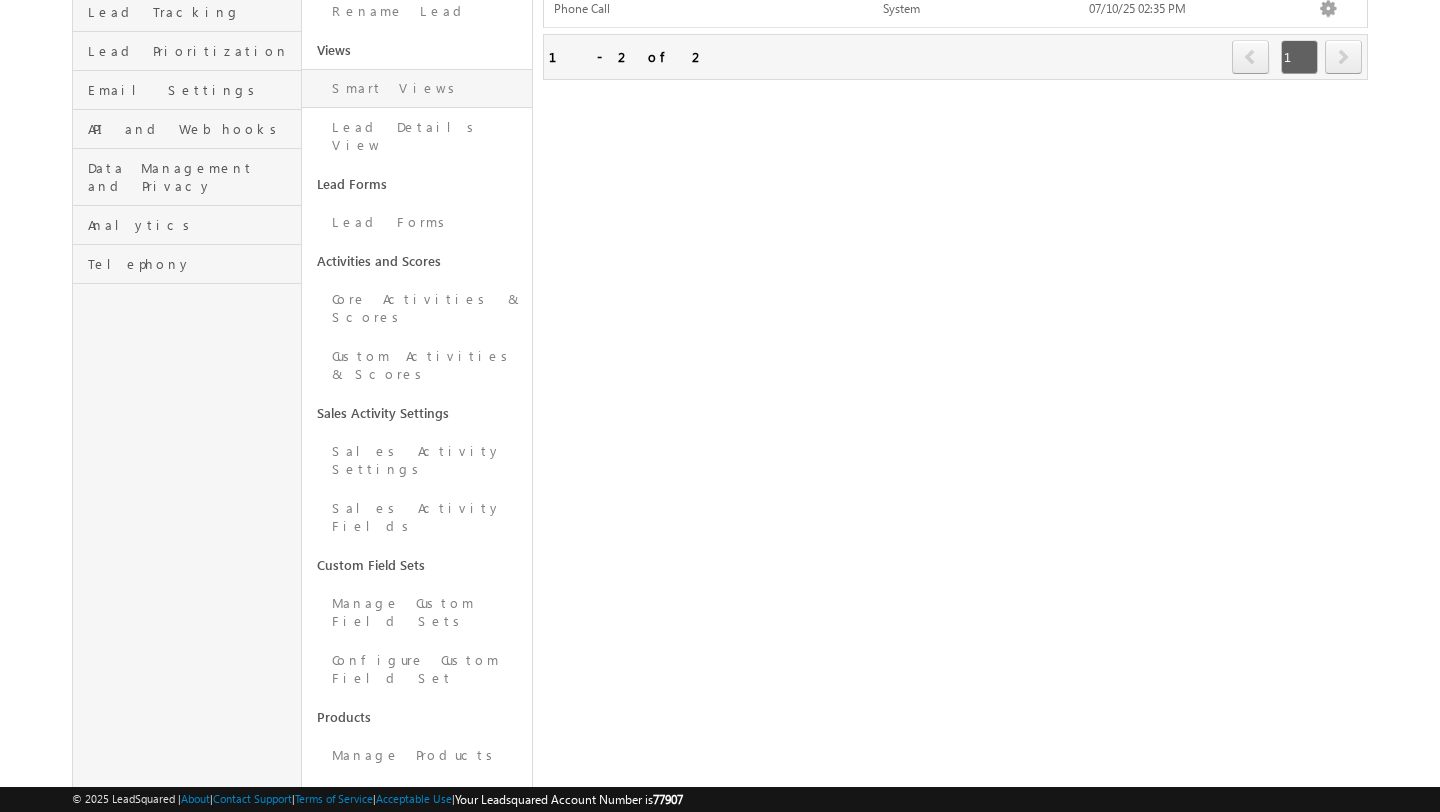 scroll, scrollTop: 454, scrollLeft: 0, axis: vertical 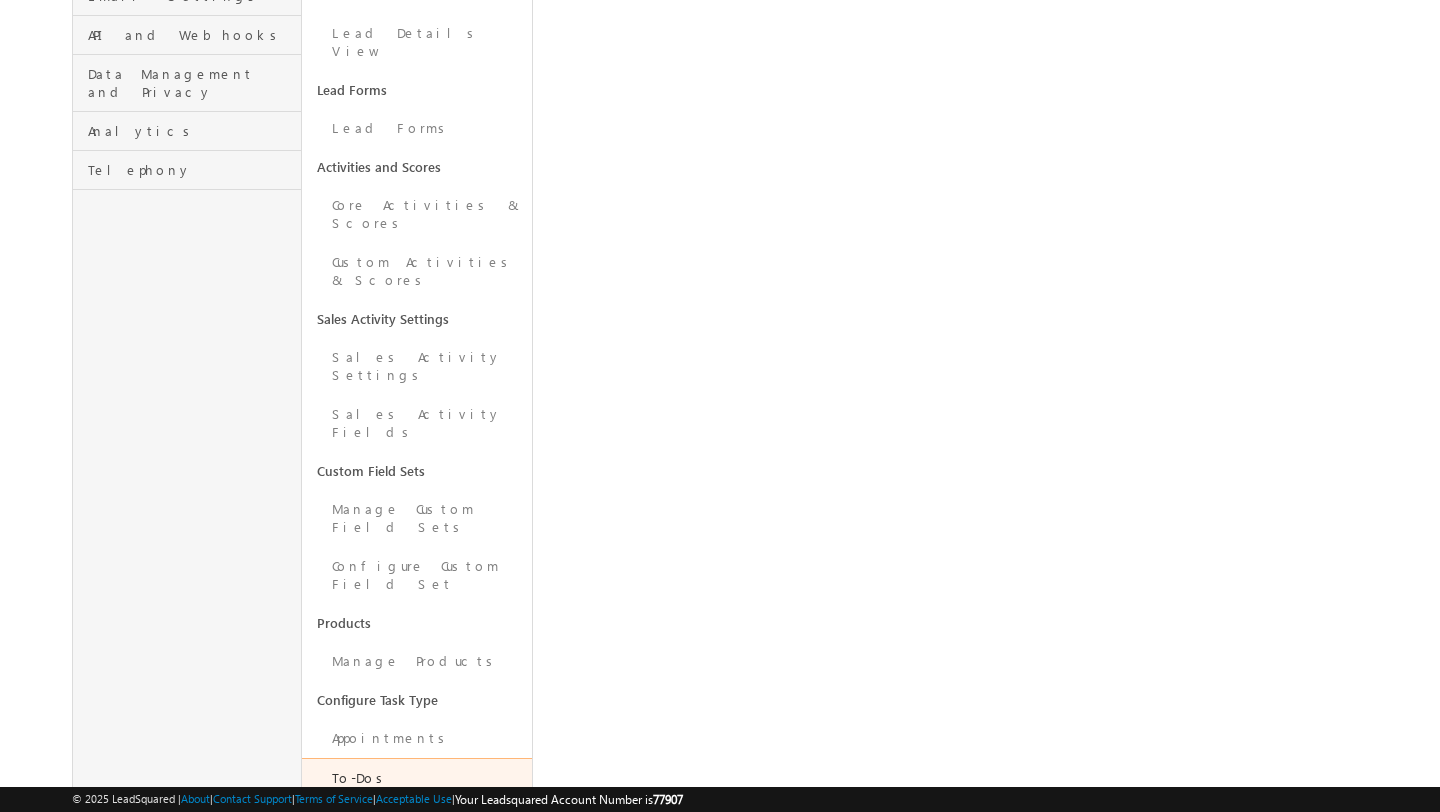 click on "Marketing Tag Manager" at bounding box center [416, 864] 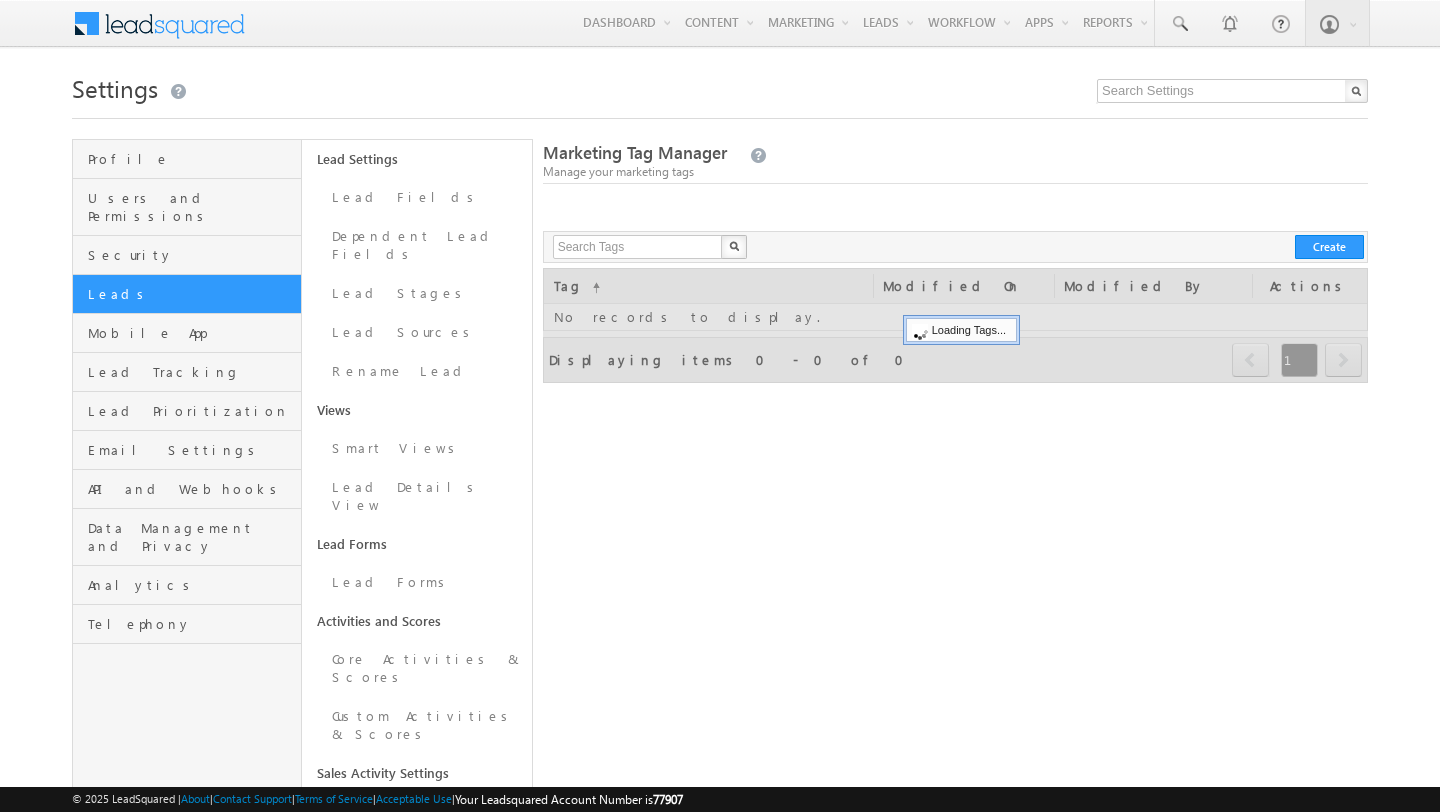 scroll, scrollTop: 0, scrollLeft: 0, axis: both 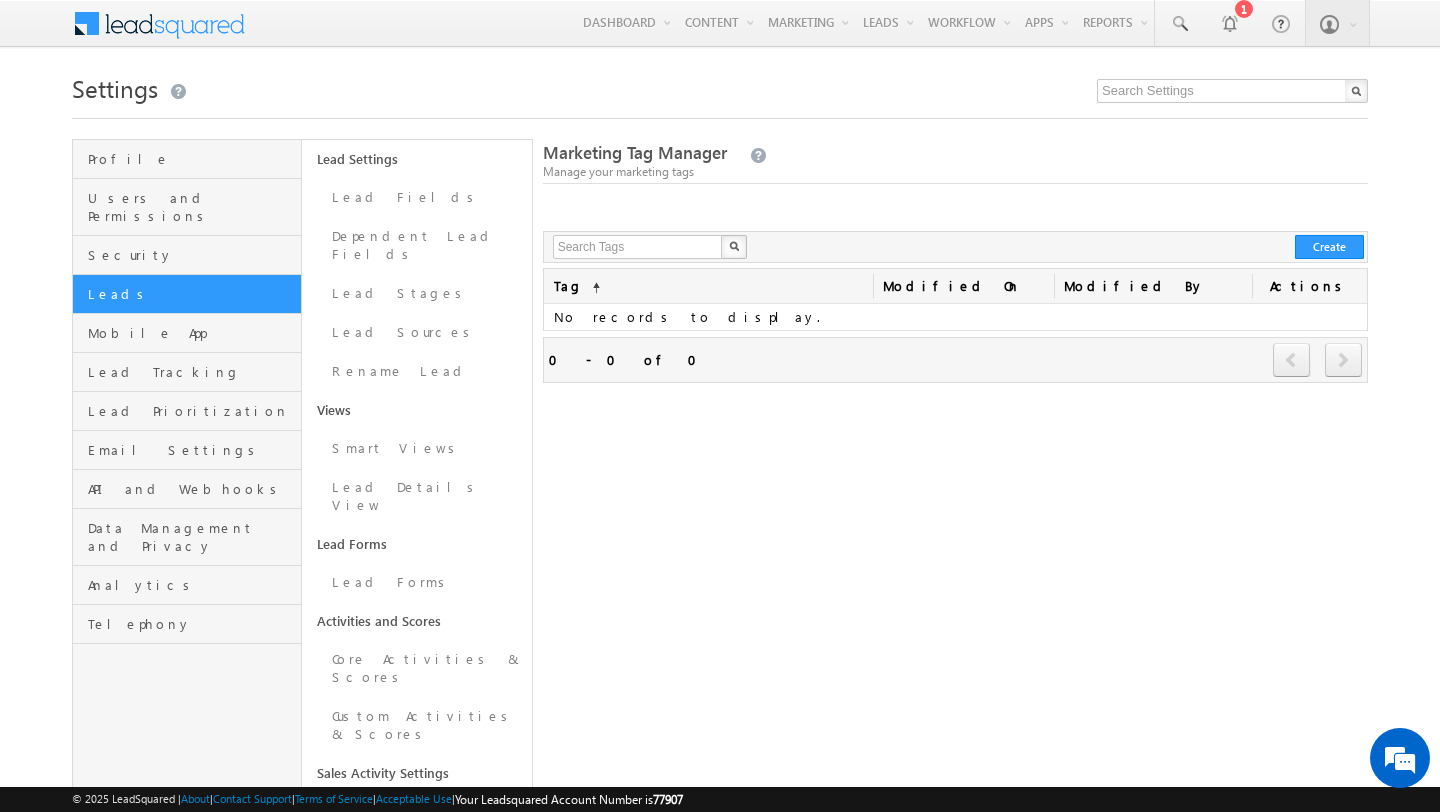 click on "Settings" at bounding box center (720, 86) 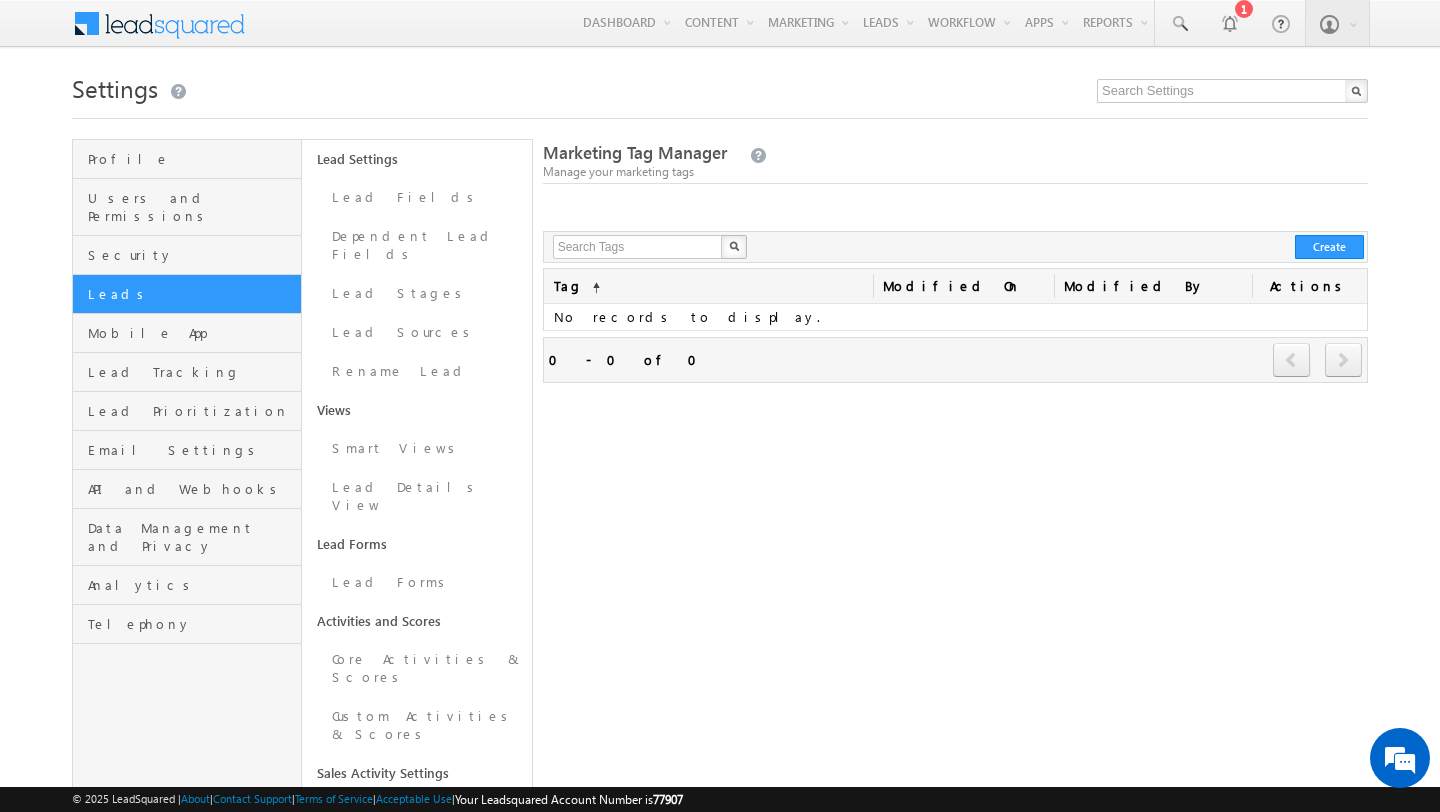 scroll, scrollTop: 0, scrollLeft: 0, axis: both 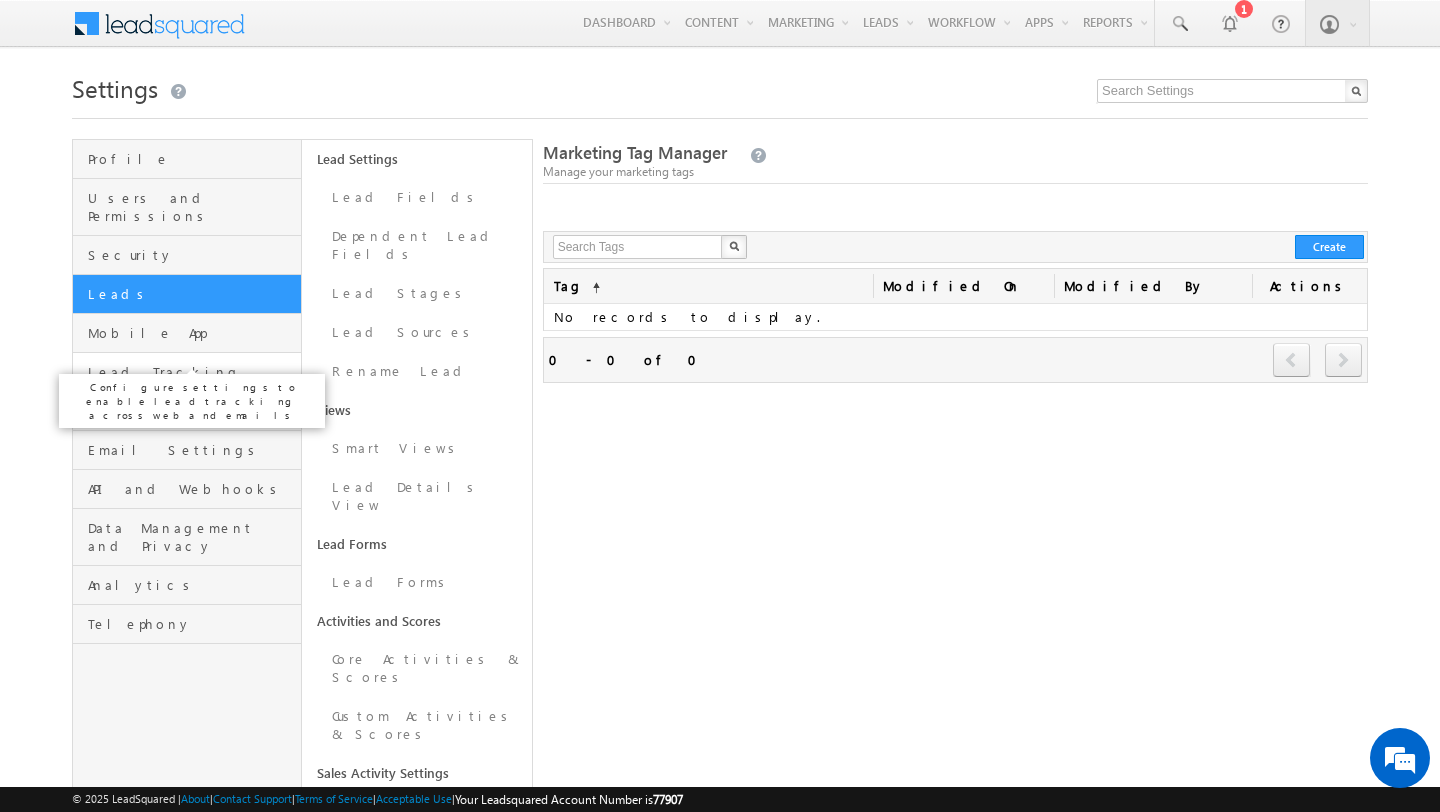 click on "Lead Tracking" at bounding box center (192, 372) 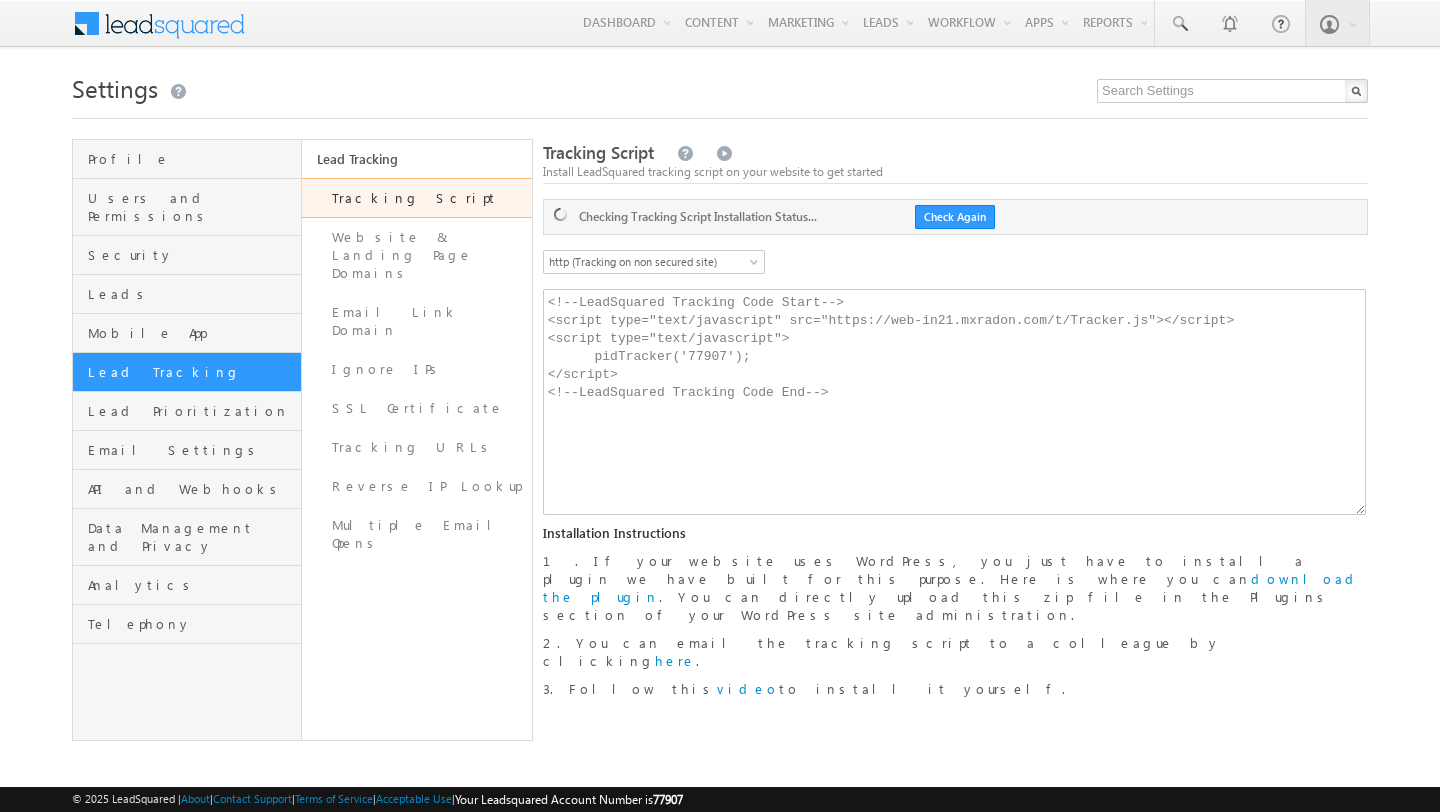 scroll, scrollTop: 0, scrollLeft: 0, axis: both 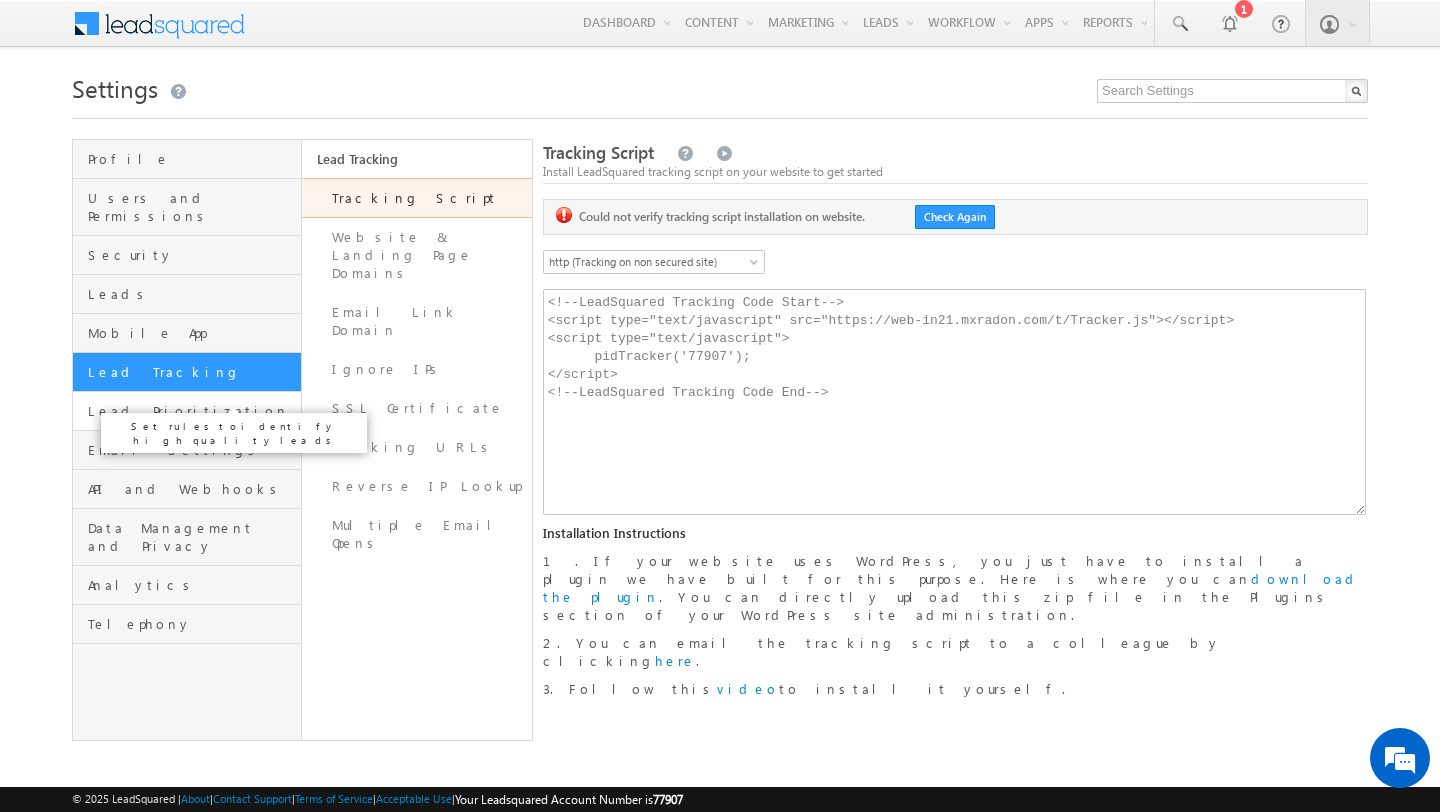 click on "Lead Prioritization" at bounding box center [192, 411] 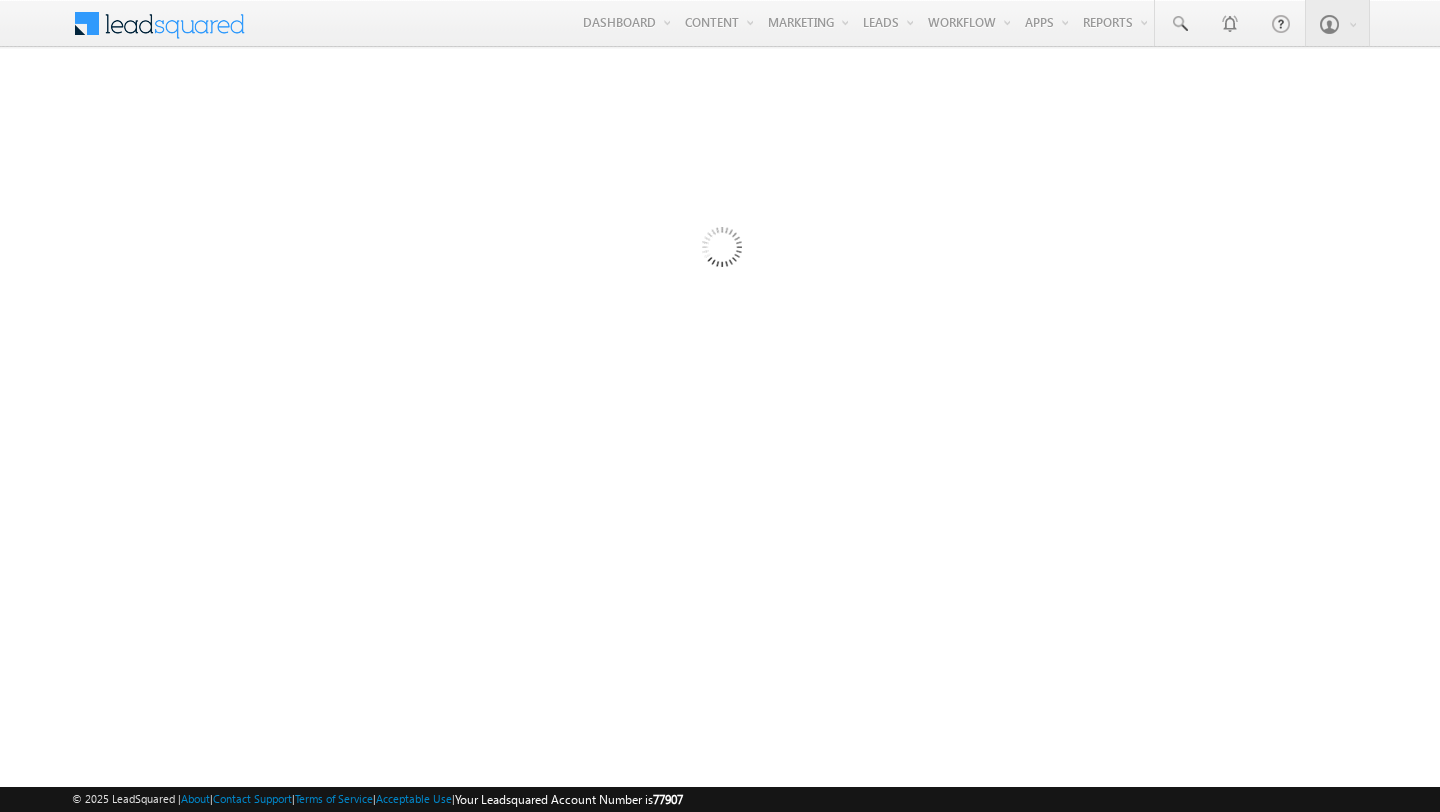 scroll, scrollTop: 0, scrollLeft: 0, axis: both 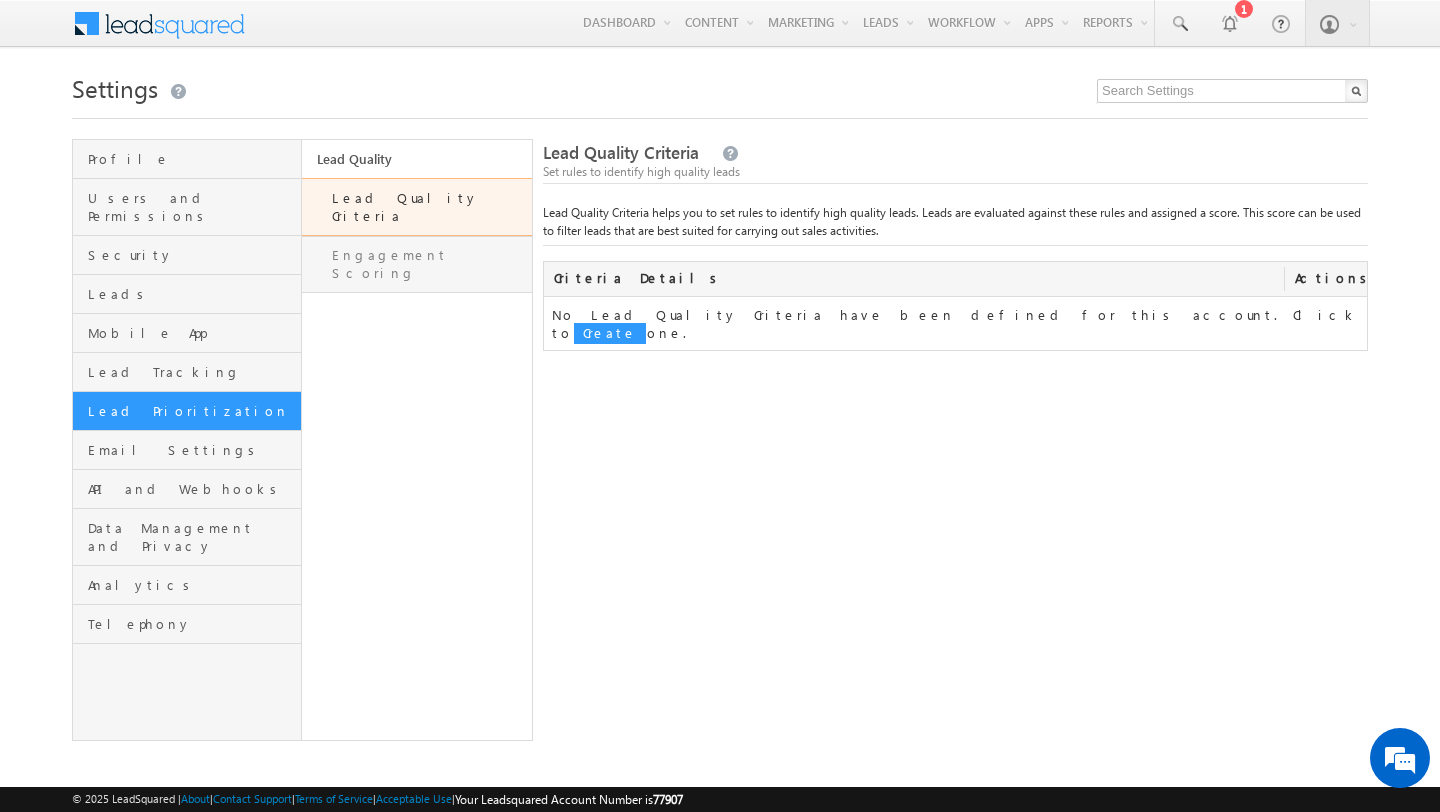 click on "Engagement Scoring" at bounding box center (416, 264) 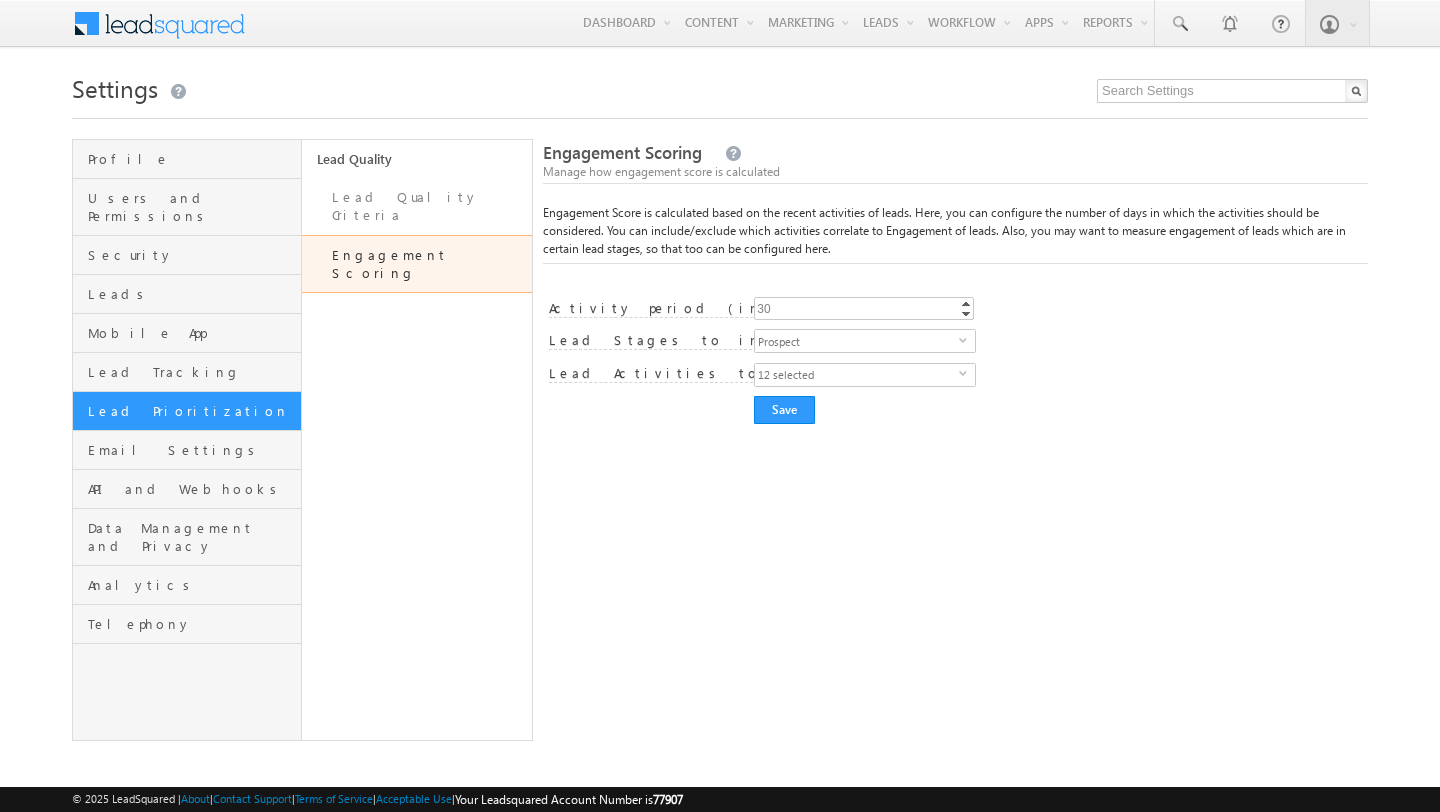 scroll, scrollTop: 0, scrollLeft: 0, axis: both 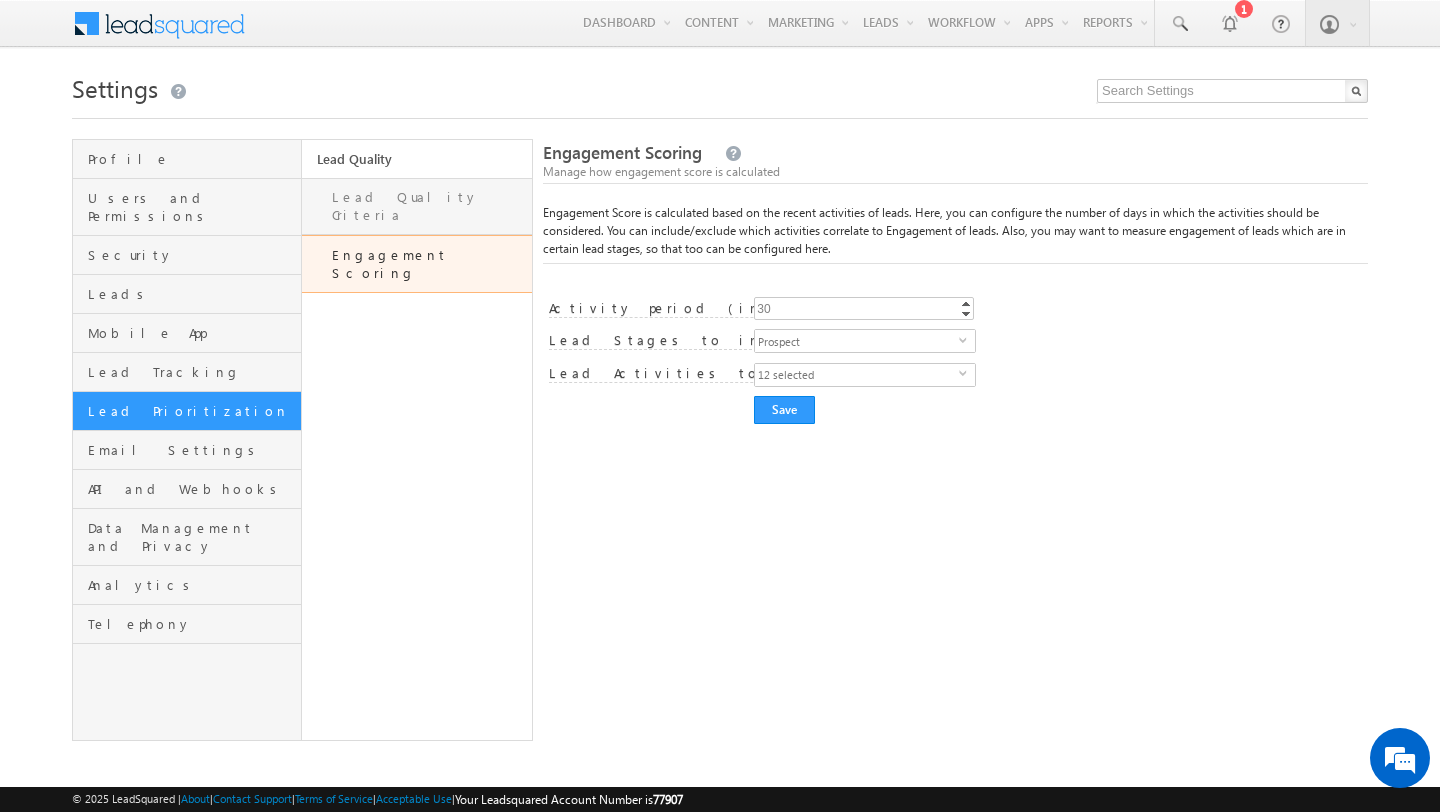 click on "Lead Quality Criteria" at bounding box center [416, 206] 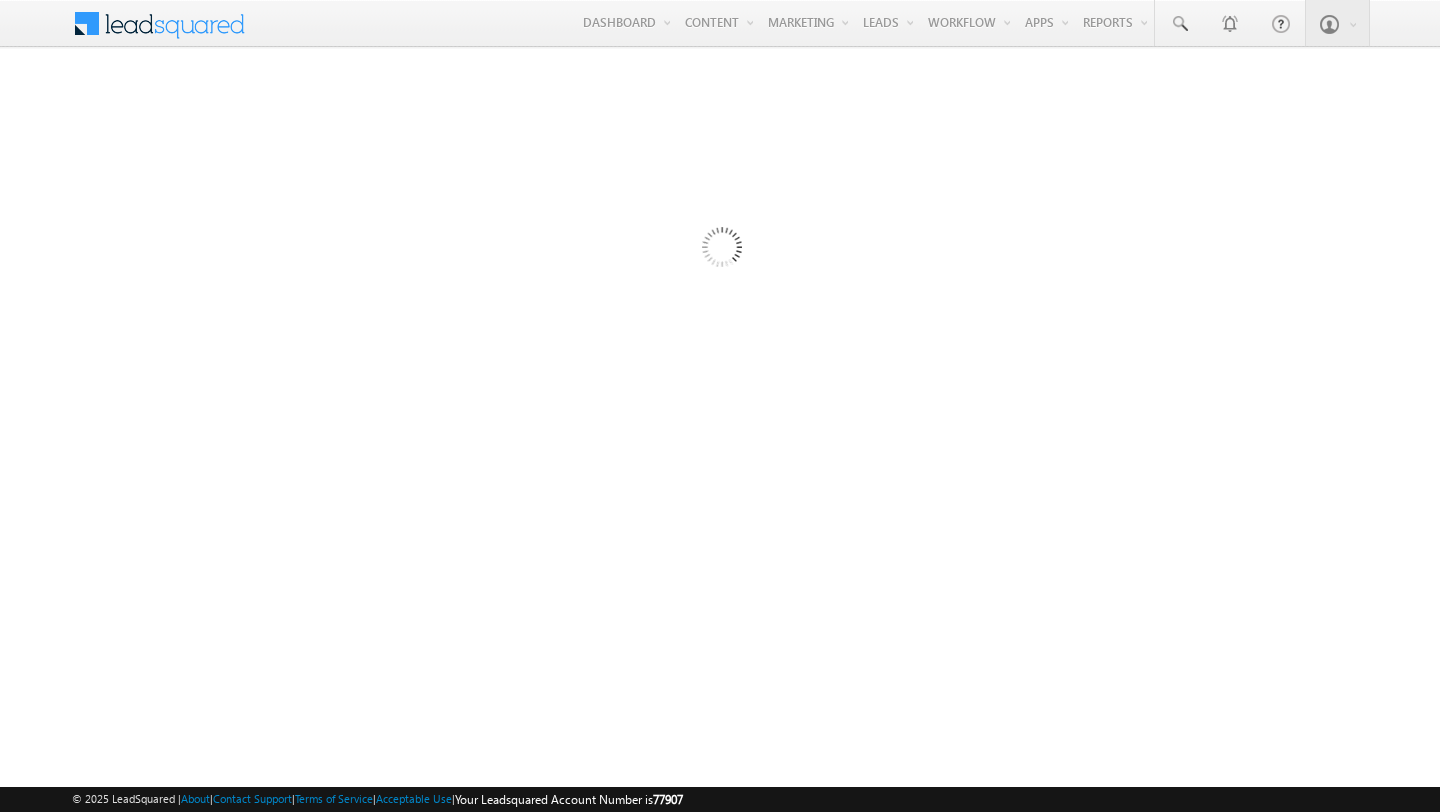 scroll, scrollTop: 0, scrollLeft: 0, axis: both 